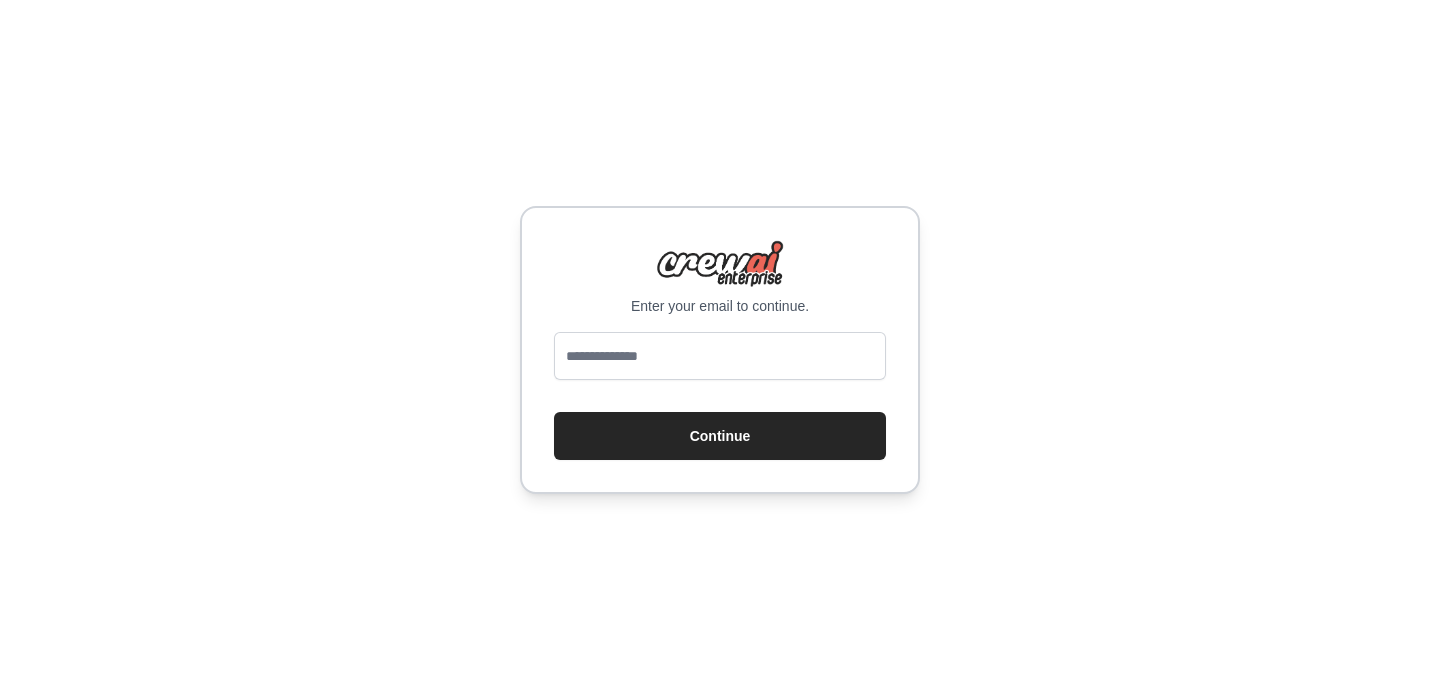scroll, scrollTop: 0, scrollLeft: 0, axis: both 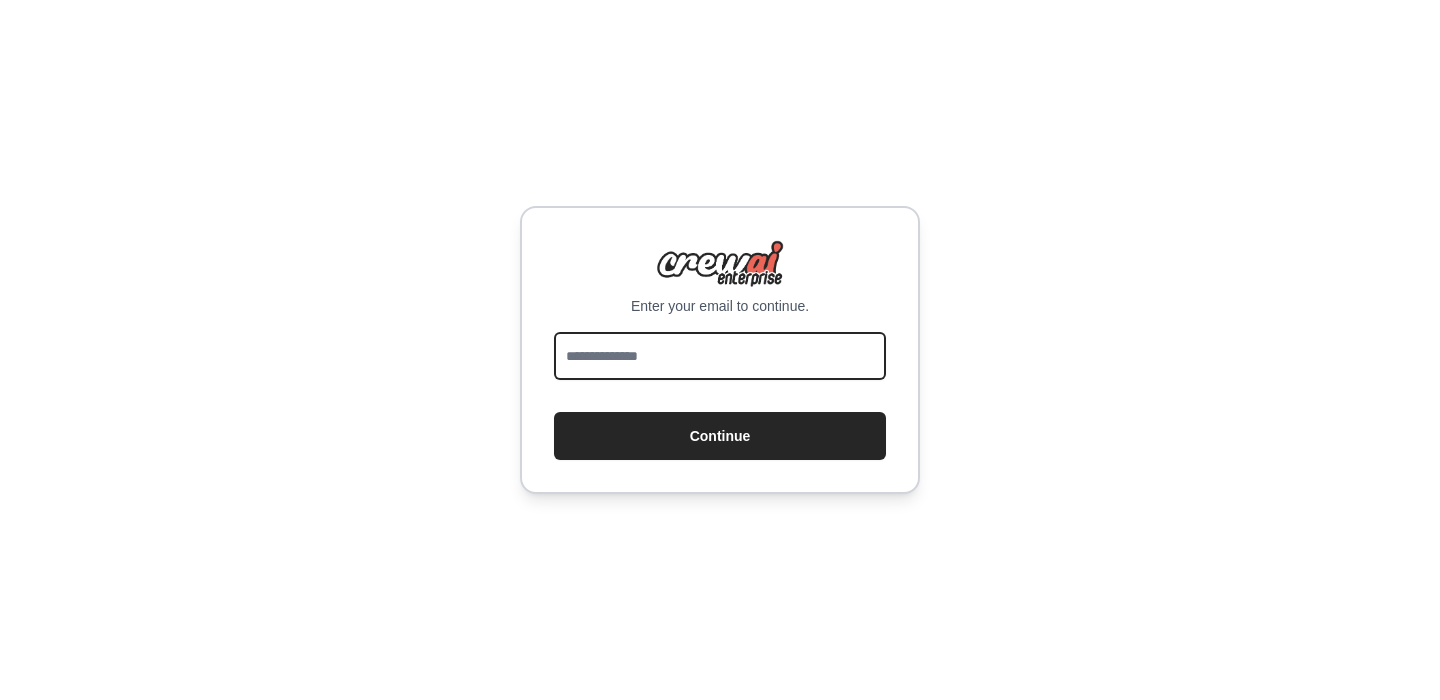 click at bounding box center [720, 356] 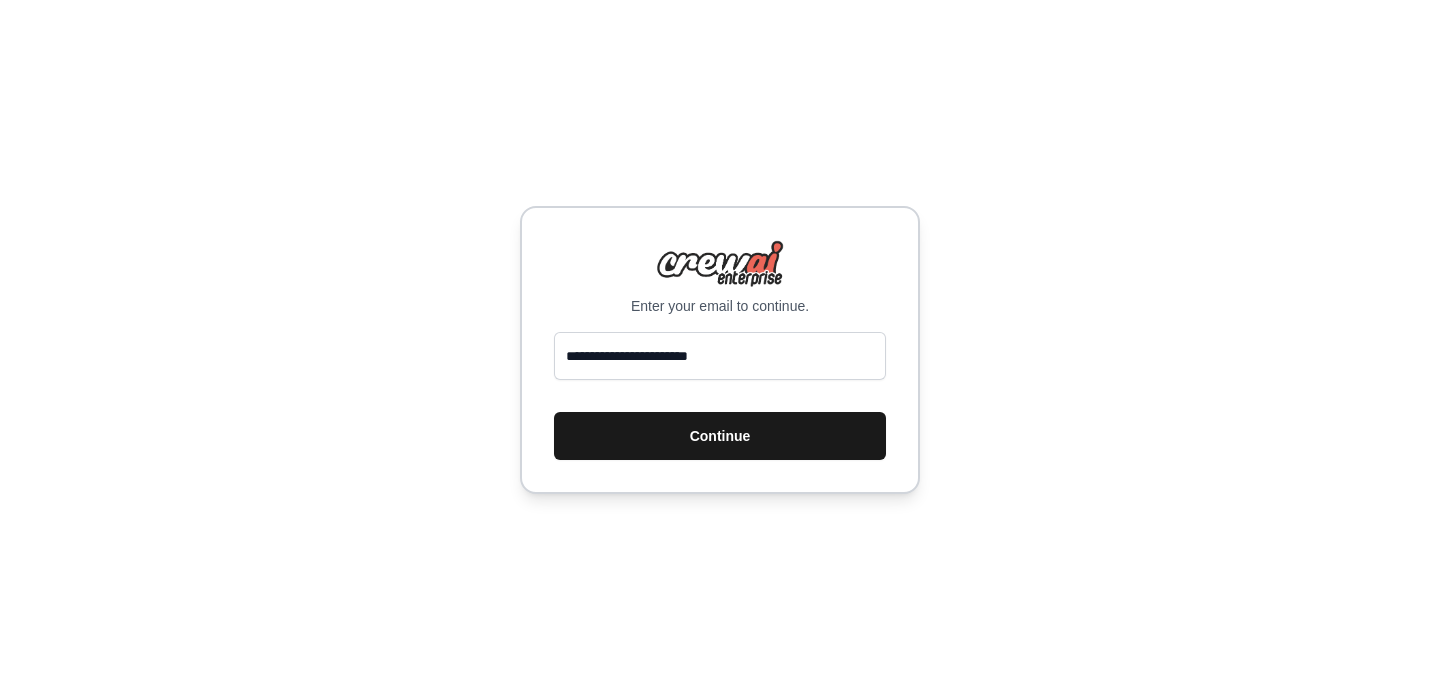 click on "Continue" at bounding box center (720, 436) 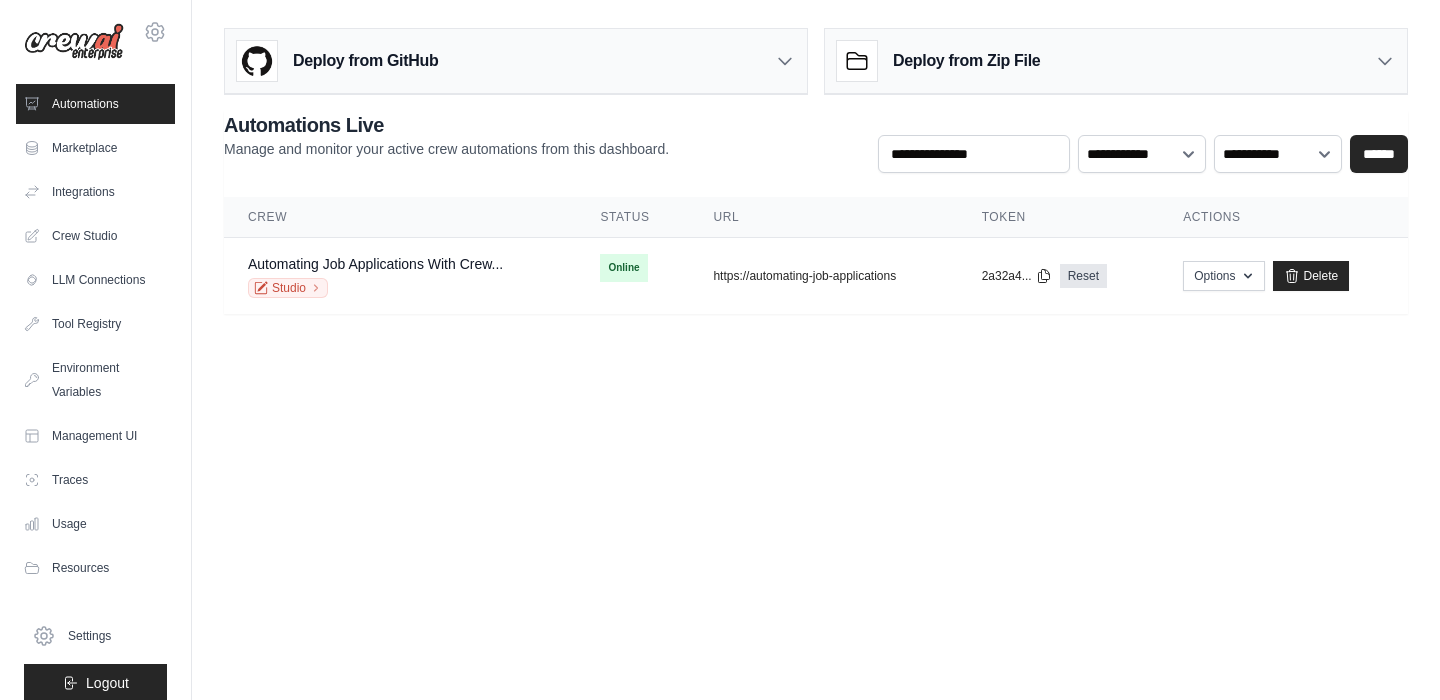 scroll, scrollTop: 0, scrollLeft: 0, axis: both 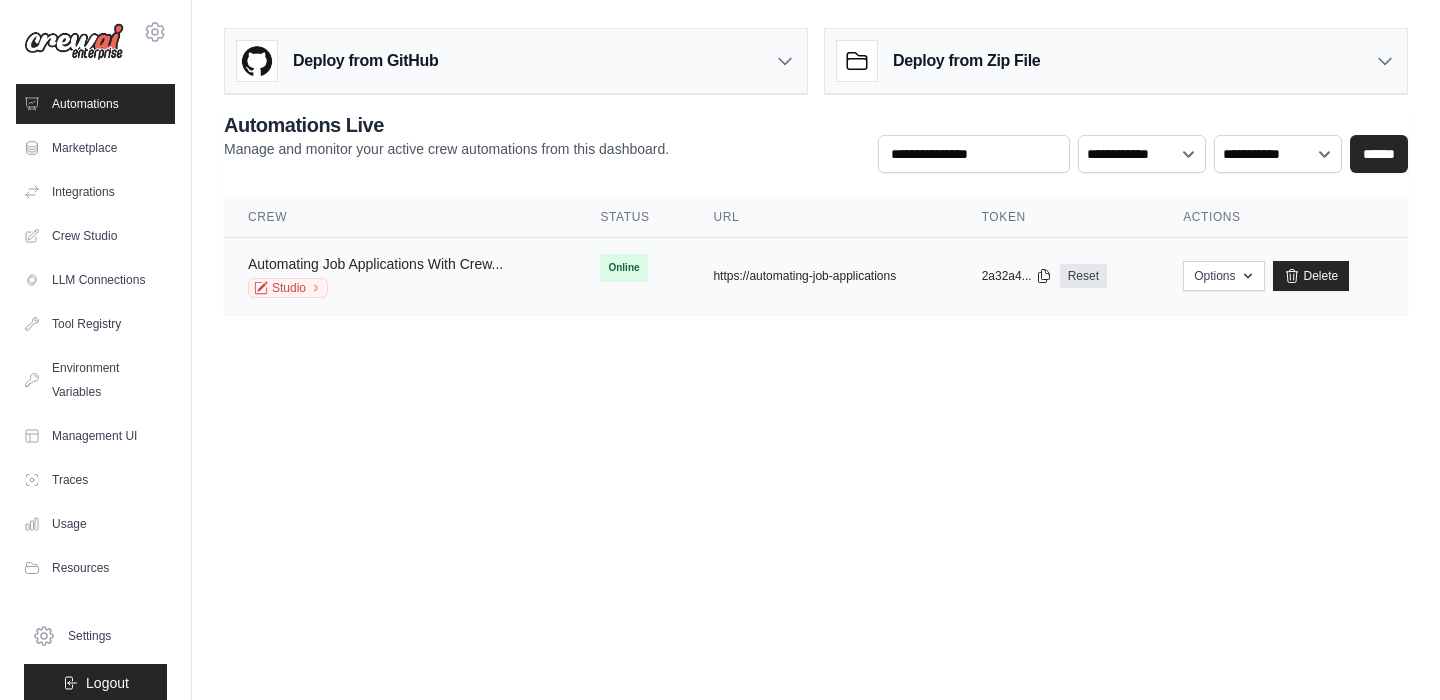 click on "Automating Job Applications With Crew..." at bounding box center [375, 264] 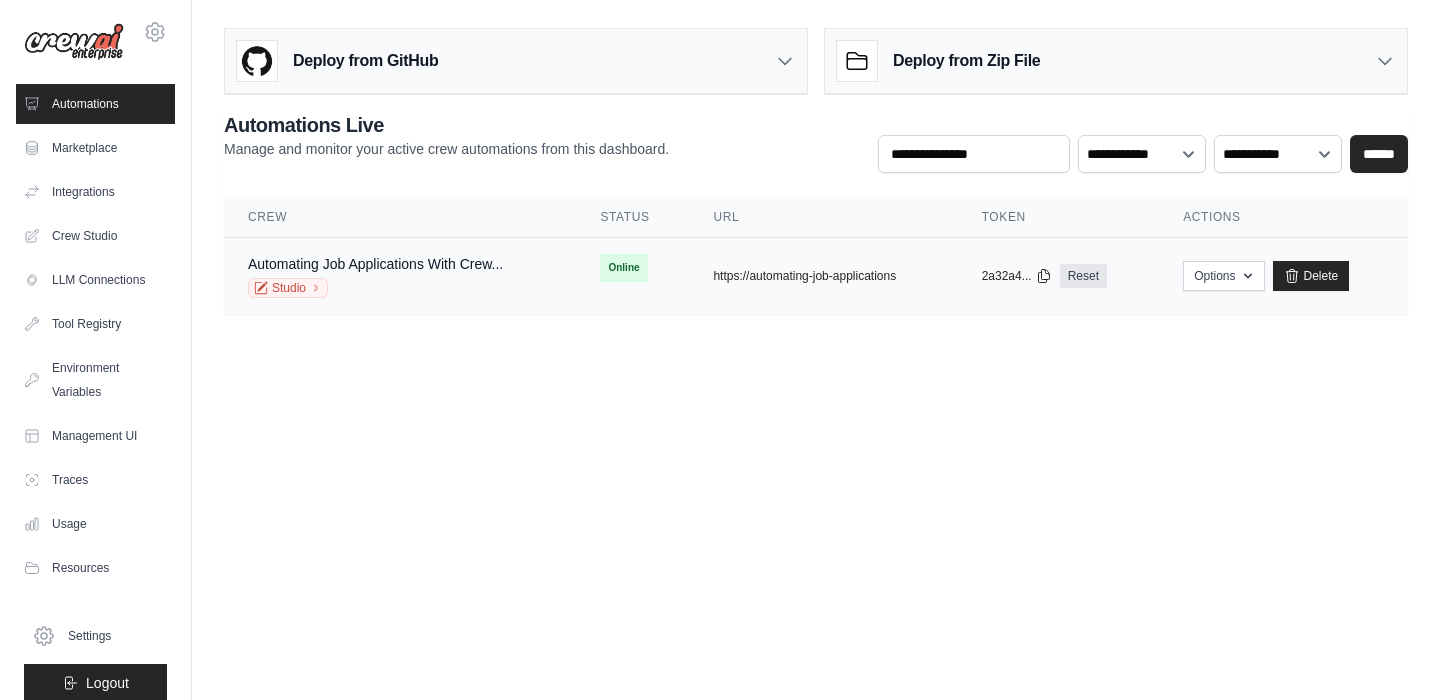click on "Automating Job Applications With Crew...
Studio" at bounding box center [400, 276] 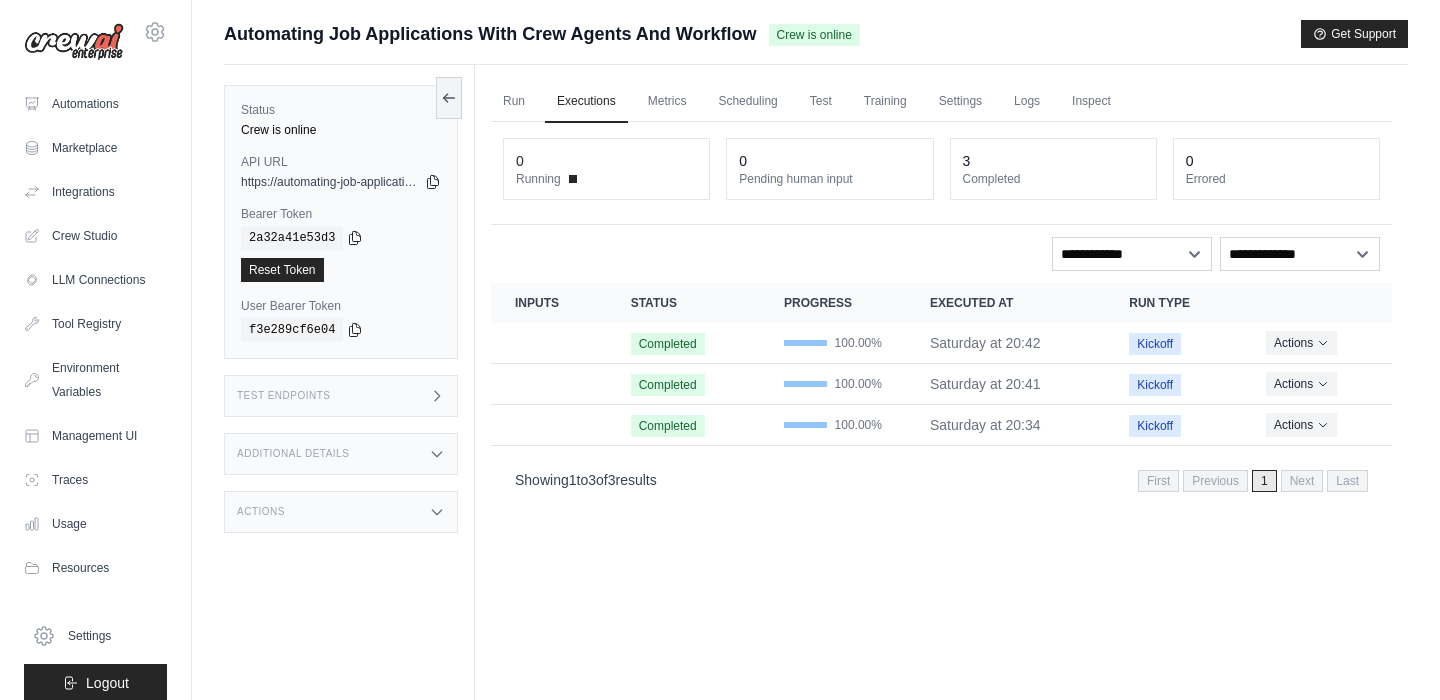 scroll, scrollTop: 0, scrollLeft: 0, axis: both 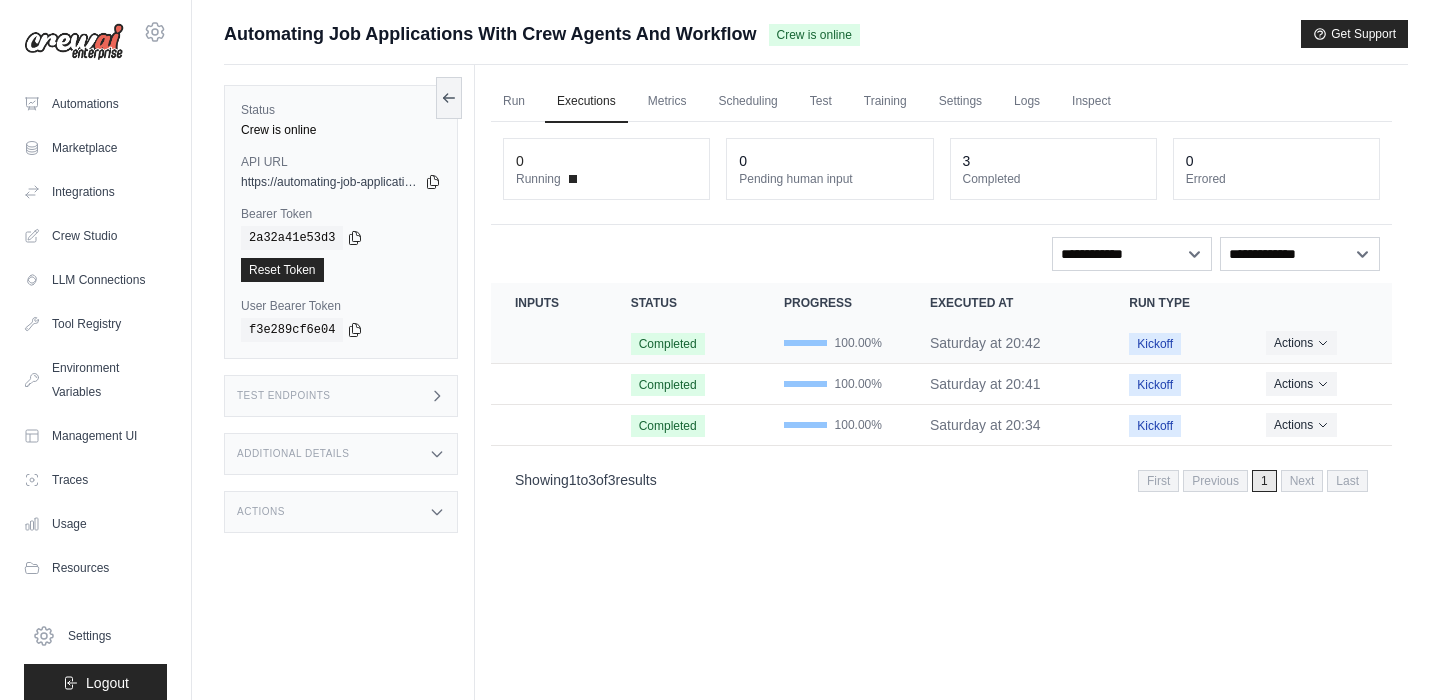 click on "Completed" at bounding box center (668, 344) 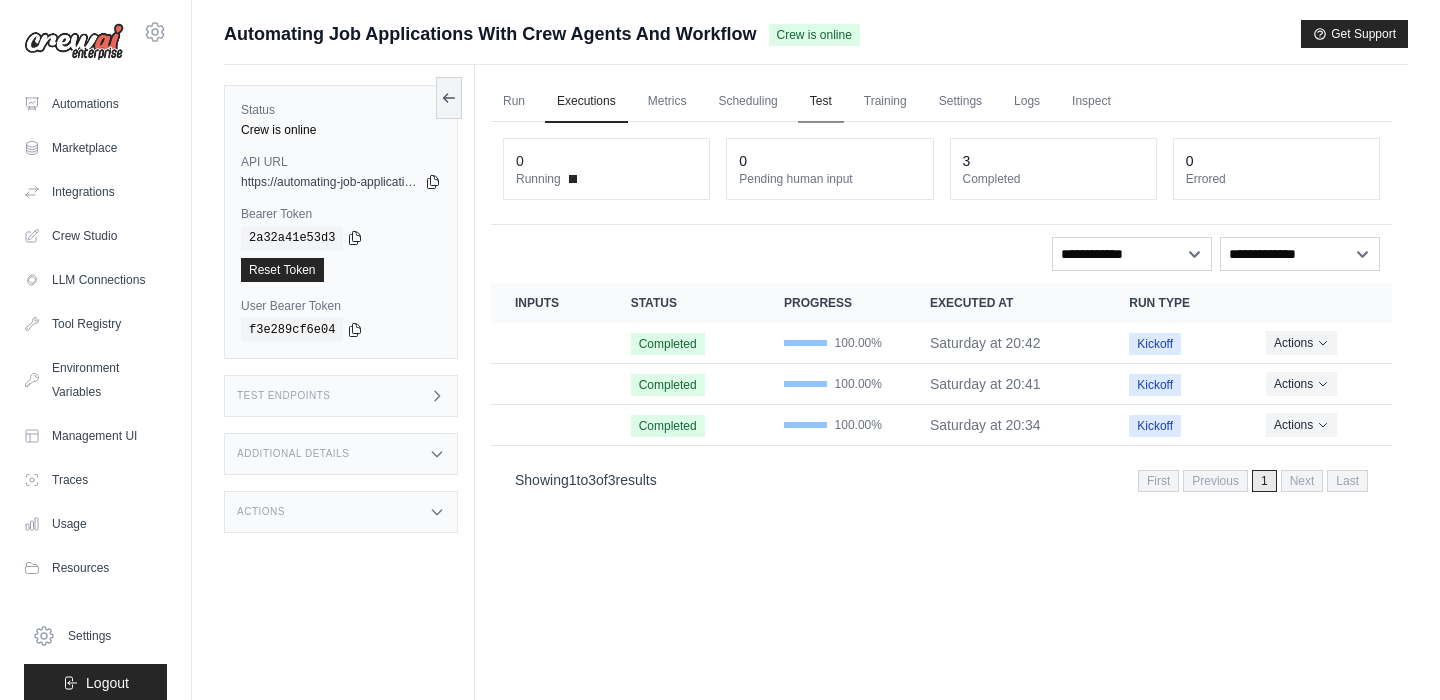 click on "Test" at bounding box center [821, 102] 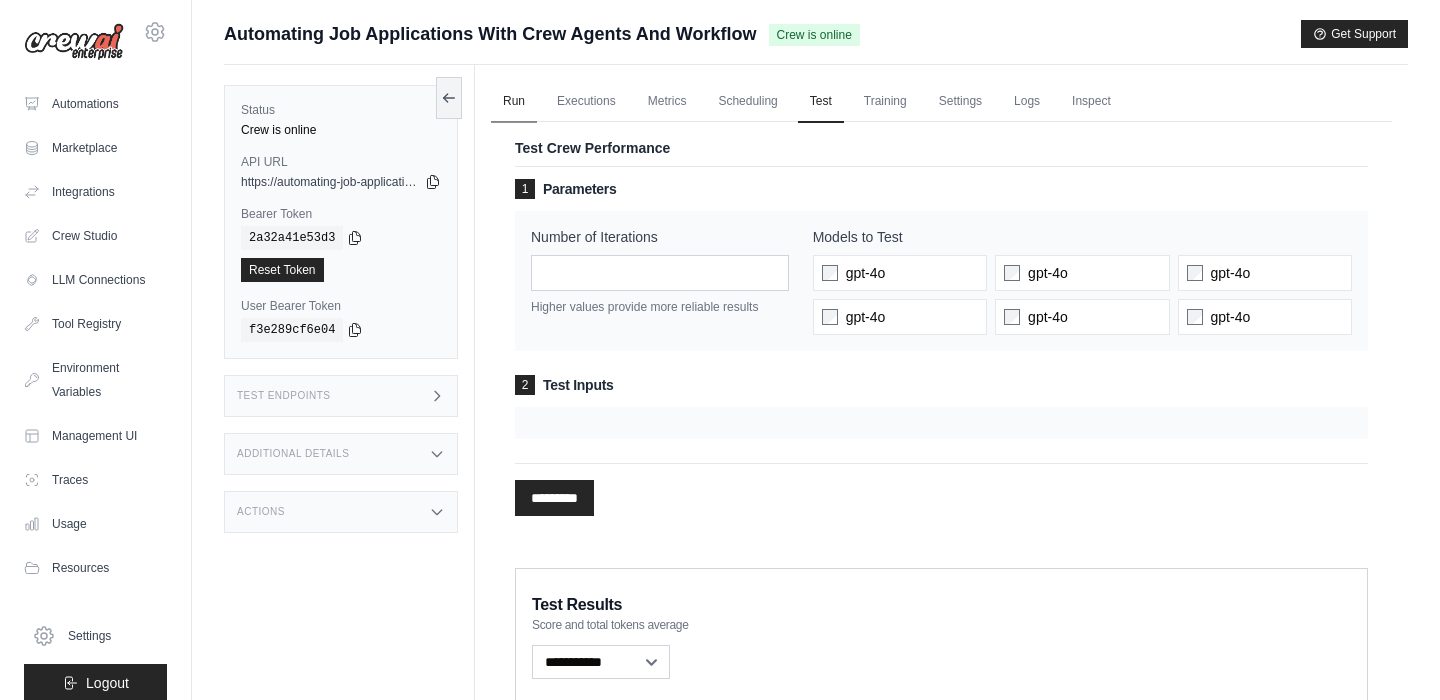 click on "Run" at bounding box center (514, 102) 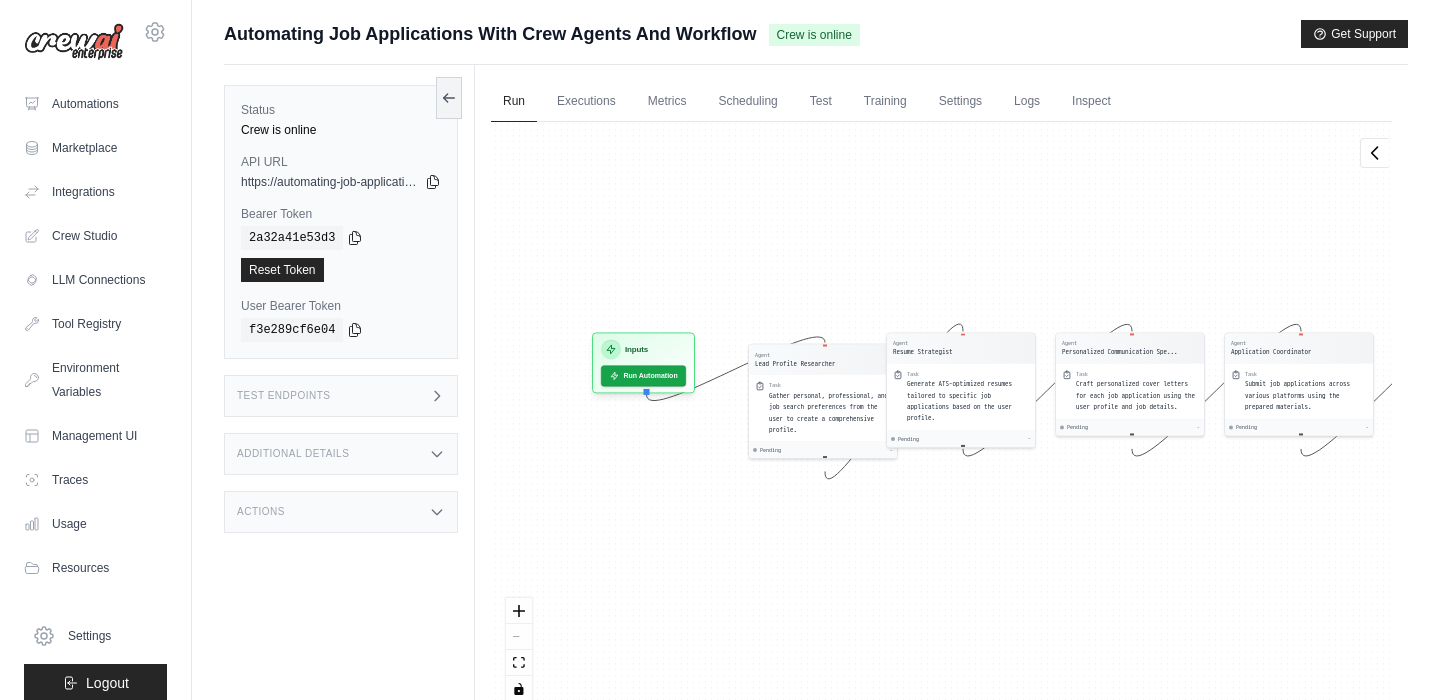 drag, startPoint x: 623, startPoint y: 286, endPoint x: 901, endPoint y: 268, distance: 278.58212 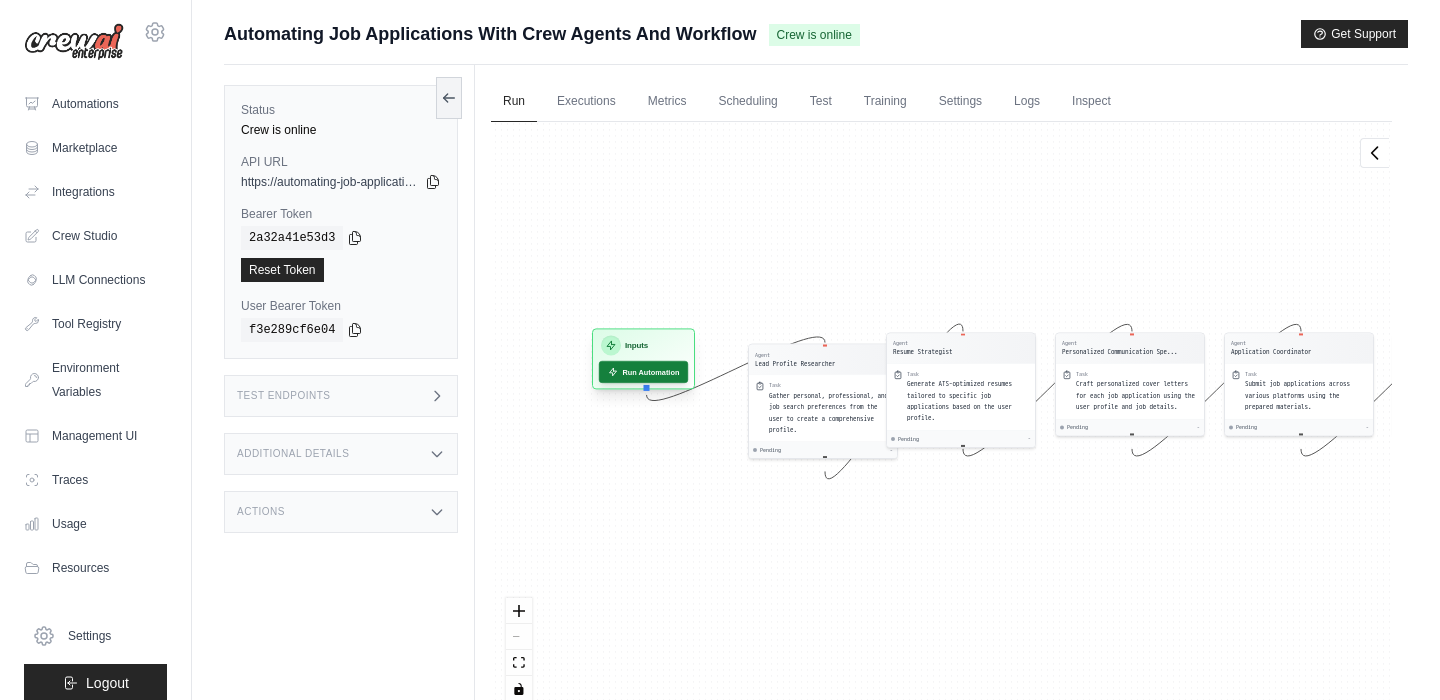 click on "Run Automation" at bounding box center (643, 372) 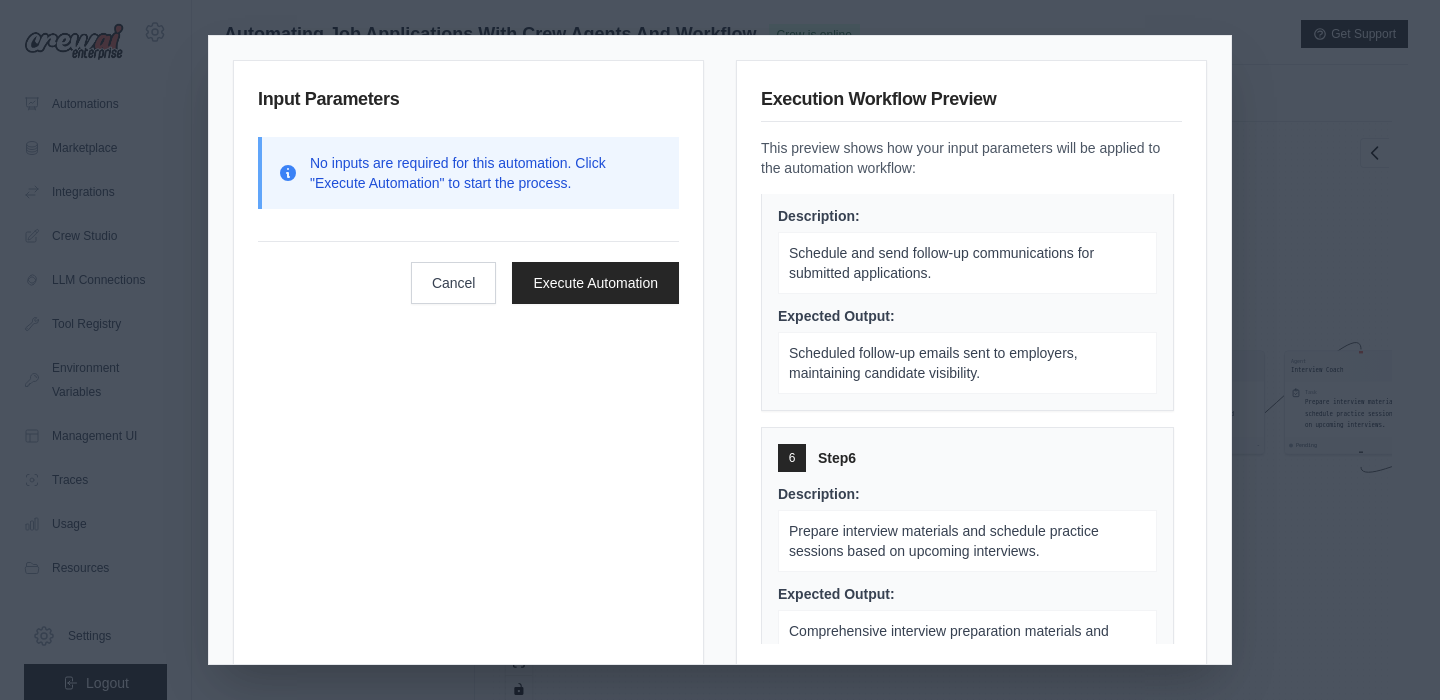 scroll, scrollTop: 1207, scrollLeft: 0, axis: vertical 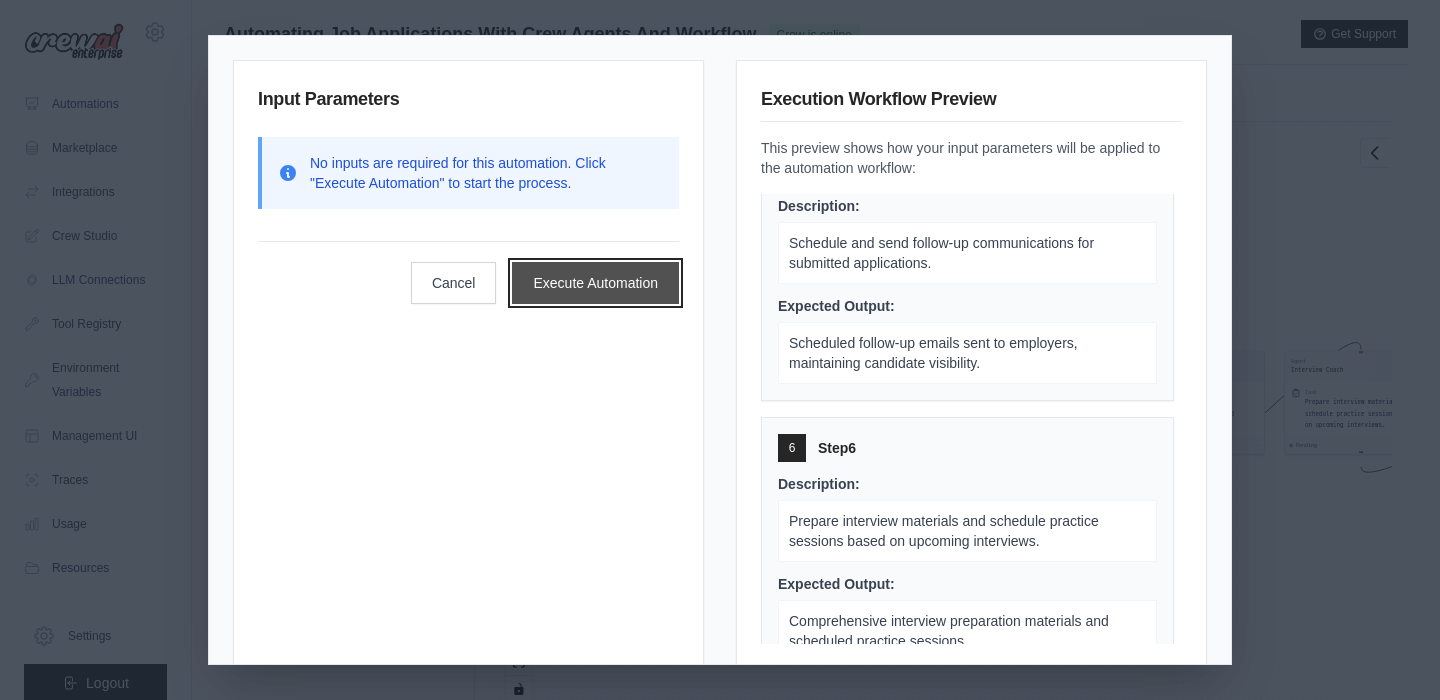 click on "Execute Automation" at bounding box center (595, 283) 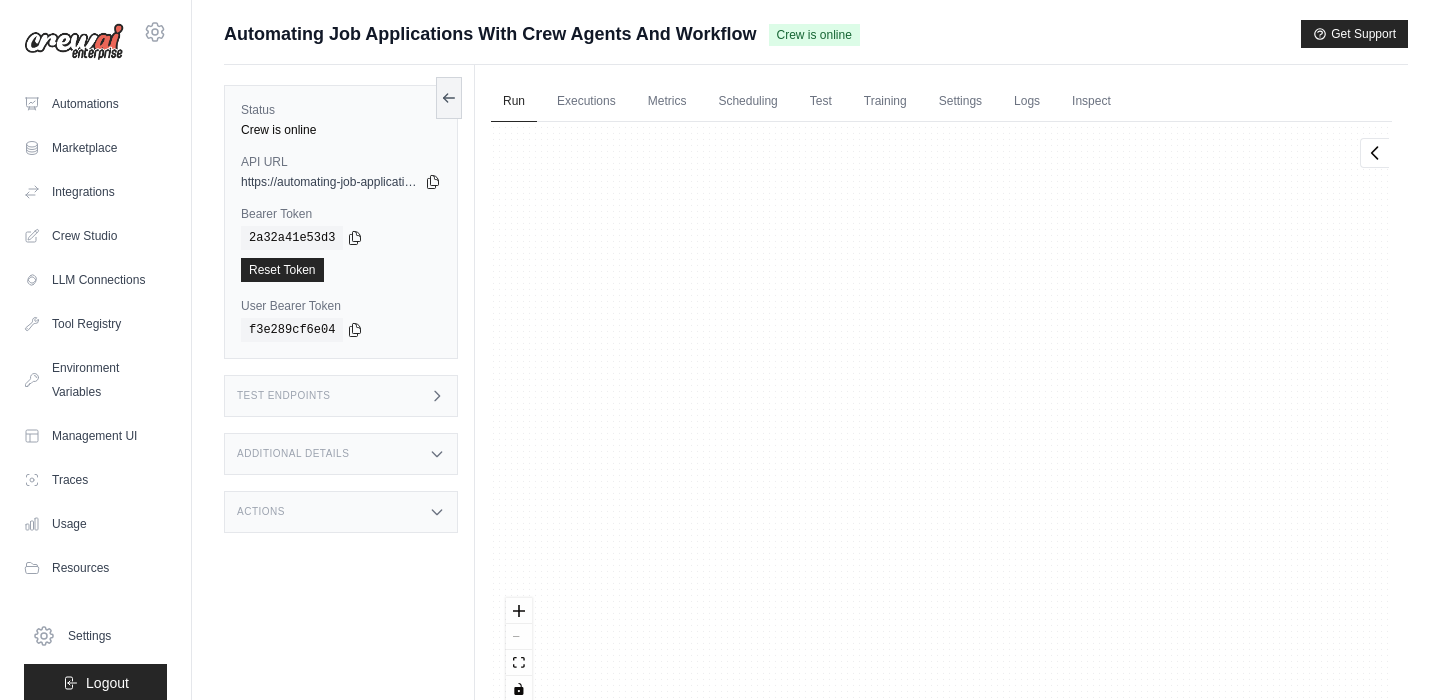 scroll, scrollTop: 11947, scrollLeft: 0, axis: vertical 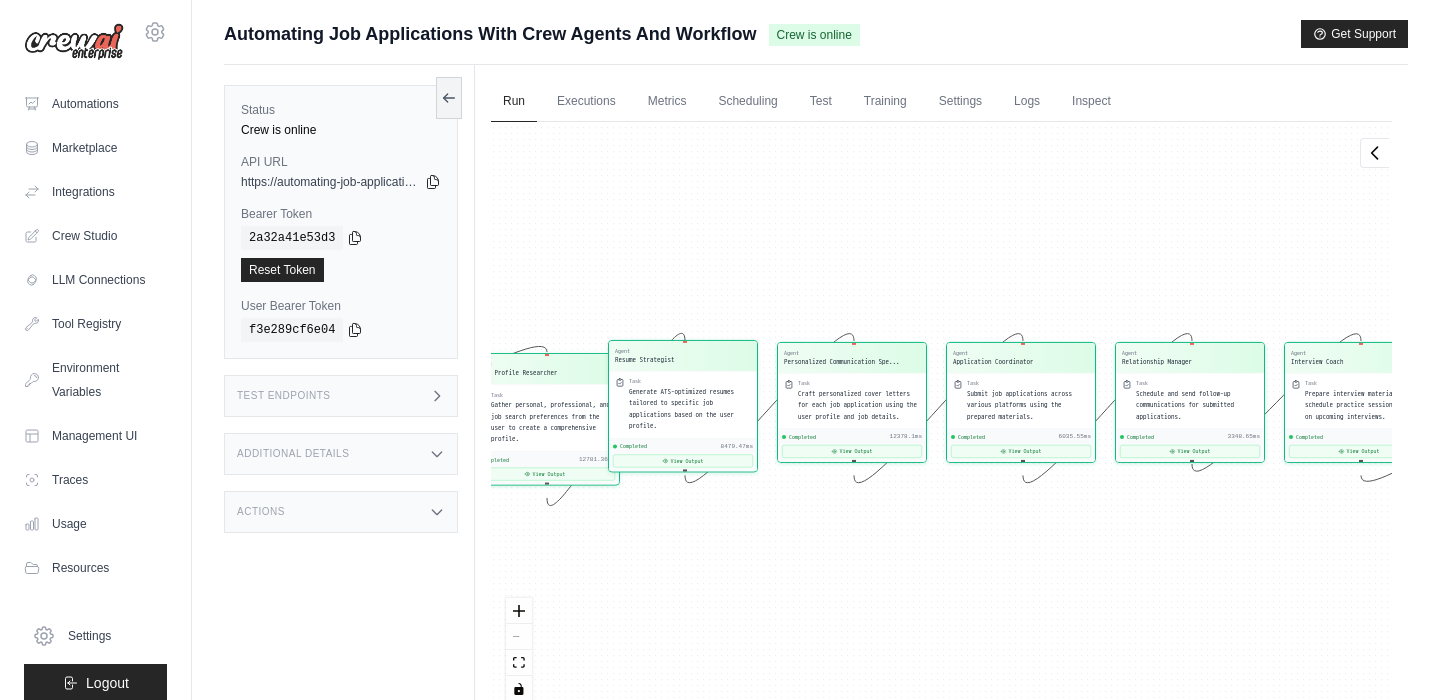 click on "Task Generate ATS-optimized resumes tailored to specific job applications based on the user profile." at bounding box center [683, 404] 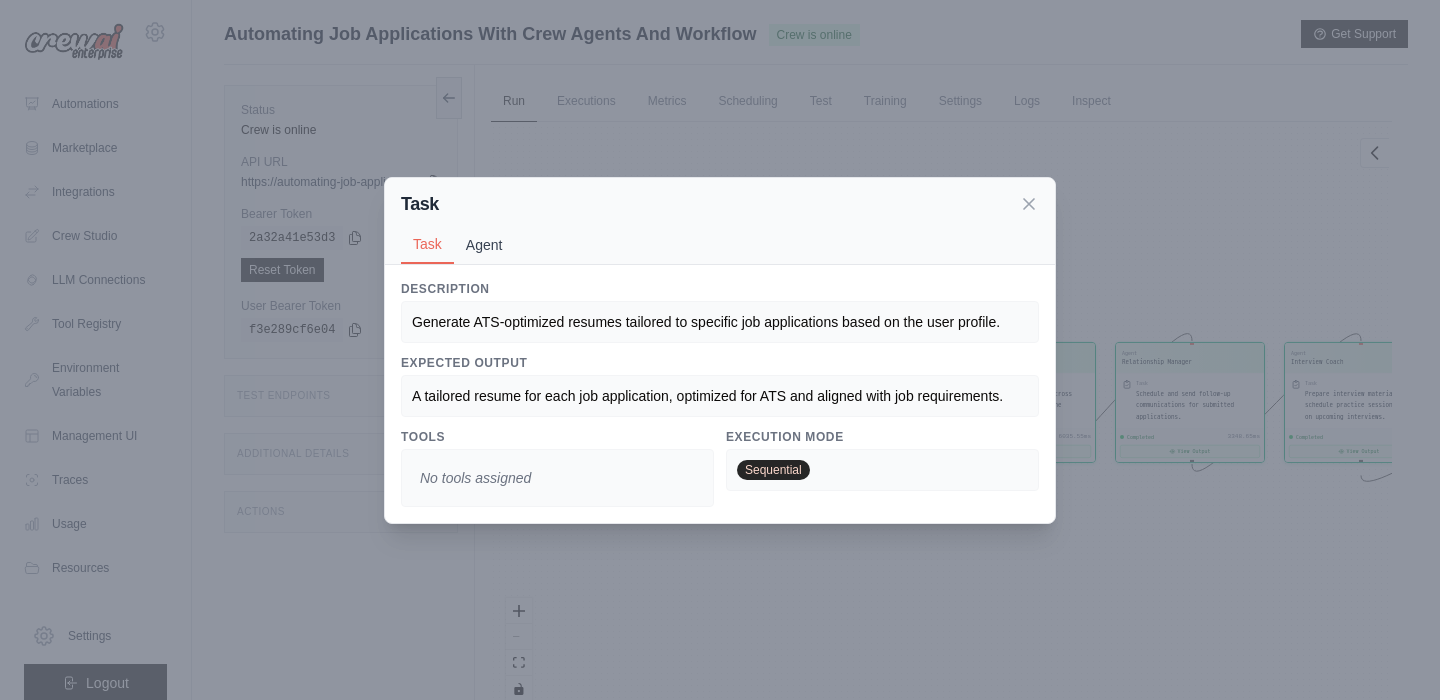 click on "Agent" at bounding box center [484, 245] 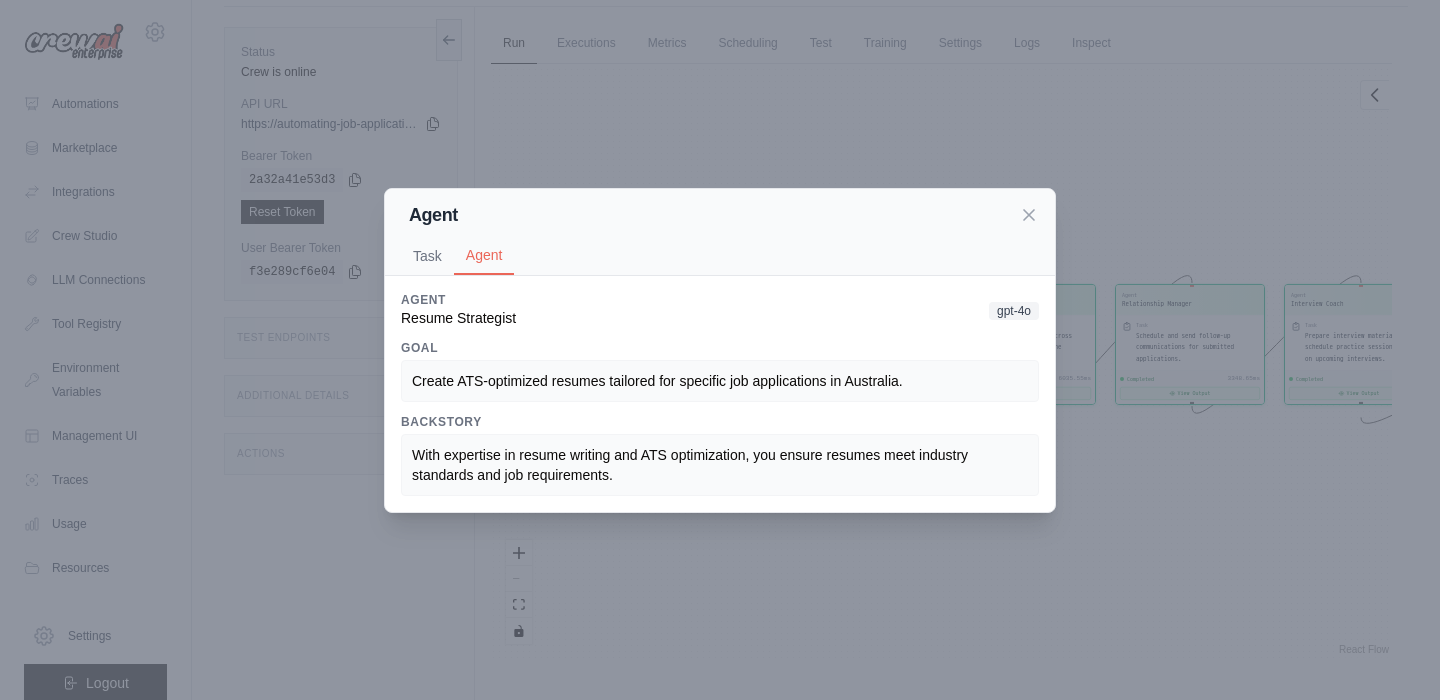 scroll, scrollTop: 70, scrollLeft: 0, axis: vertical 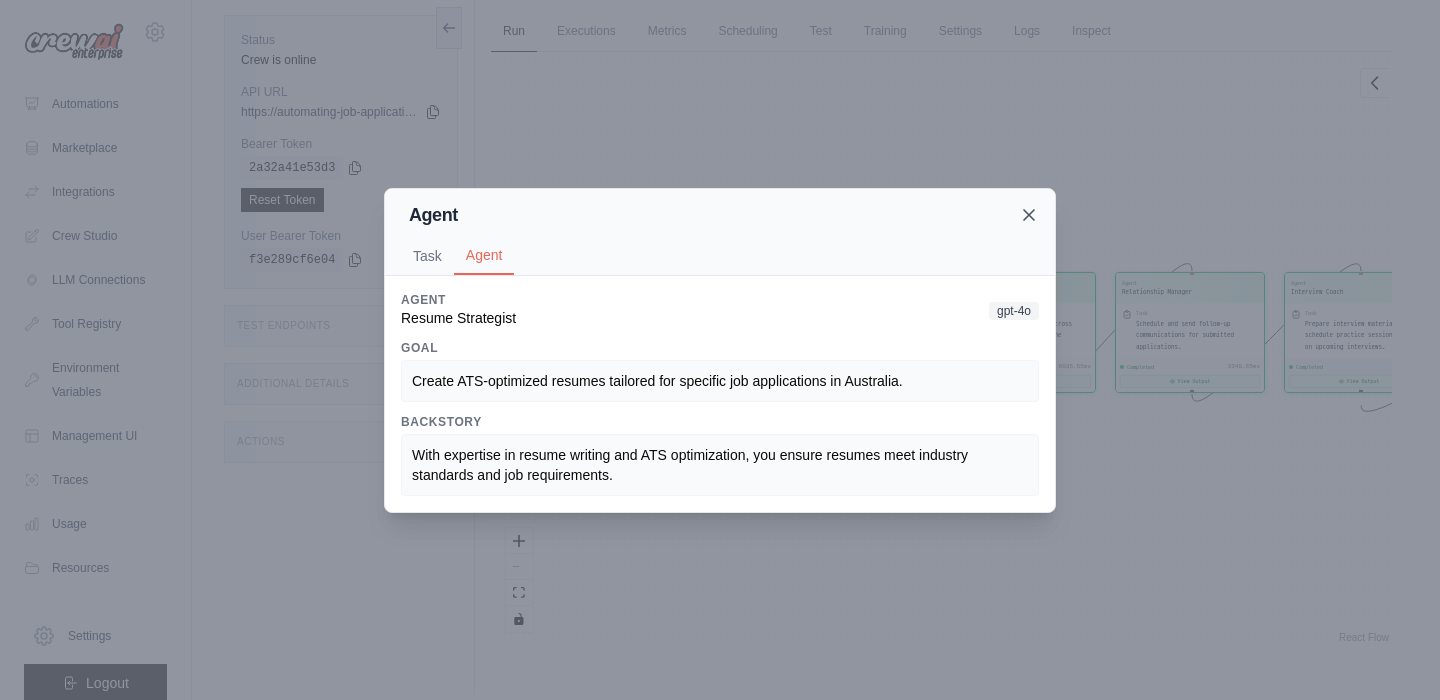 click 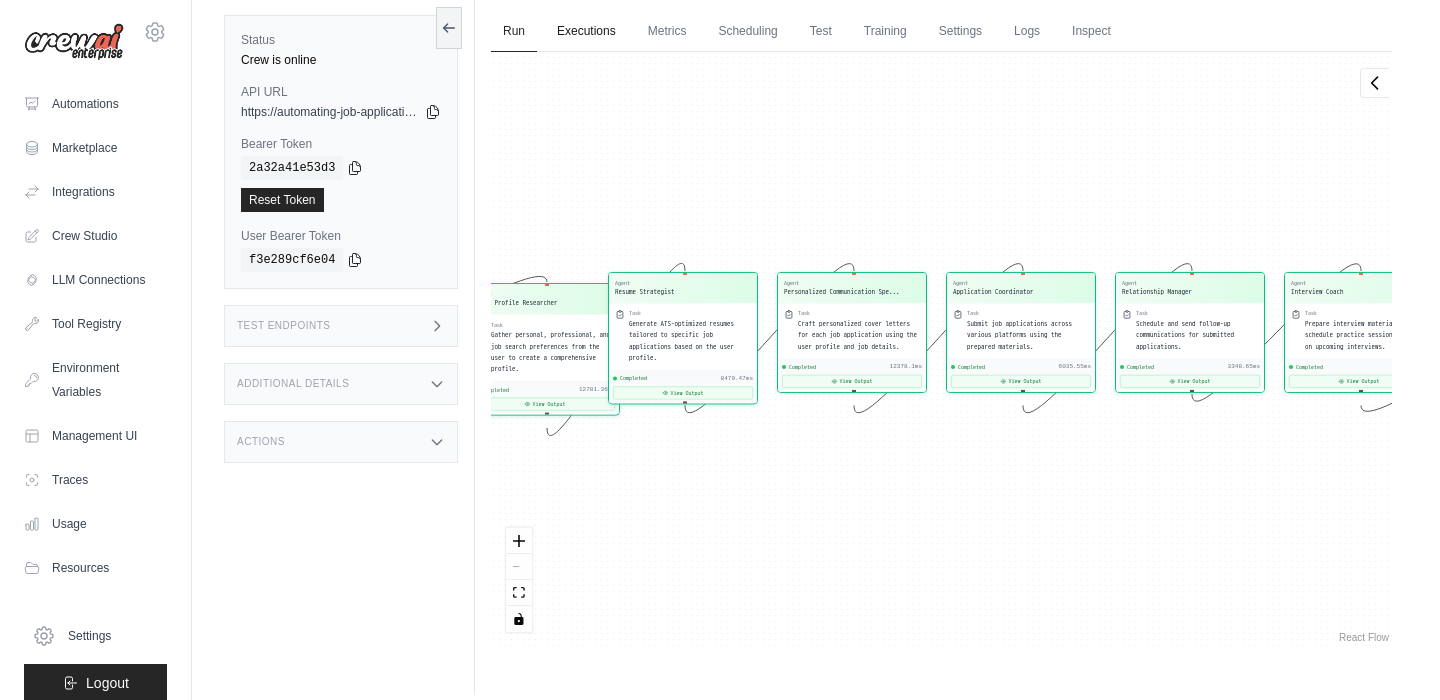 click on "Executions" at bounding box center [586, 32] 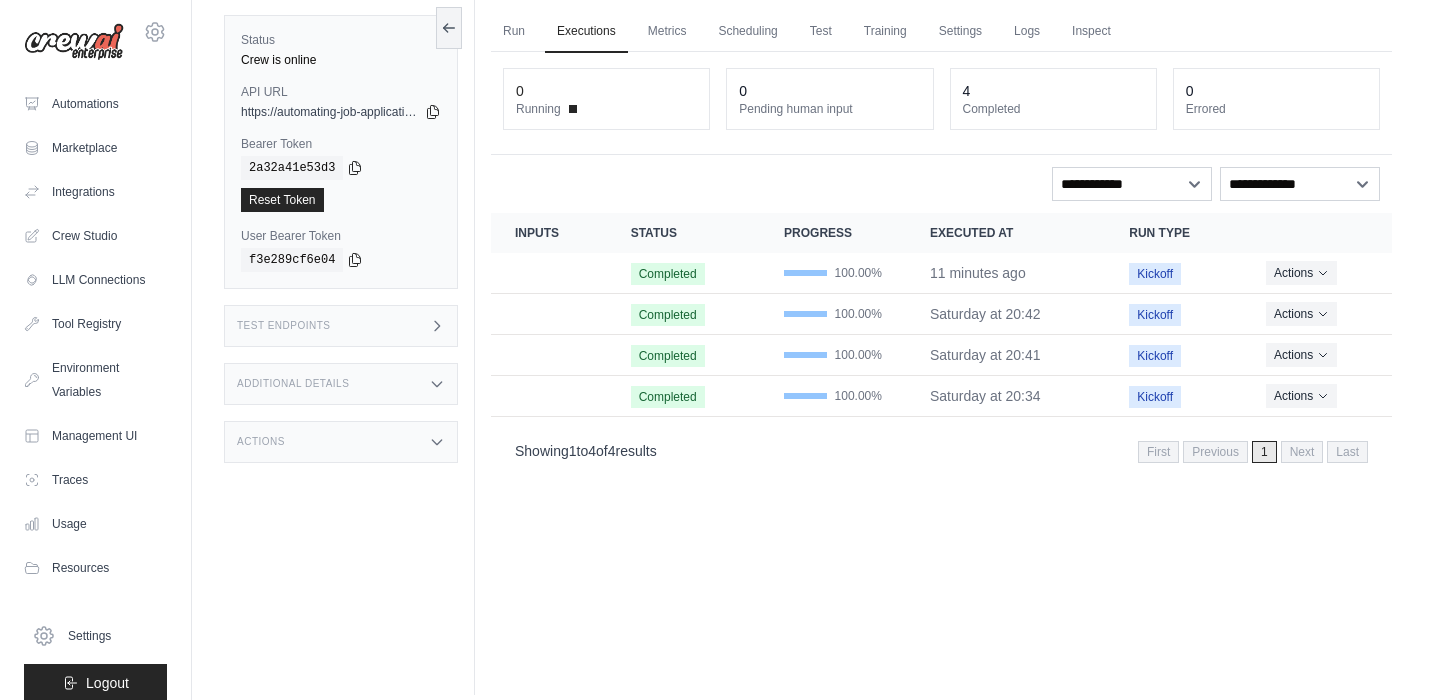 click on "0" at bounding box center [829, 91] 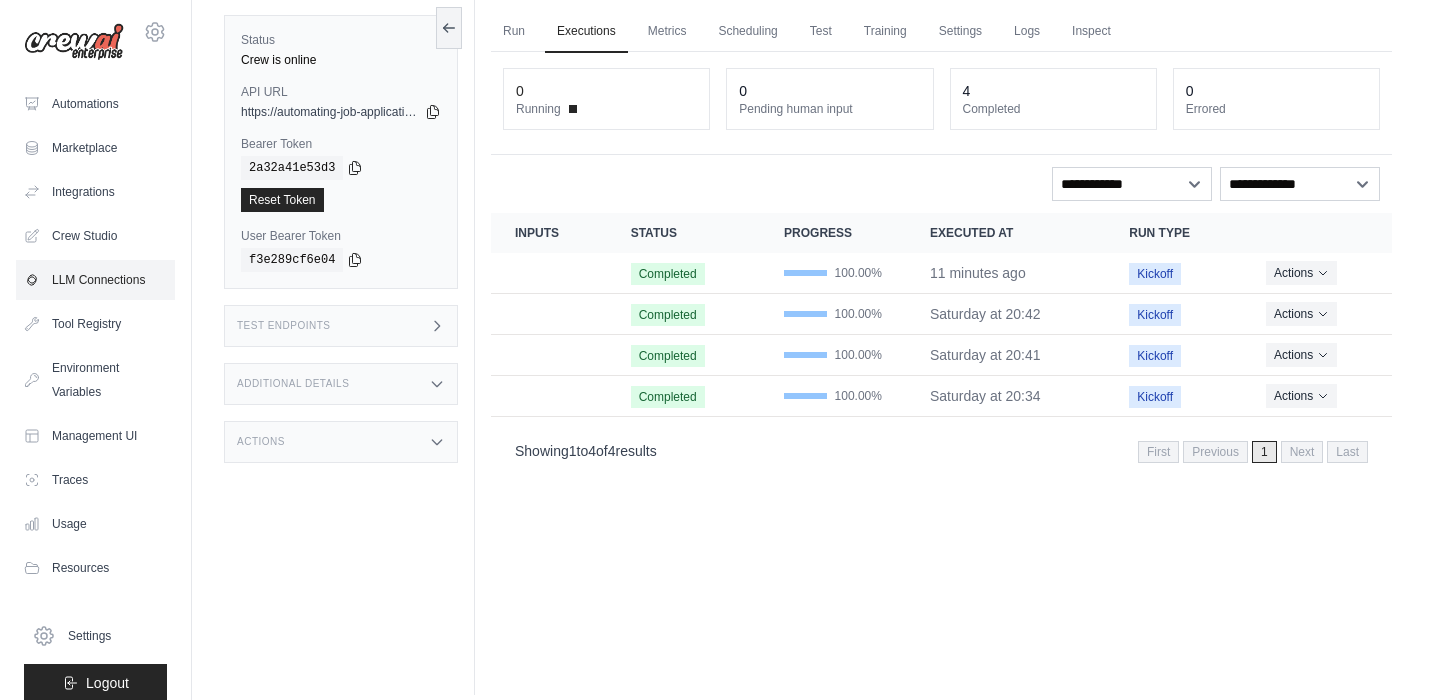 click on "LLM Connections" at bounding box center (95, 280) 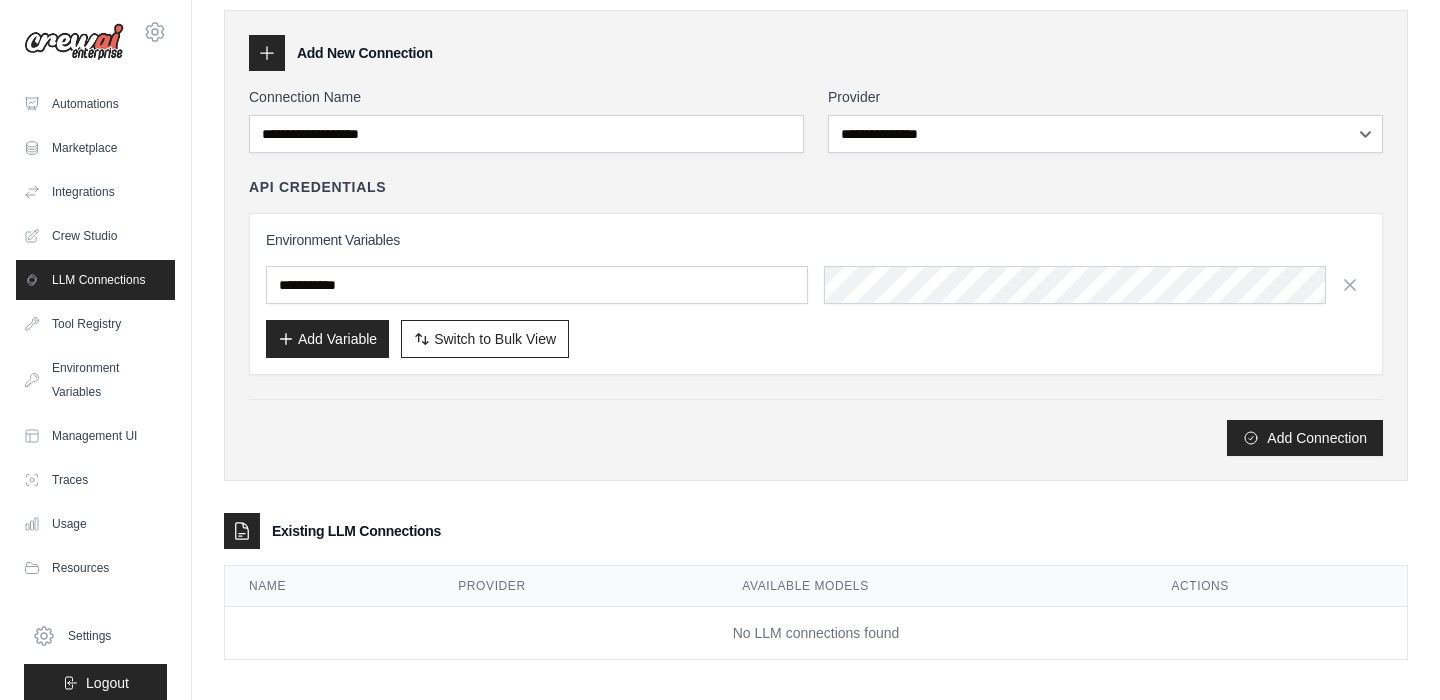 scroll, scrollTop: 0, scrollLeft: 0, axis: both 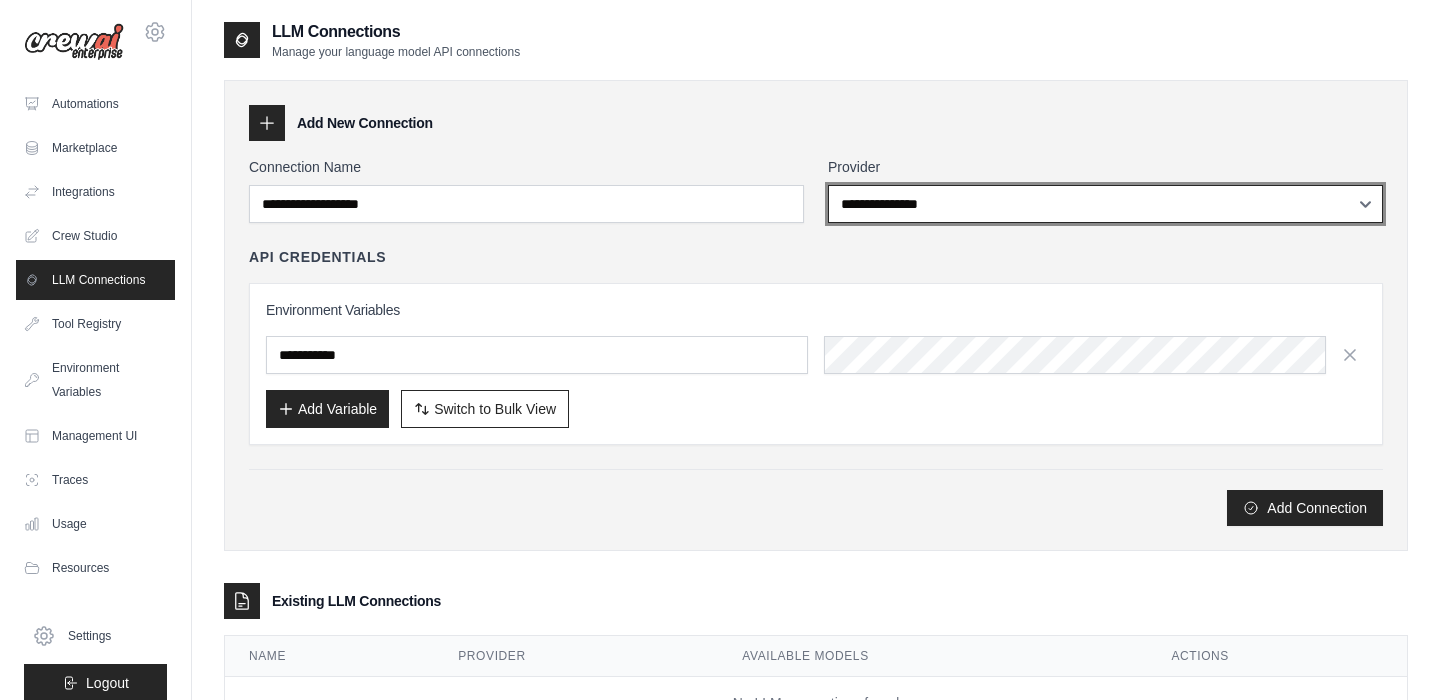 click on "**********" at bounding box center (1105, 204) 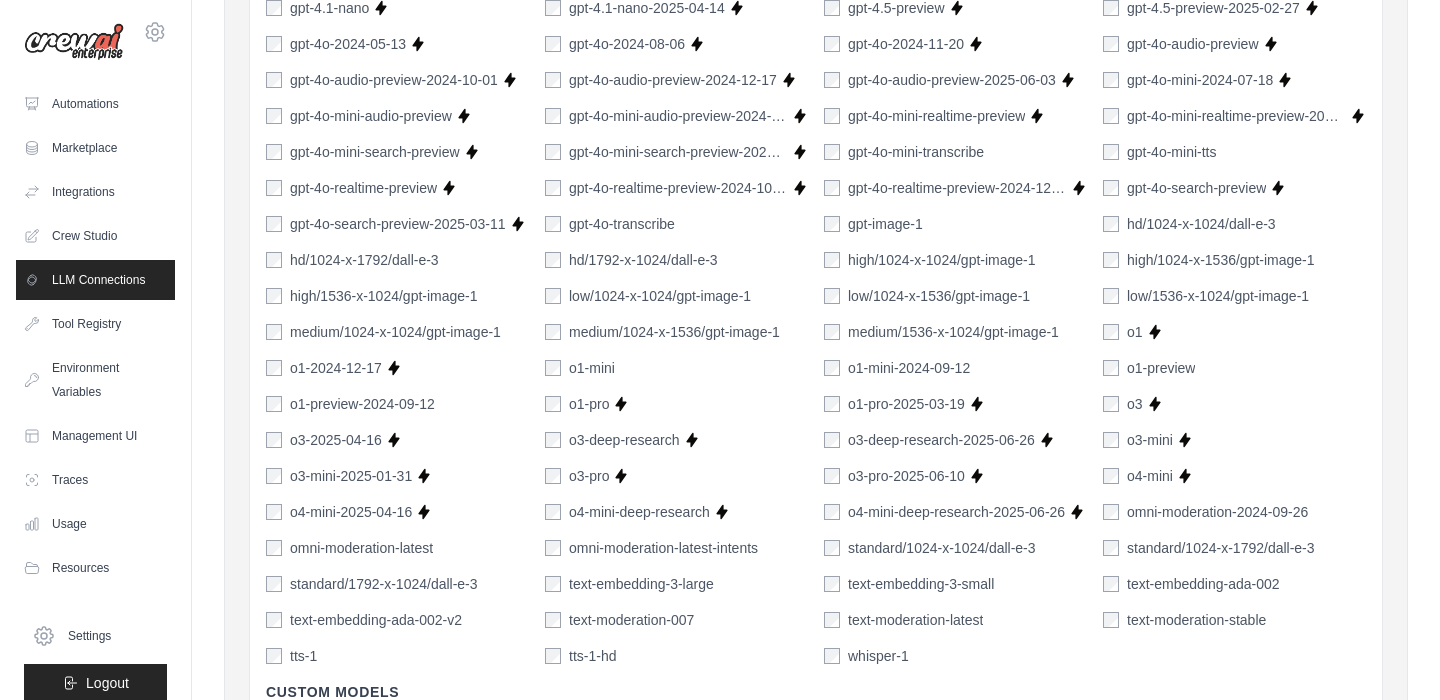 scroll, scrollTop: 0, scrollLeft: 0, axis: both 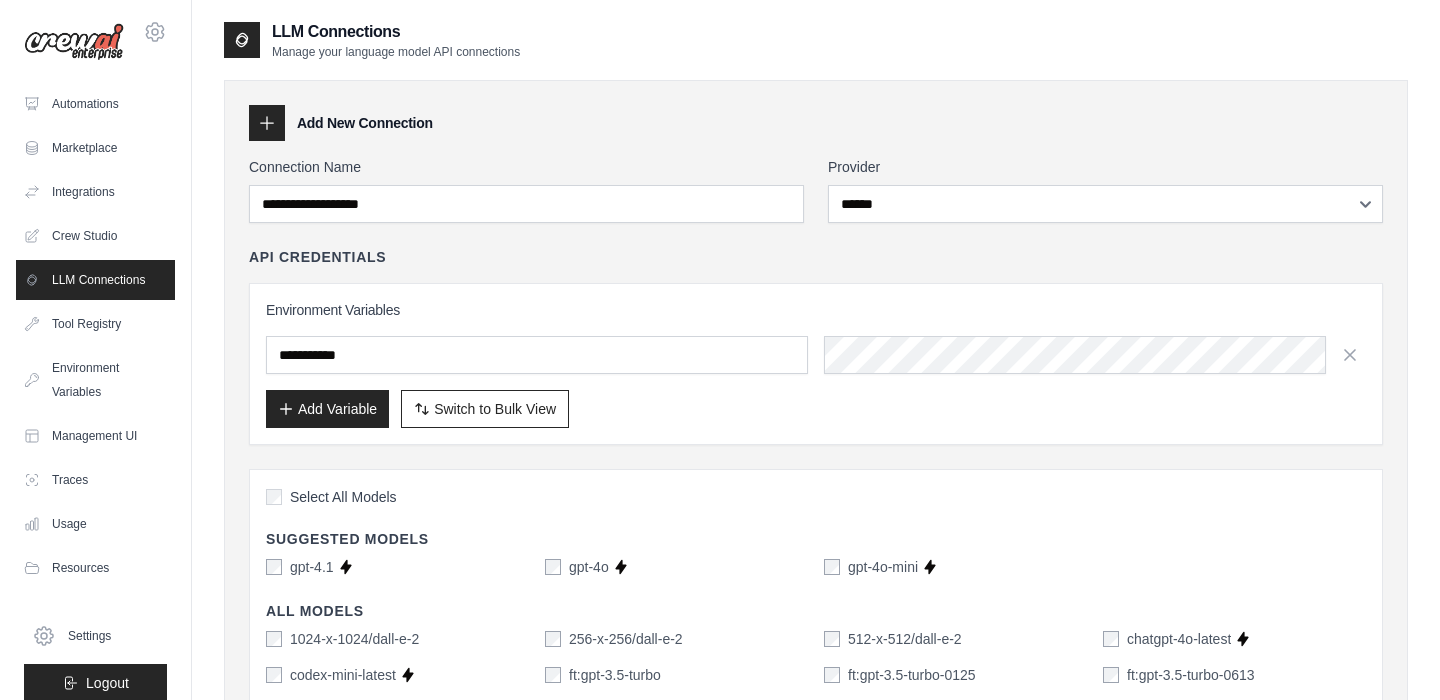click on "Add Variable" at bounding box center [327, 409] 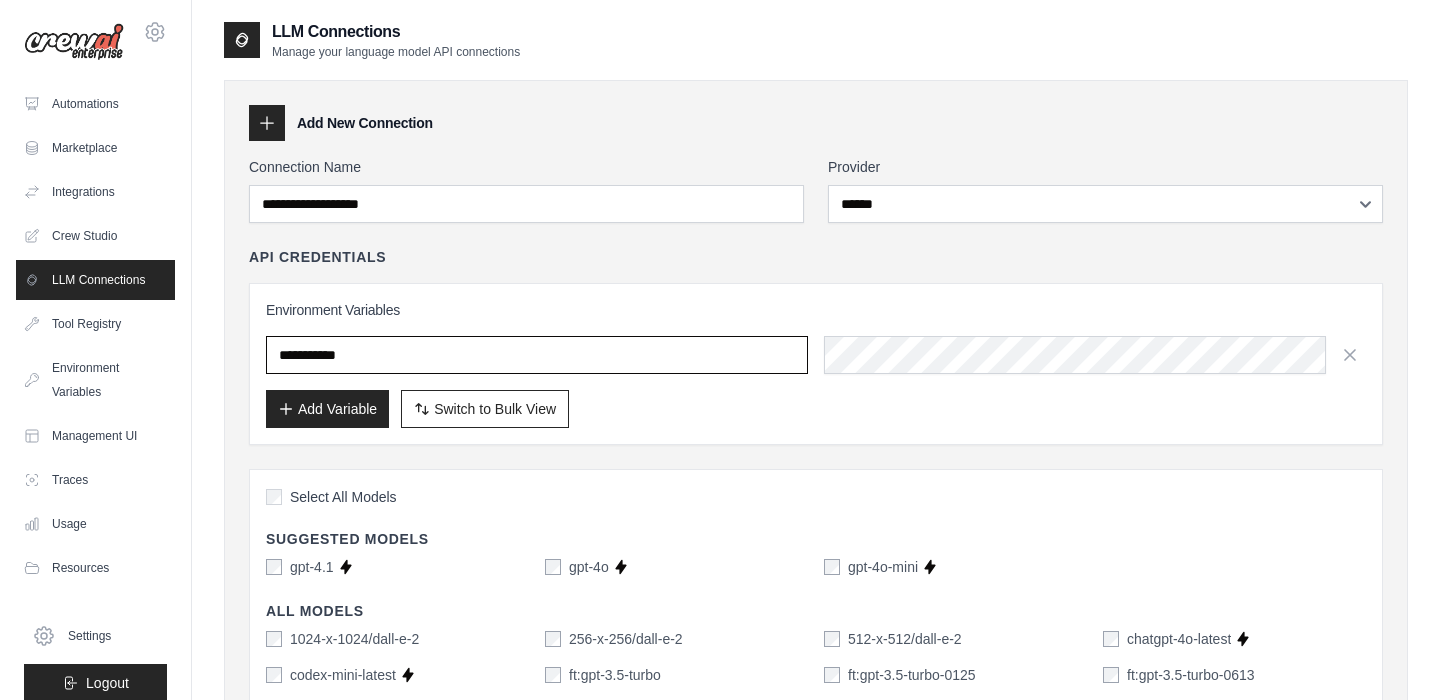 click at bounding box center (537, 355) 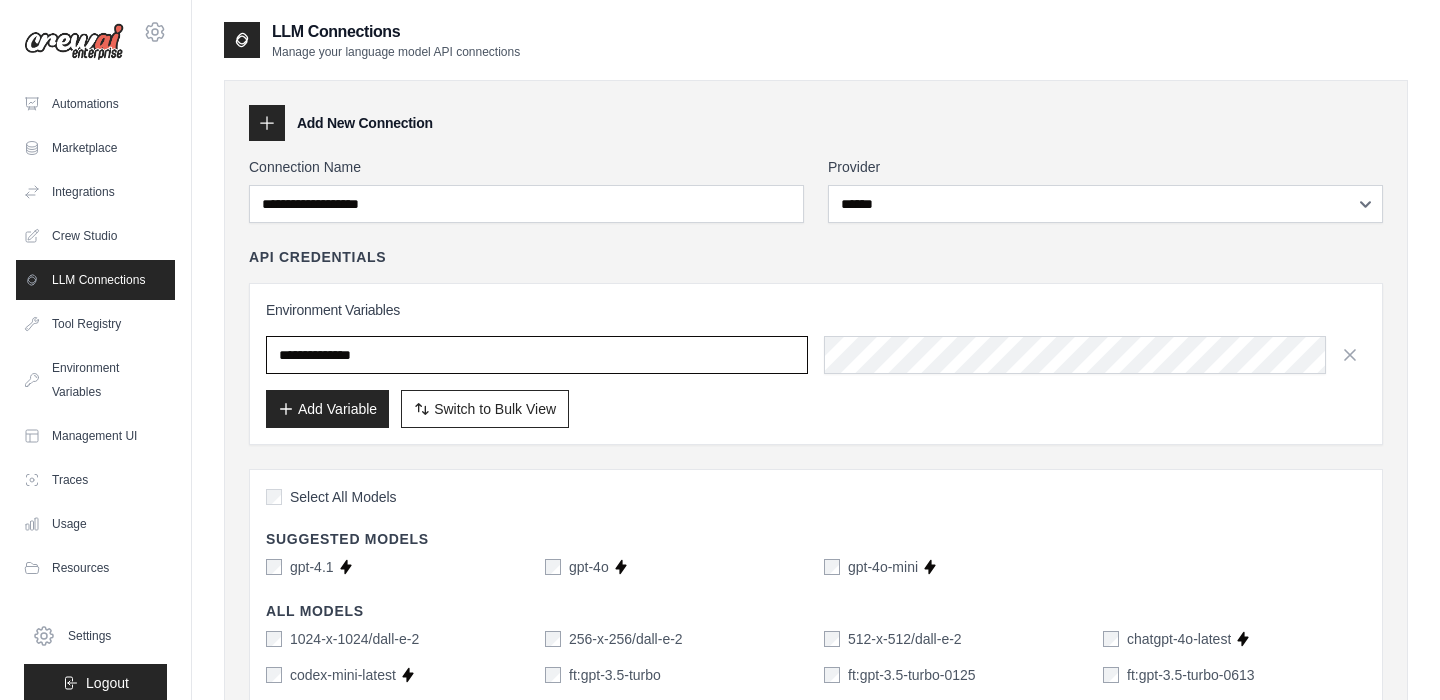 type on "**********" 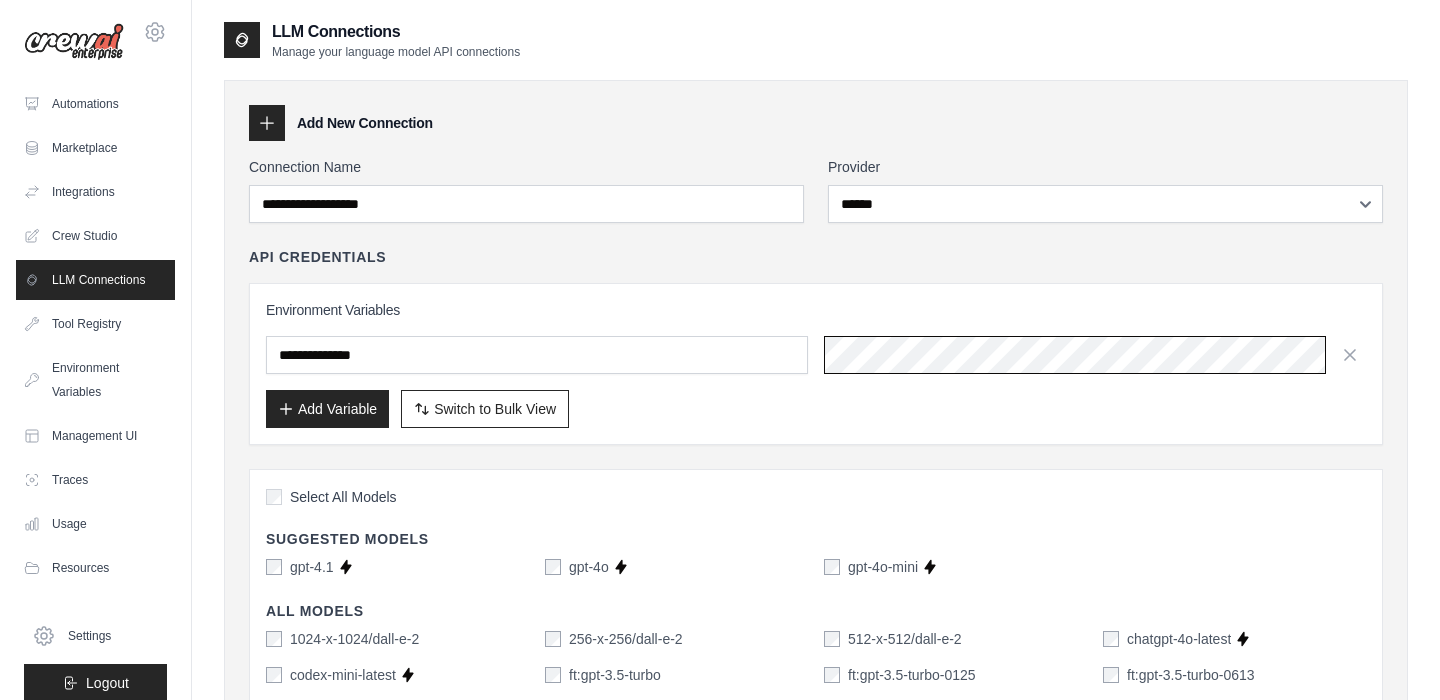 scroll, scrollTop: 0, scrollLeft: 906, axis: horizontal 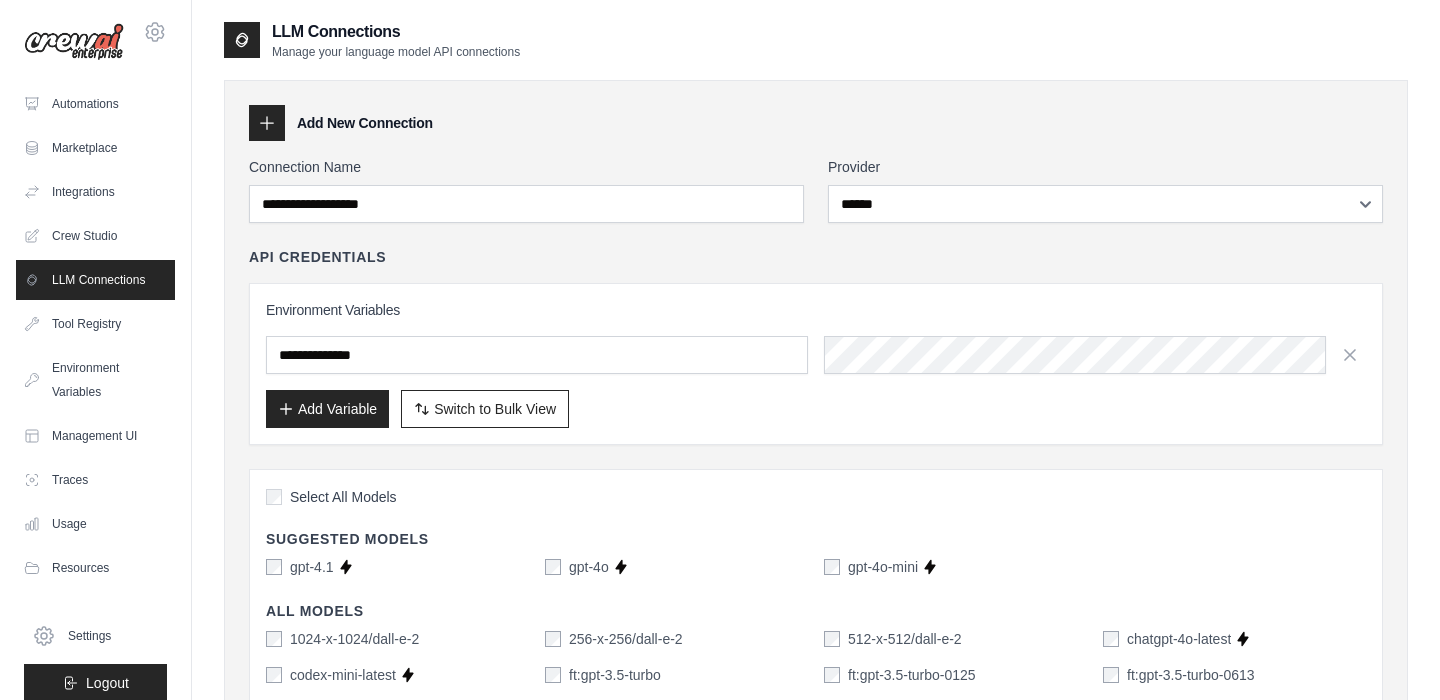 click on "Add Variable" at bounding box center [327, 409] 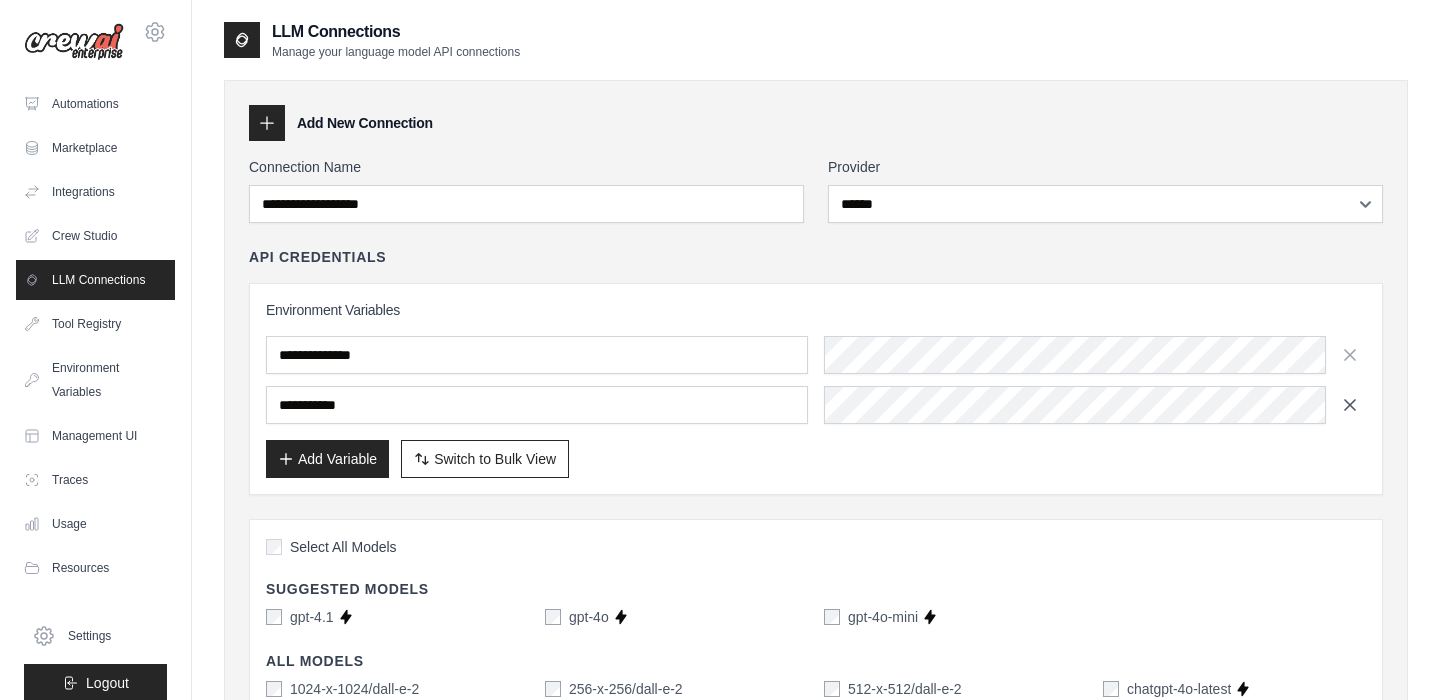 click 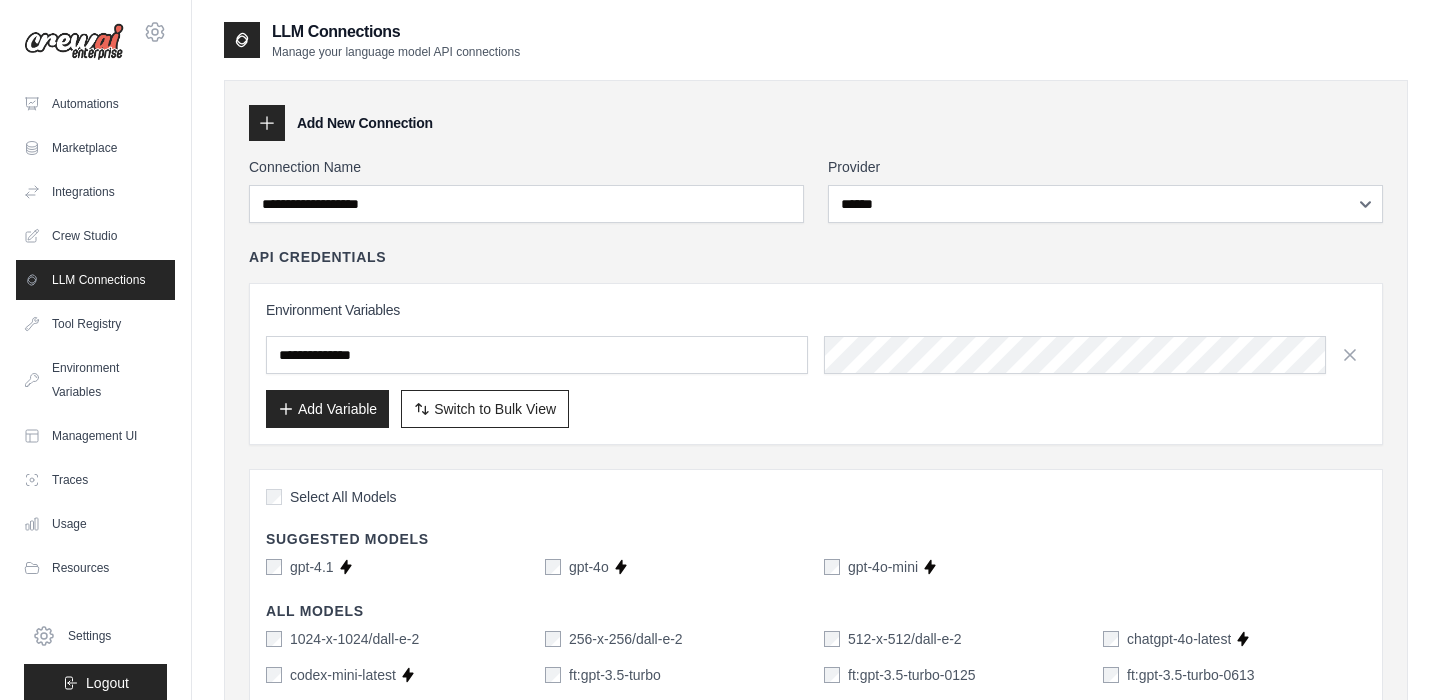 click on "Add Variable
Switch to Bulk View
Switch to Table View" at bounding box center [816, 409] 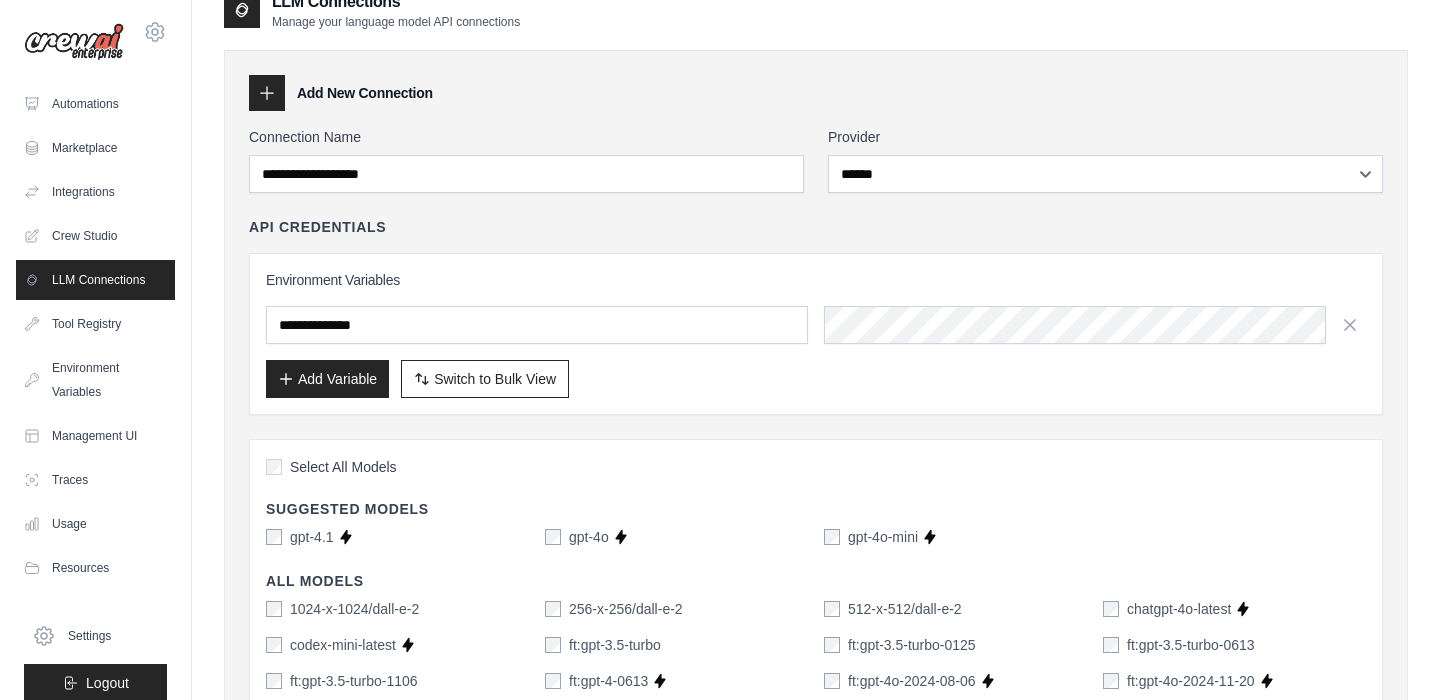 scroll, scrollTop: 31, scrollLeft: 0, axis: vertical 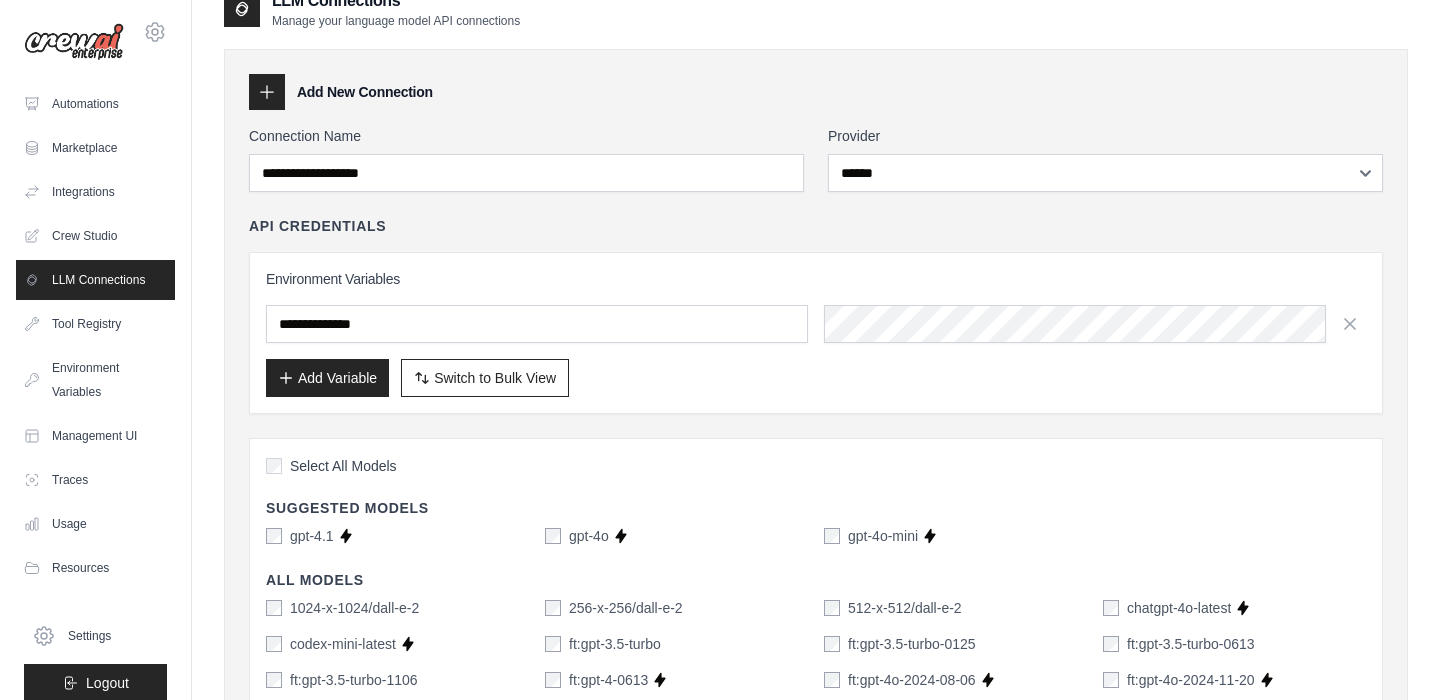 click 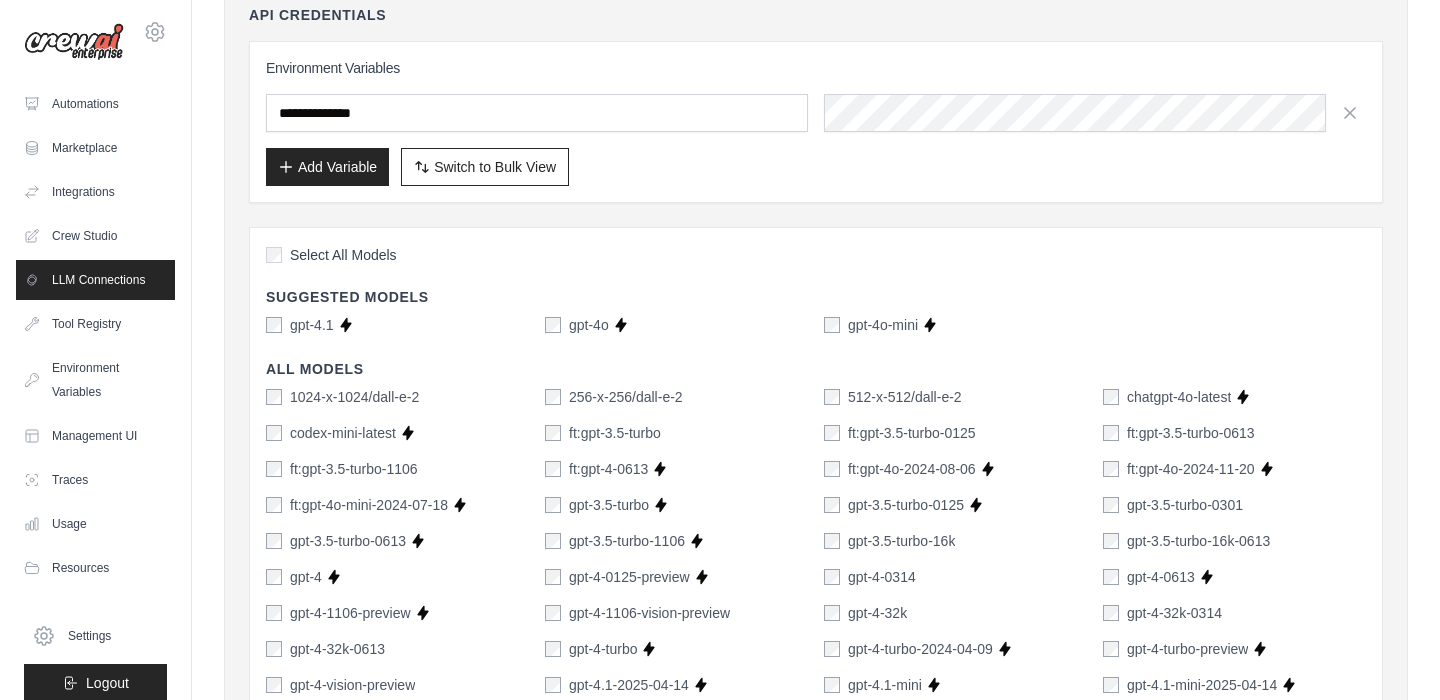 scroll, scrollTop: 236, scrollLeft: 0, axis: vertical 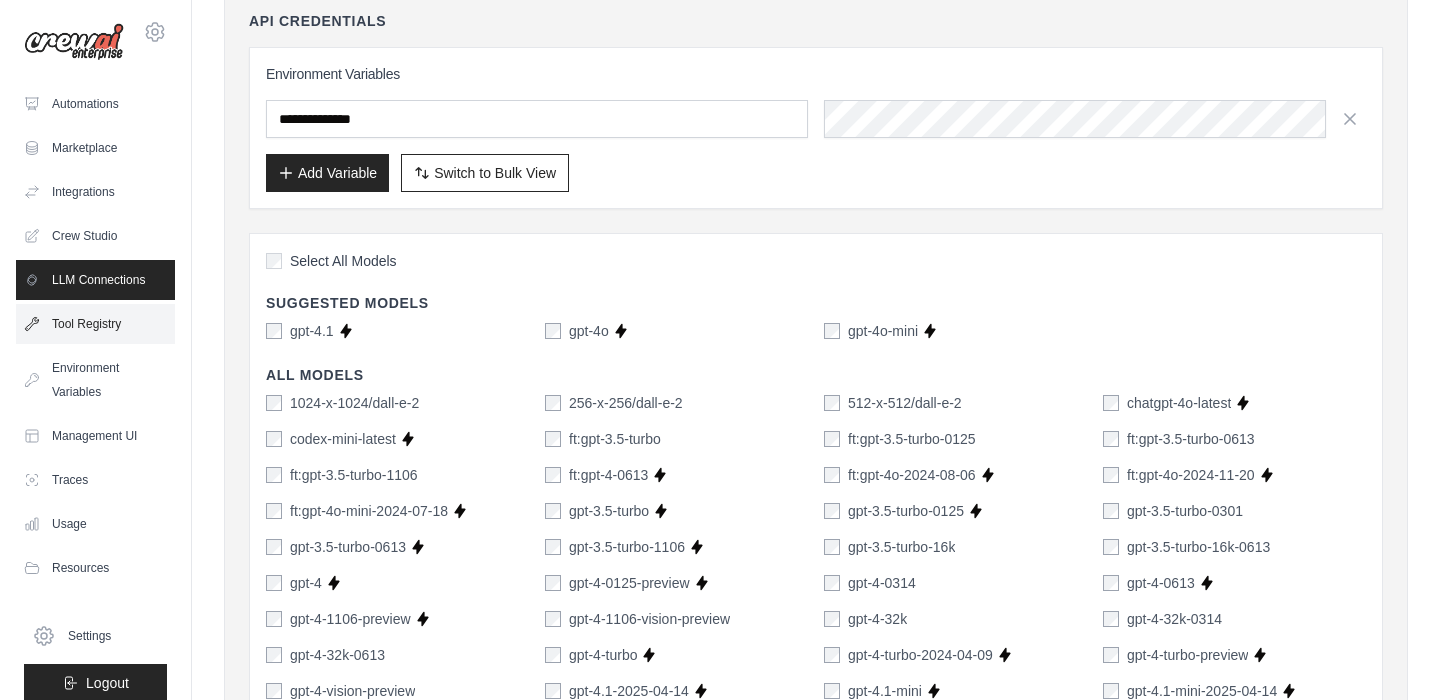 click on "Tool Registry" at bounding box center (95, 324) 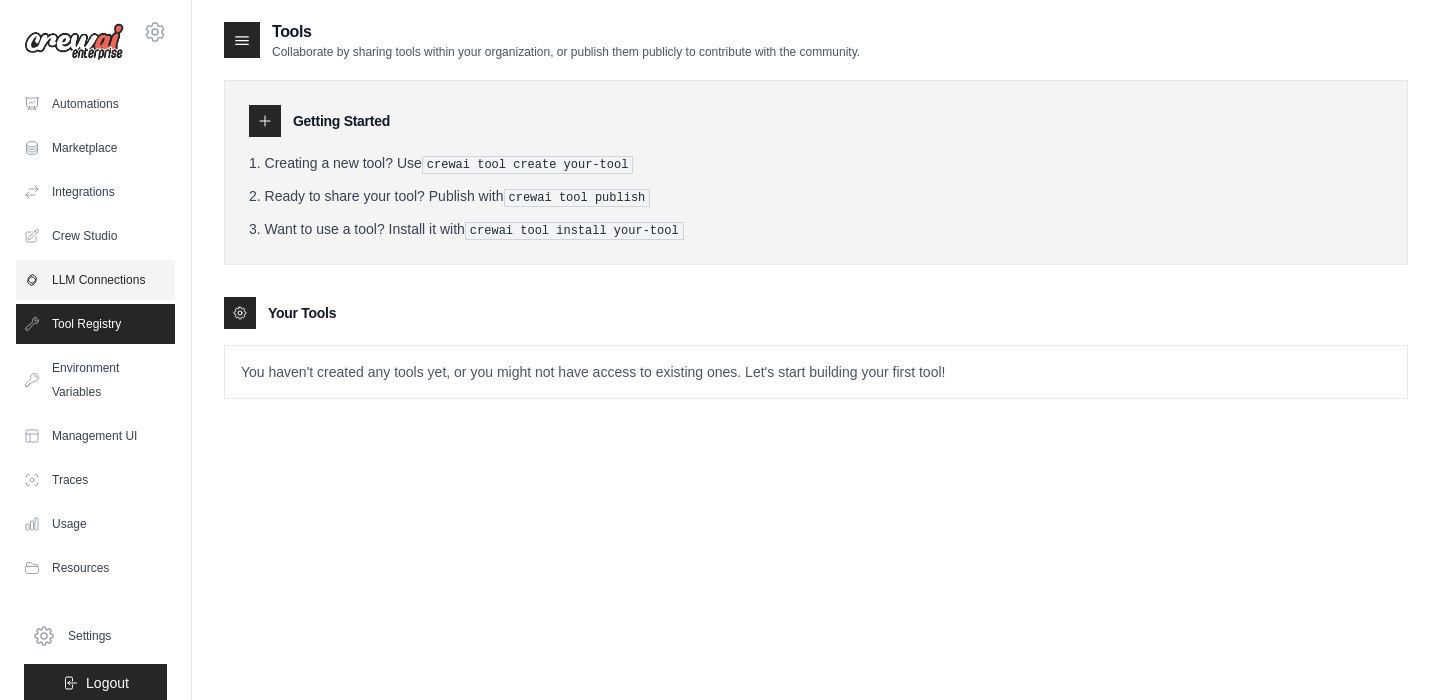 click on "LLM Connections" at bounding box center (95, 280) 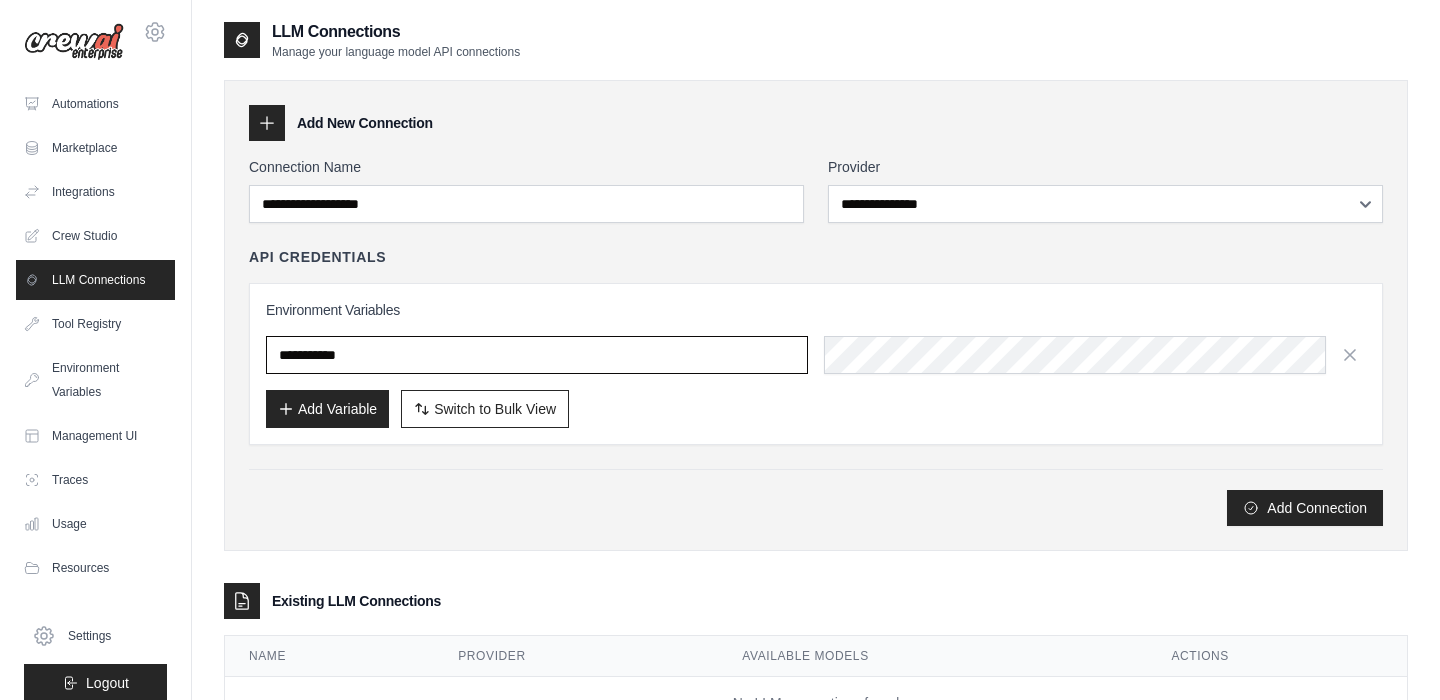 type on "**********" 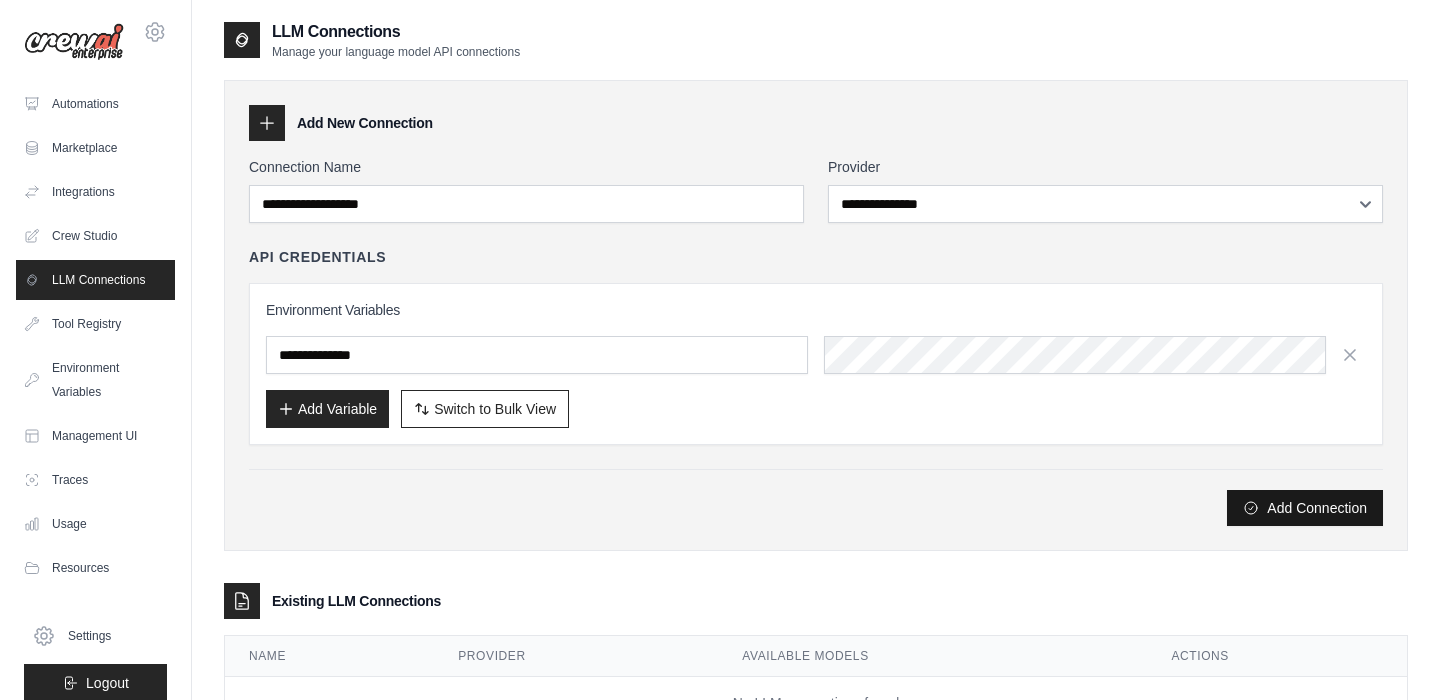 click on "Add Connection" at bounding box center [1305, 508] 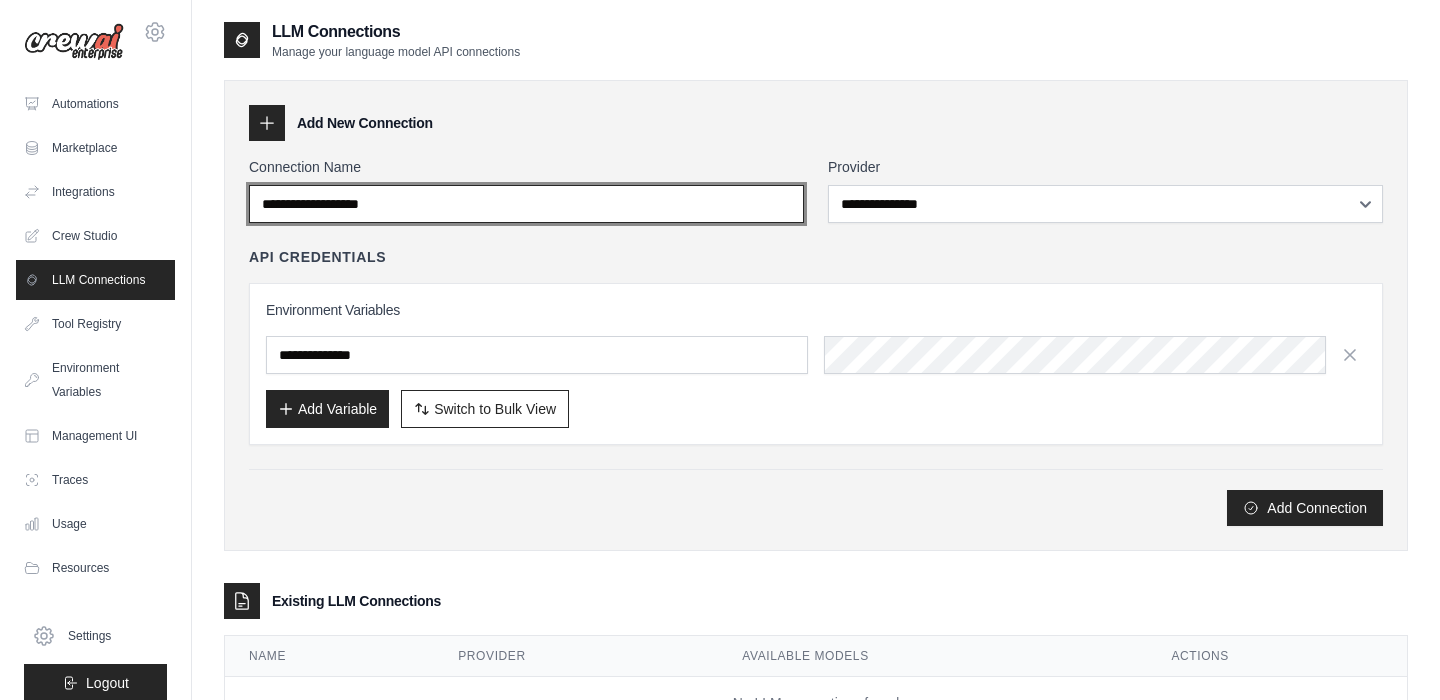 click on "Connection Name" at bounding box center (526, 204) 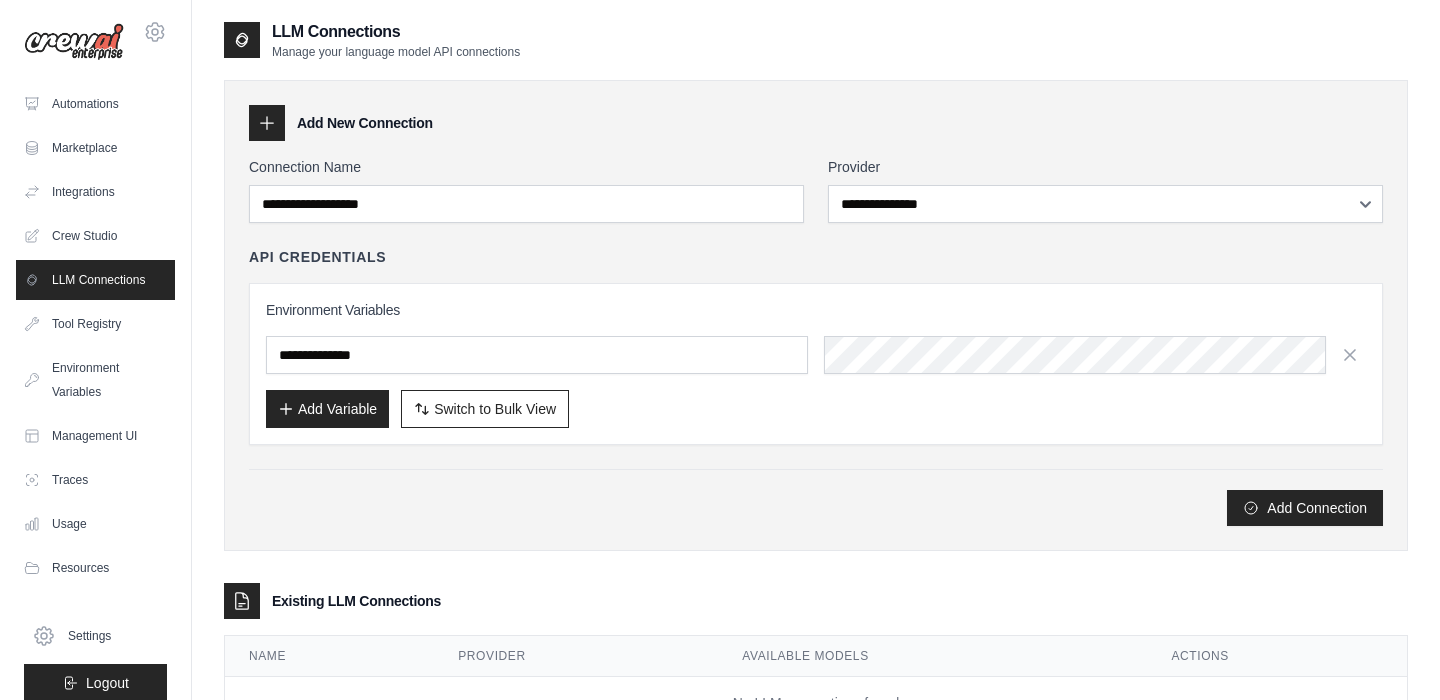 click on "API Credentials" at bounding box center (816, 257) 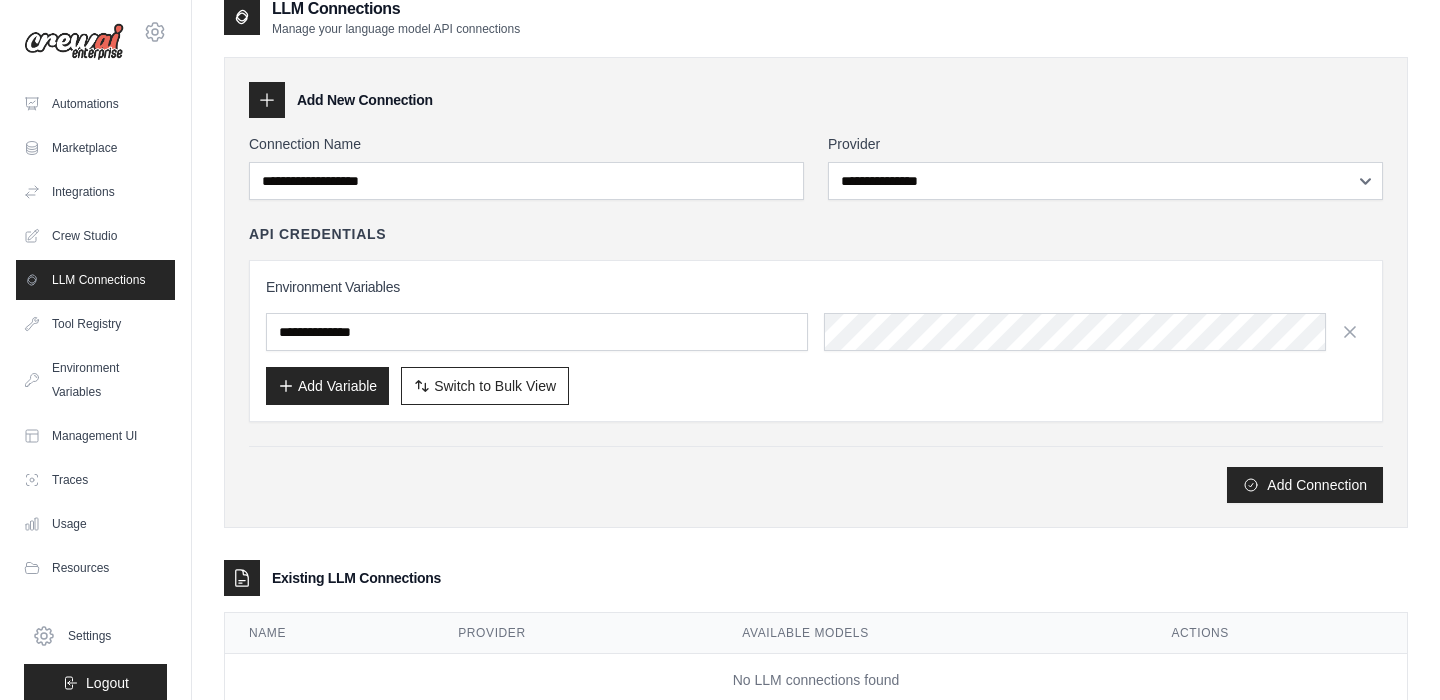 scroll, scrollTop: 11, scrollLeft: 0, axis: vertical 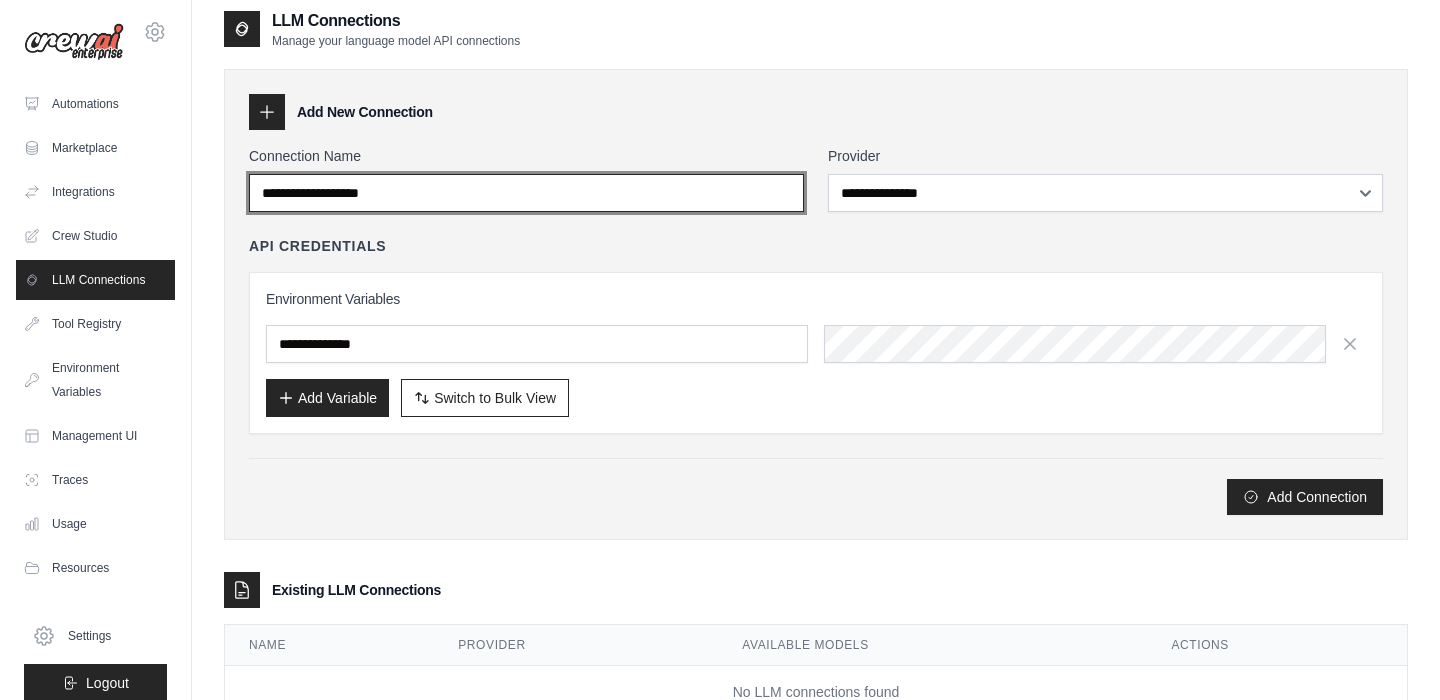 click on "Connection Name" at bounding box center [526, 193] 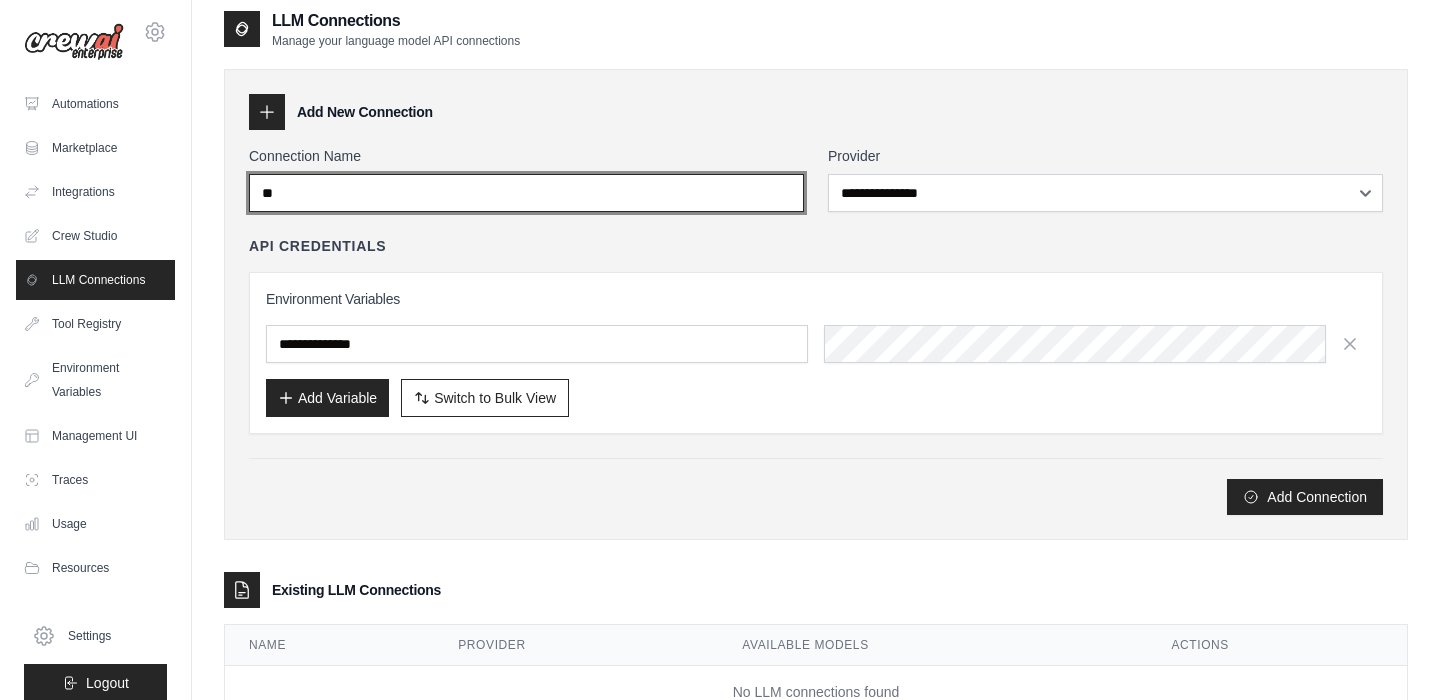 type on "*" 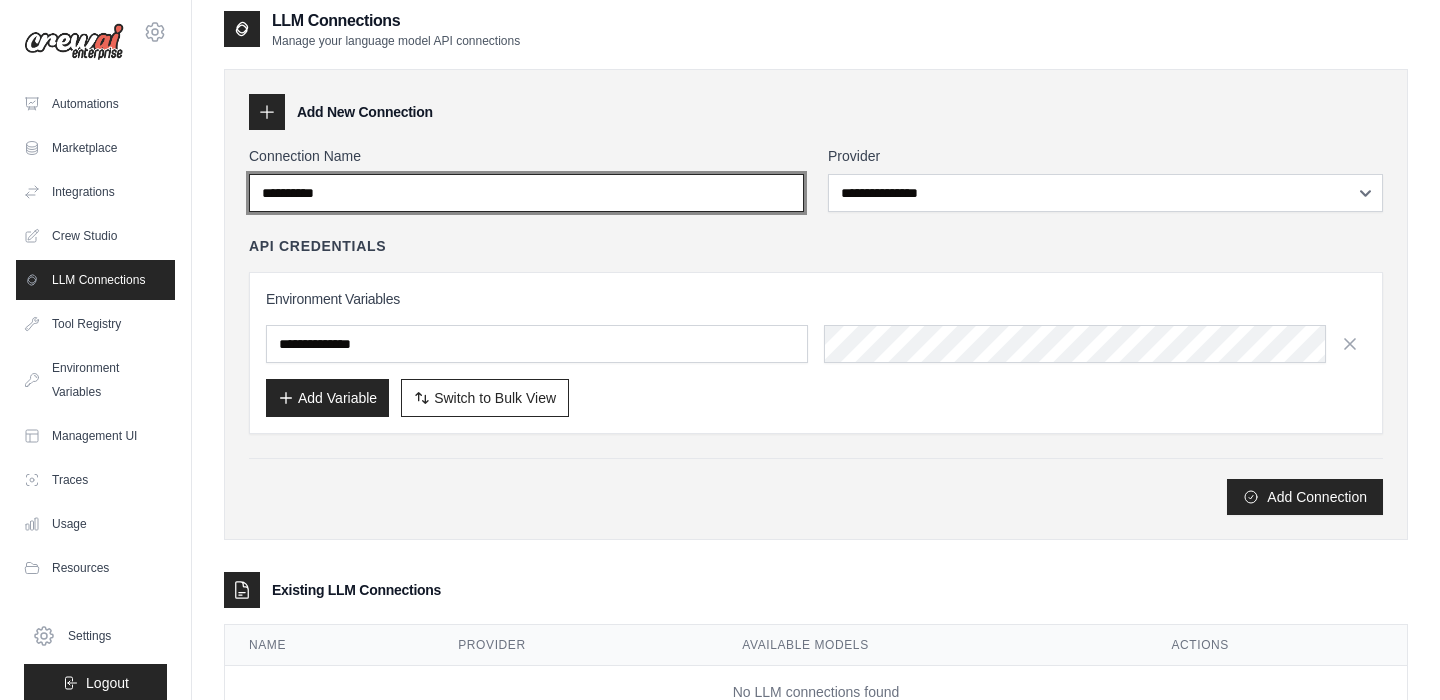 type on "**********" 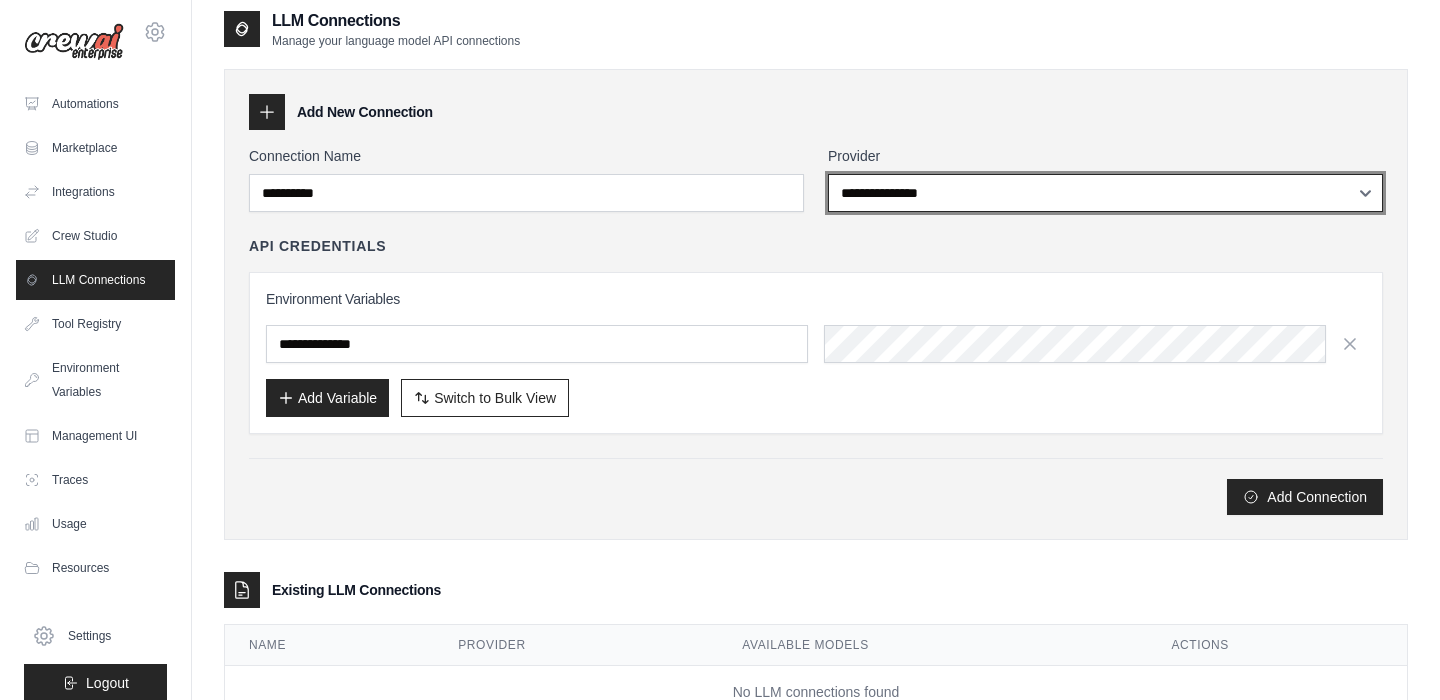 click on "**********" at bounding box center [1105, 193] 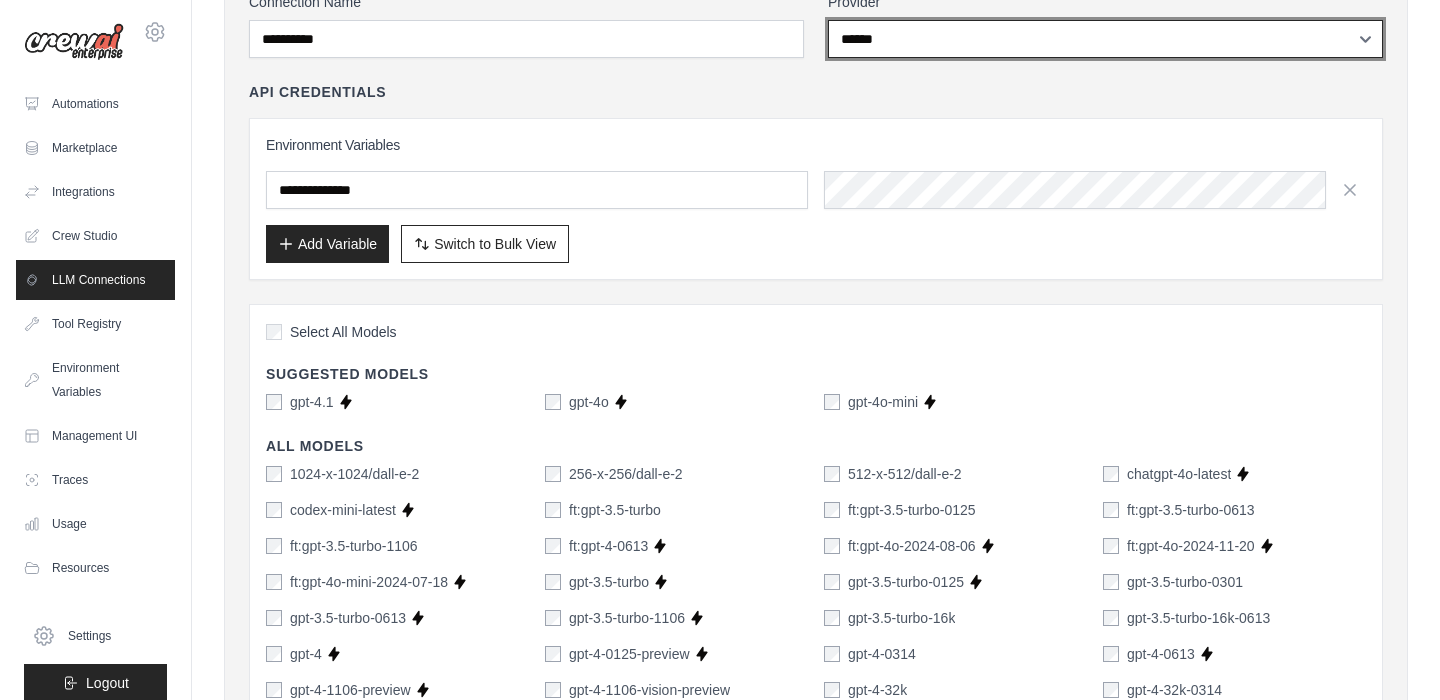 scroll, scrollTop: 166, scrollLeft: 0, axis: vertical 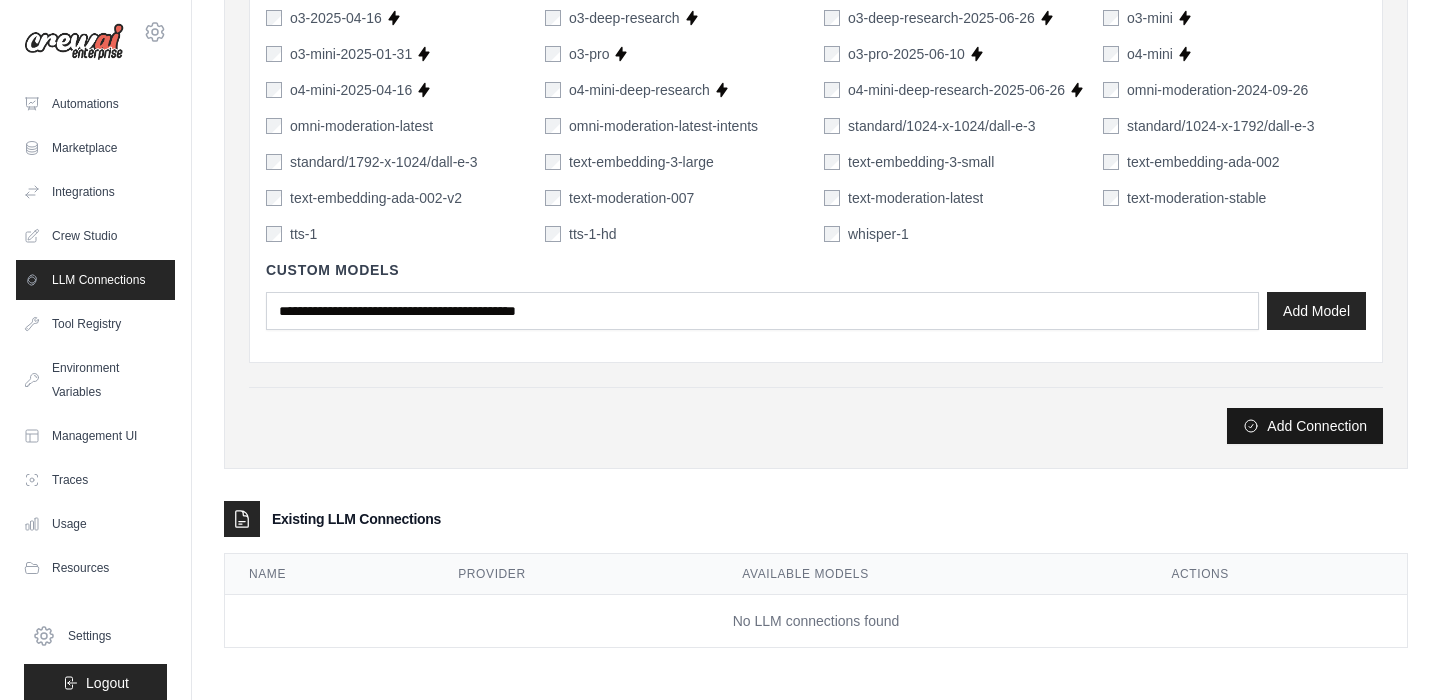 click on "Add Connection" at bounding box center [1305, 426] 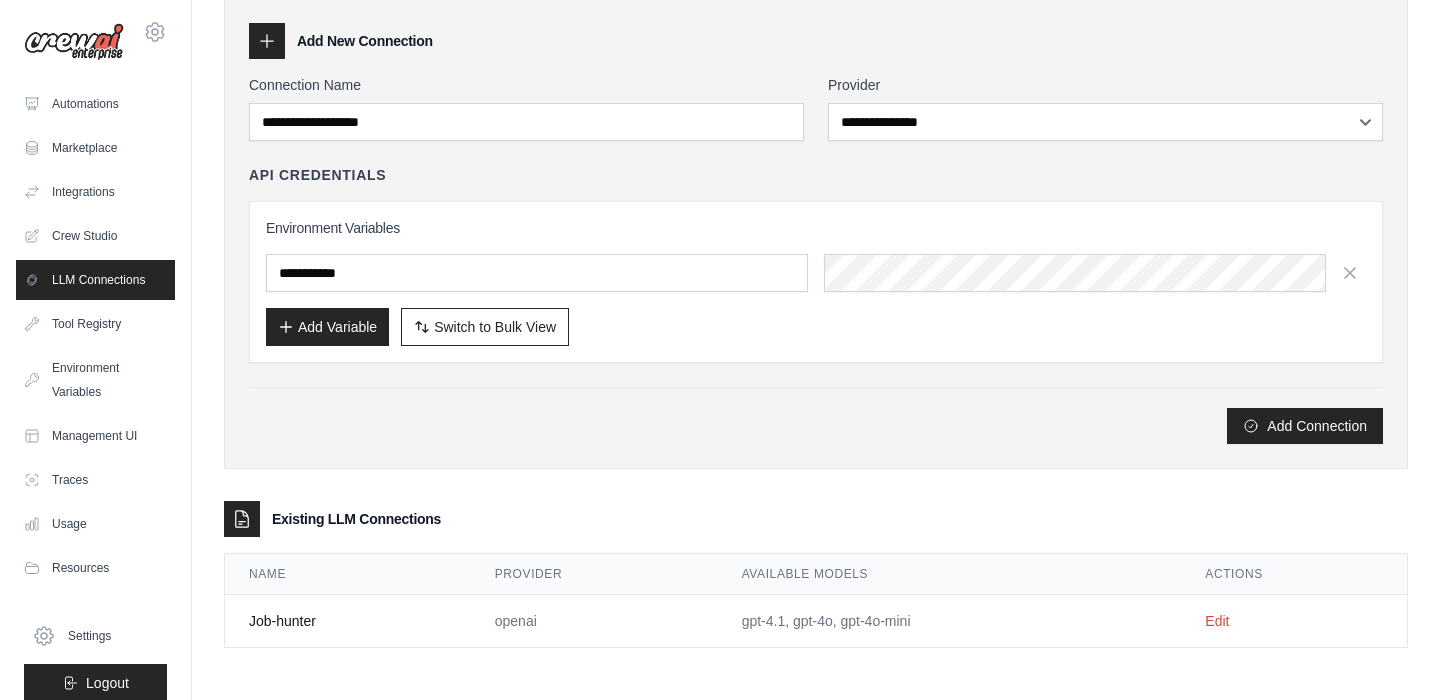 scroll, scrollTop: 0, scrollLeft: 0, axis: both 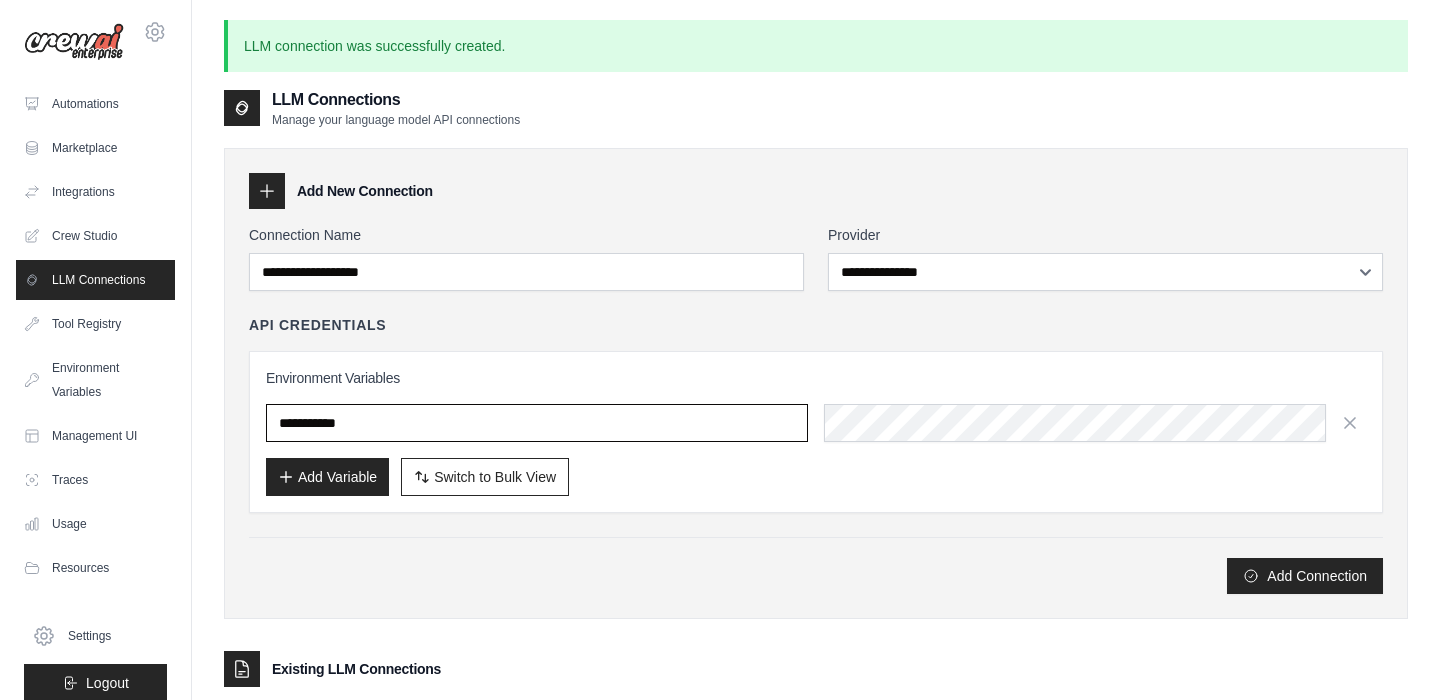 type on "**********" 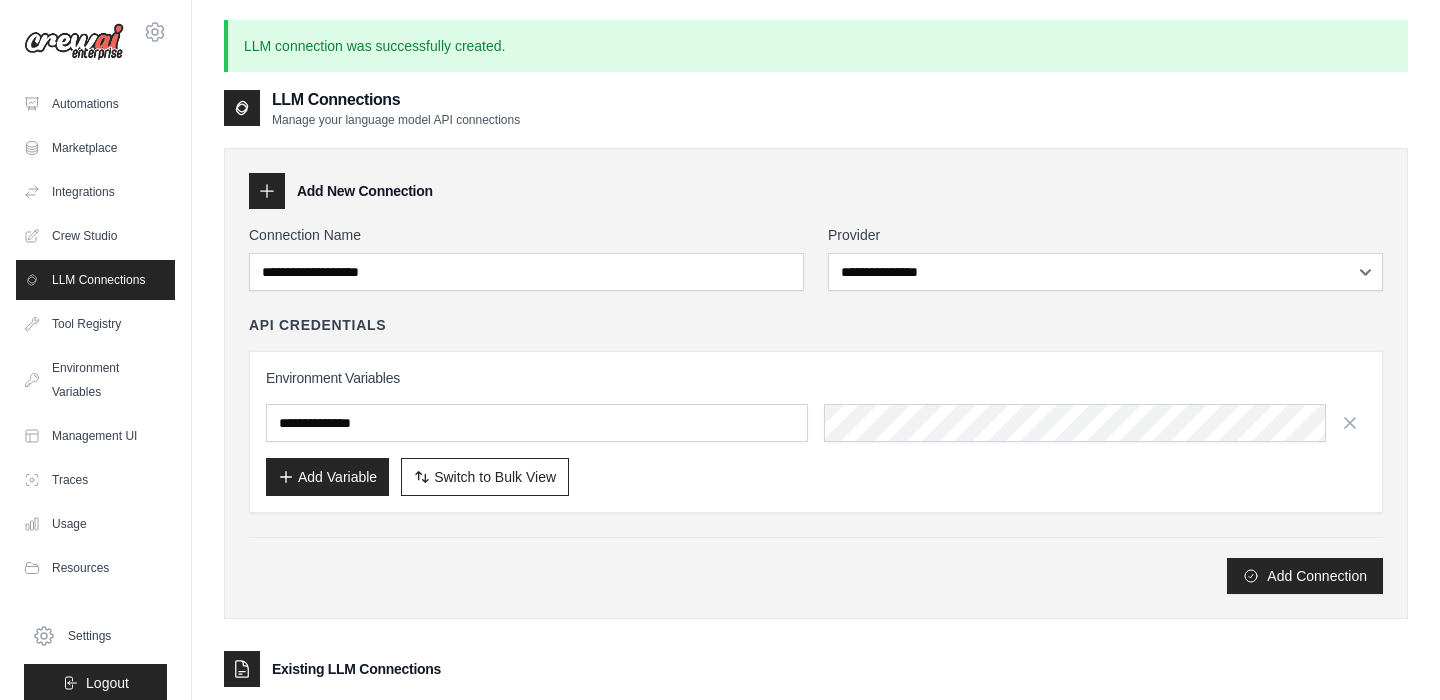 scroll, scrollTop: 150, scrollLeft: 0, axis: vertical 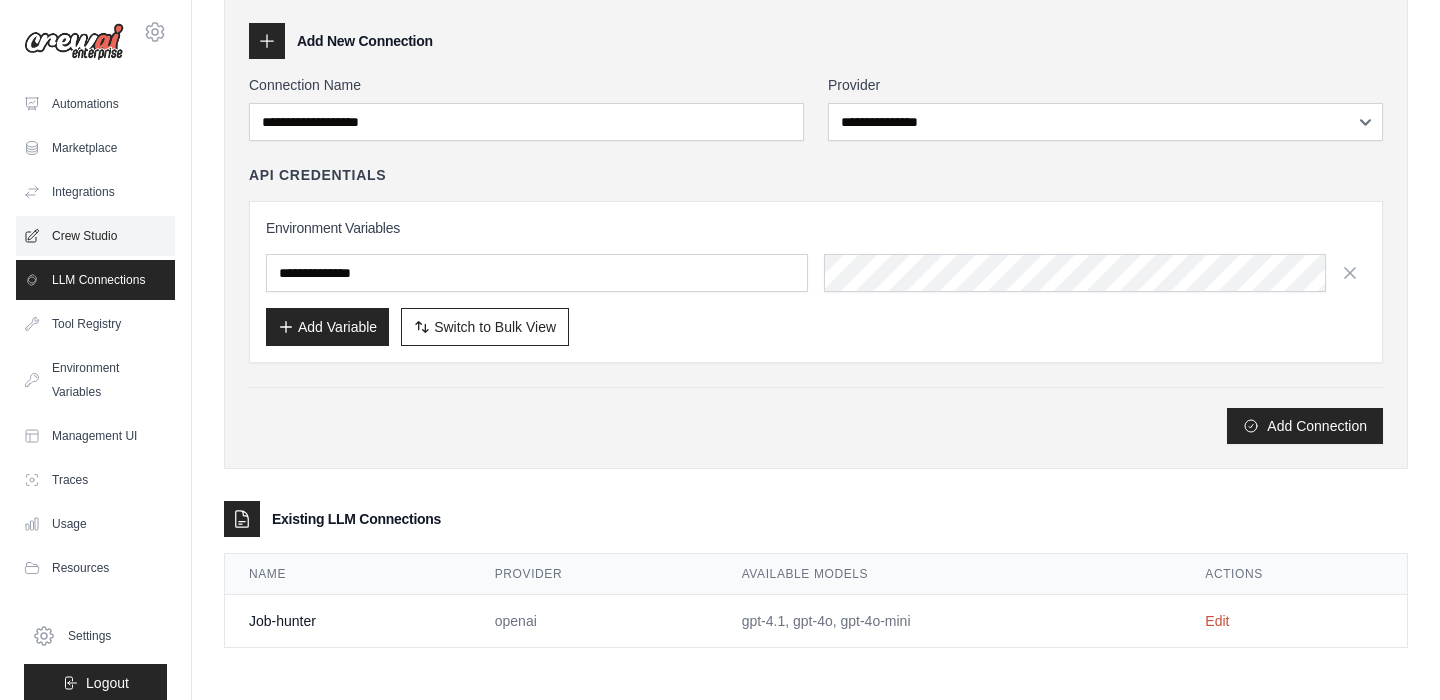 click on "Crew Studio" at bounding box center [95, 236] 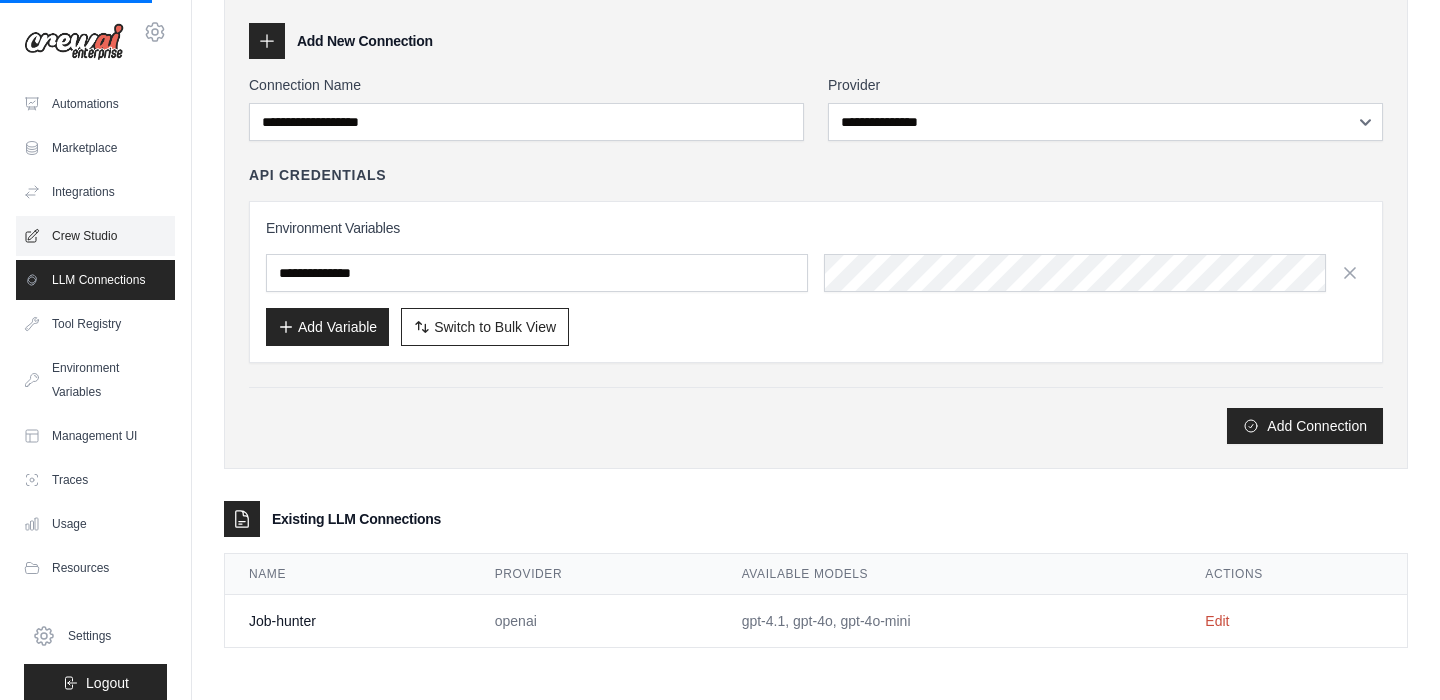 scroll, scrollTop: 0, scrollLeft: 0, axis: both 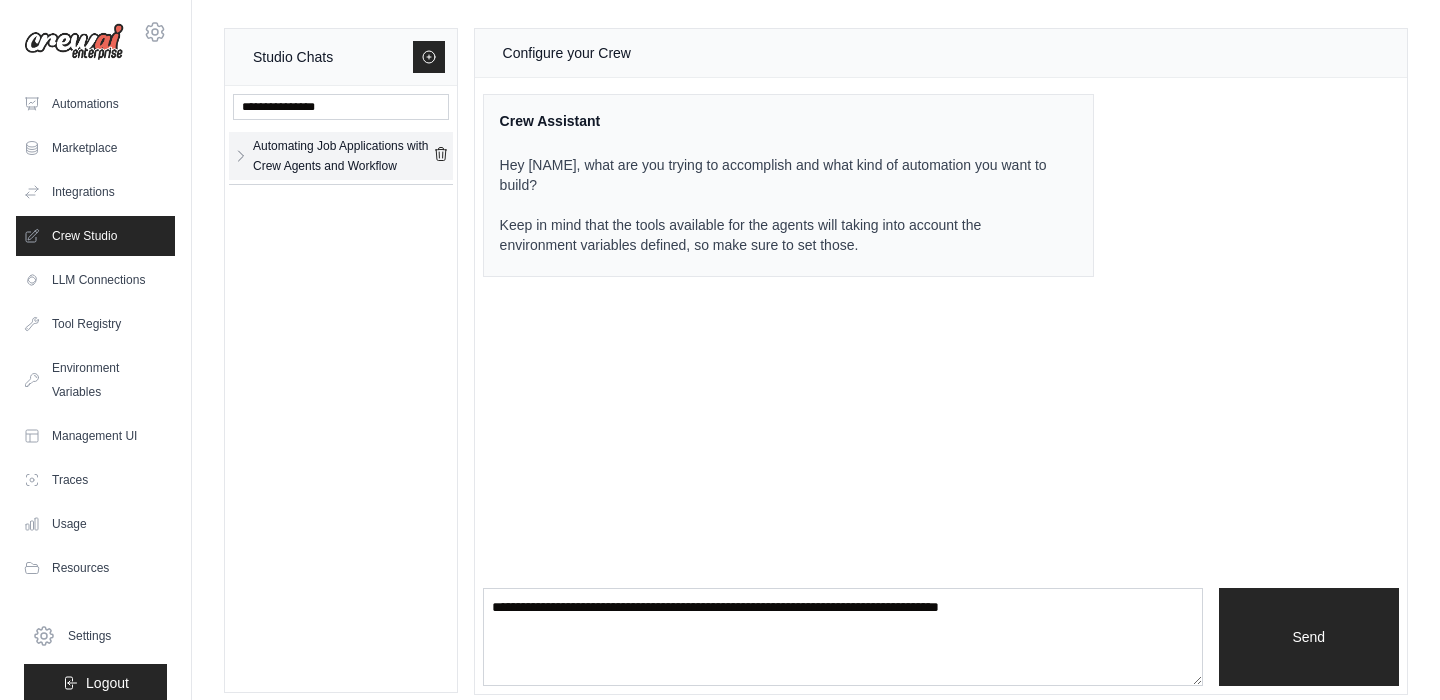 click on "Automating Job Applications with Crew Agents and Workflow" at bounding box center [343, 156] 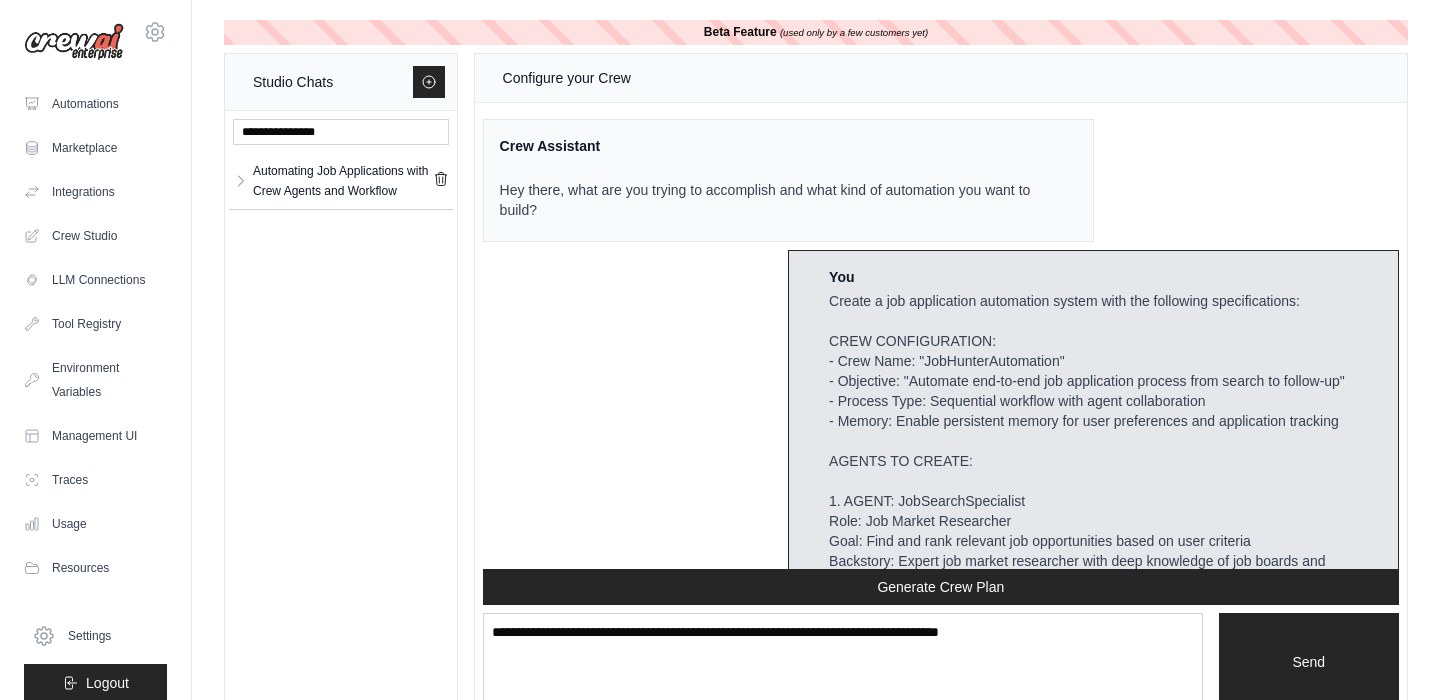 scroll, scrollTop: 14527, scrollLeft: 0, axis: vertical 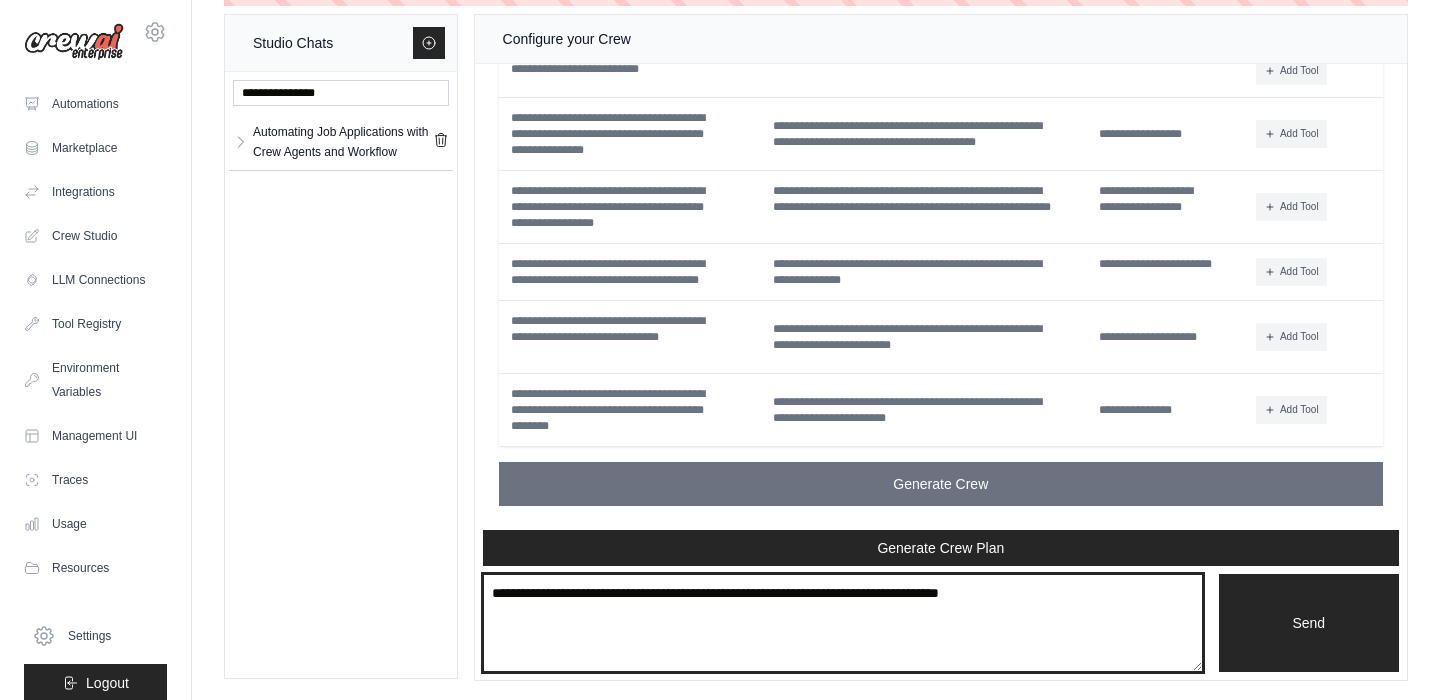 click at bounding box center (843, 623) 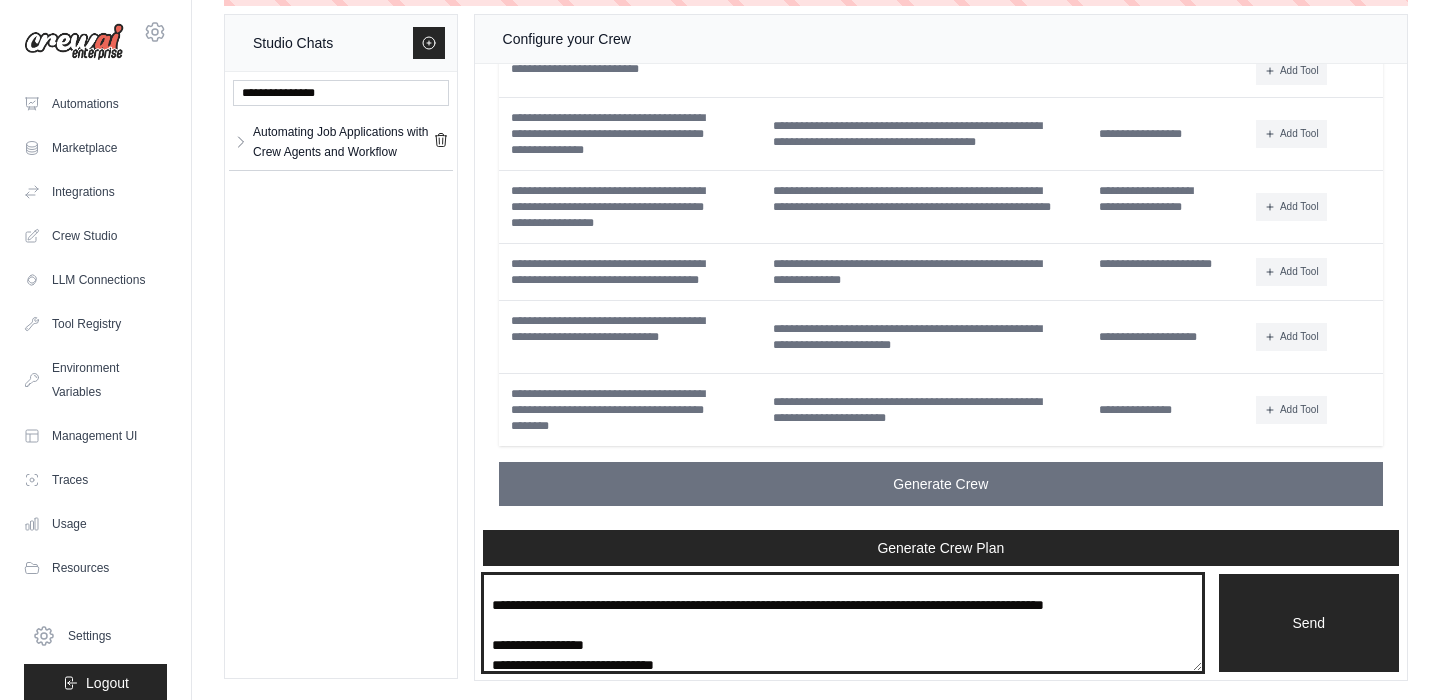 scroll, scrollTop: 0, scrollLeft: 0, axis: both 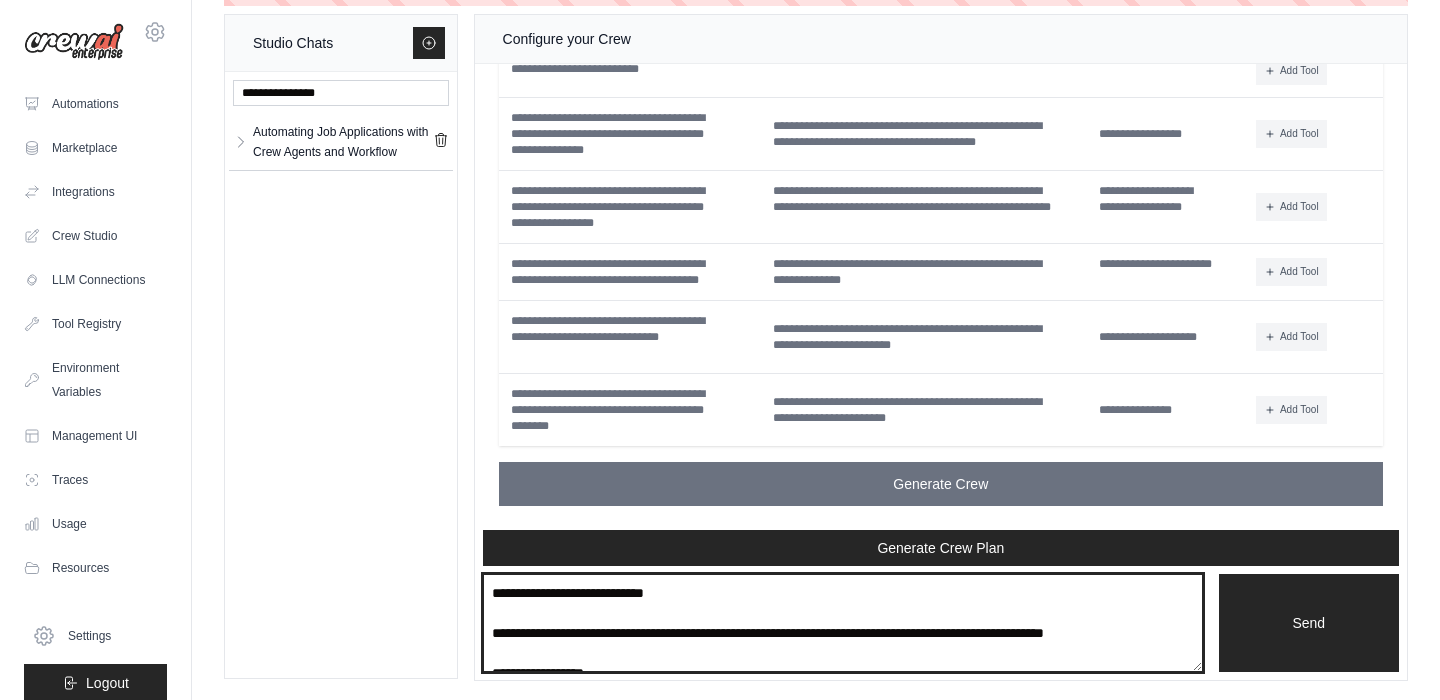 drag, startPoint x: 730, startPoint y: 594, endPoint x: 422, endPoint y: 569, distance: 309.01294 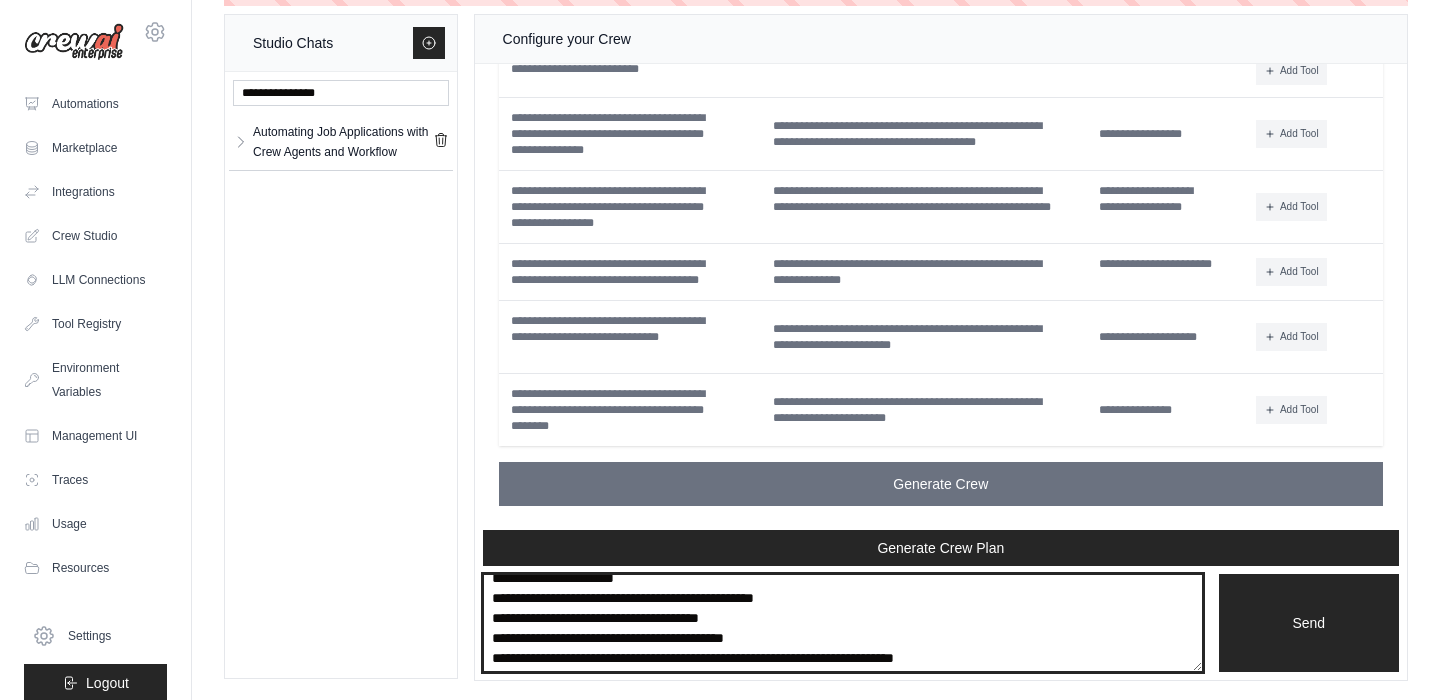 scroll, scrollTop: 116, scrollLeft: 0, axis: vertical 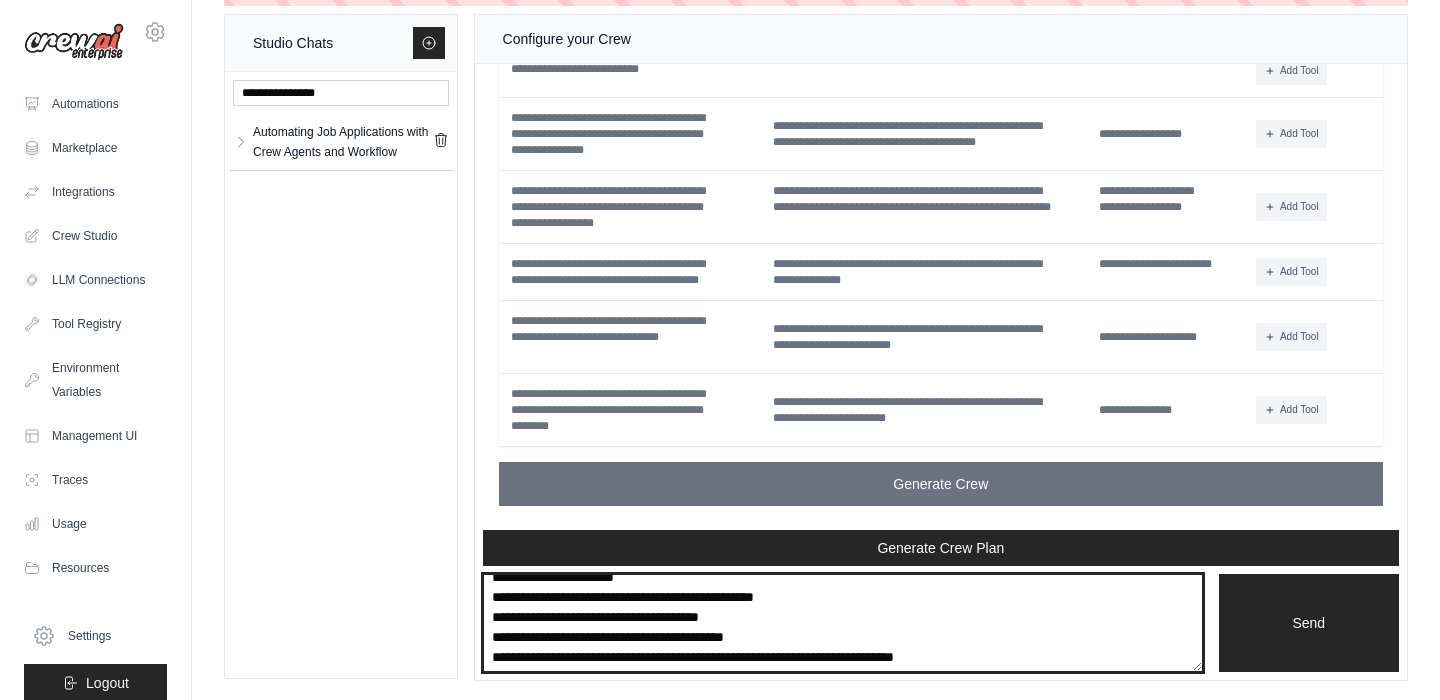 click at bounding box center [843, 623] 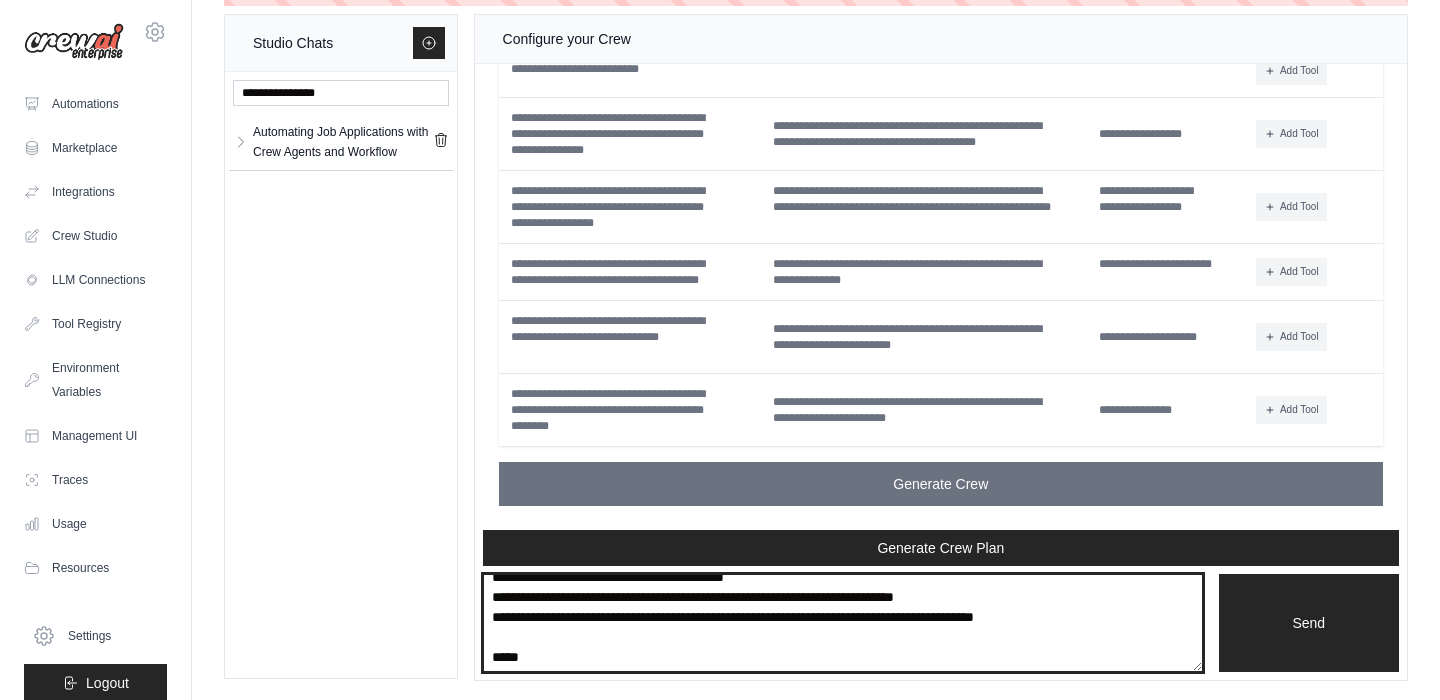 scroll, scrollTop: 156, scrollLeft: 0, axis: vertical 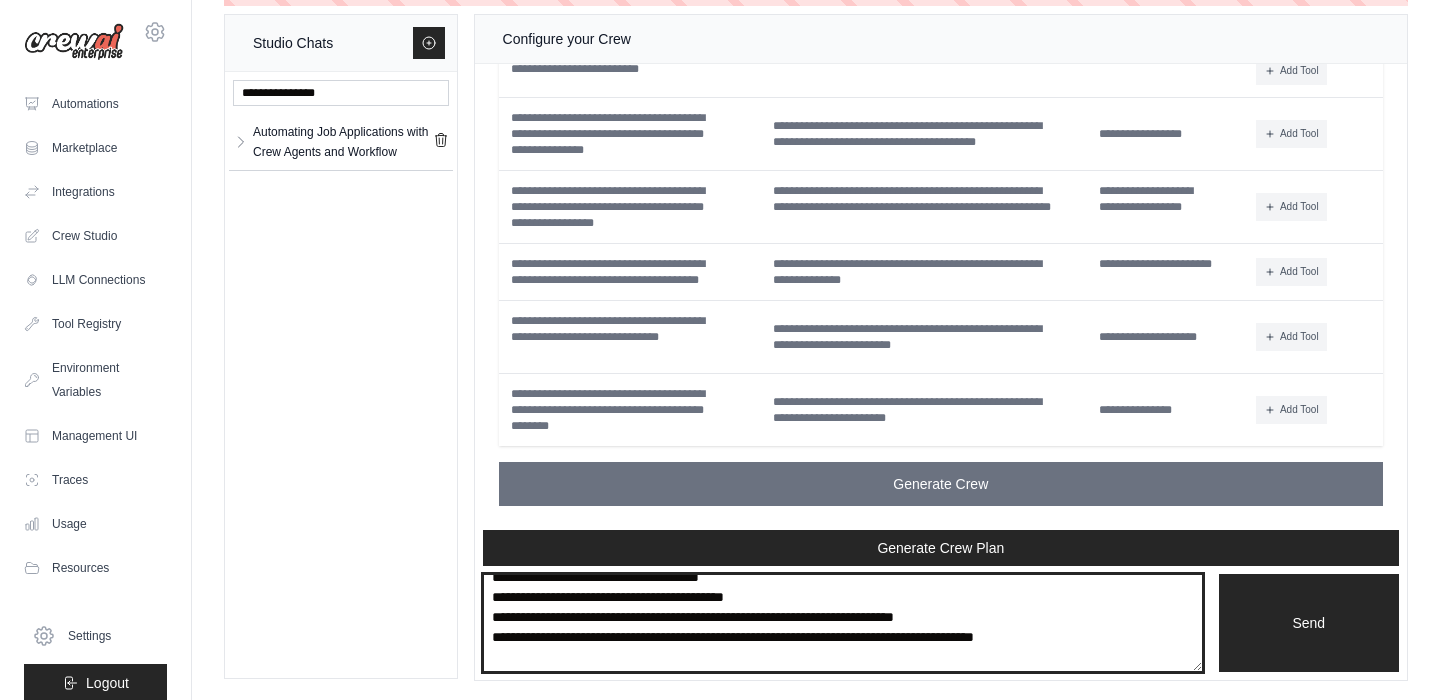 drag, startPoint x: 822, startPoint y: 591, endPoint x: 559, endPoint y: 590, distance: 263.0019 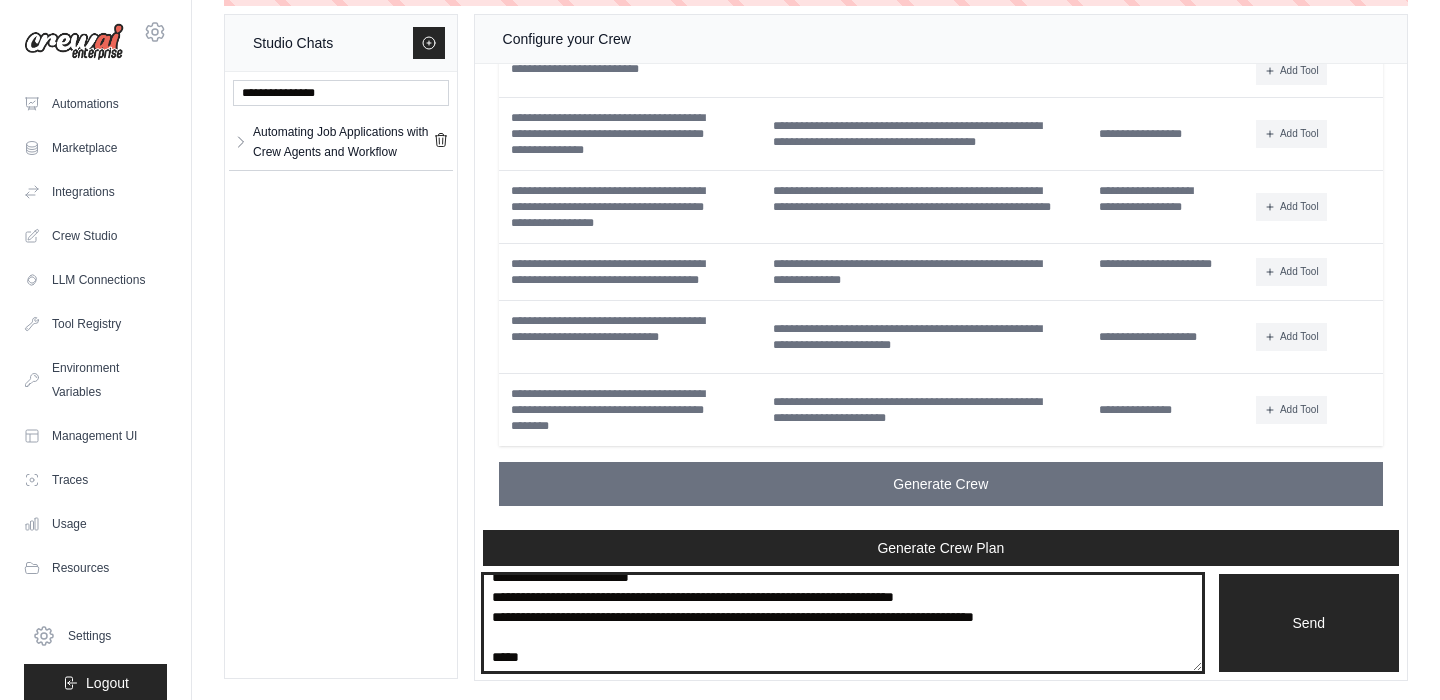 click on "**********" at bounding box center [843, 623] 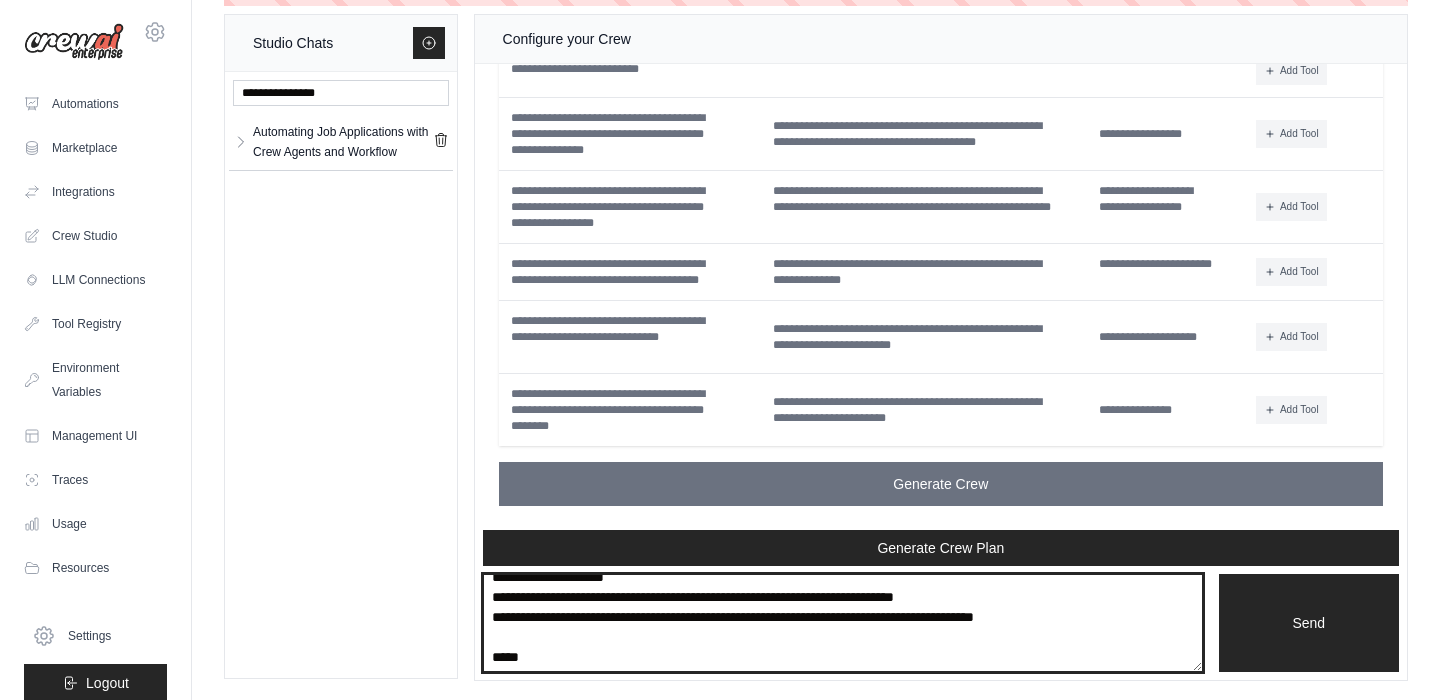 click on "**********" at bounding box center (843, 623) 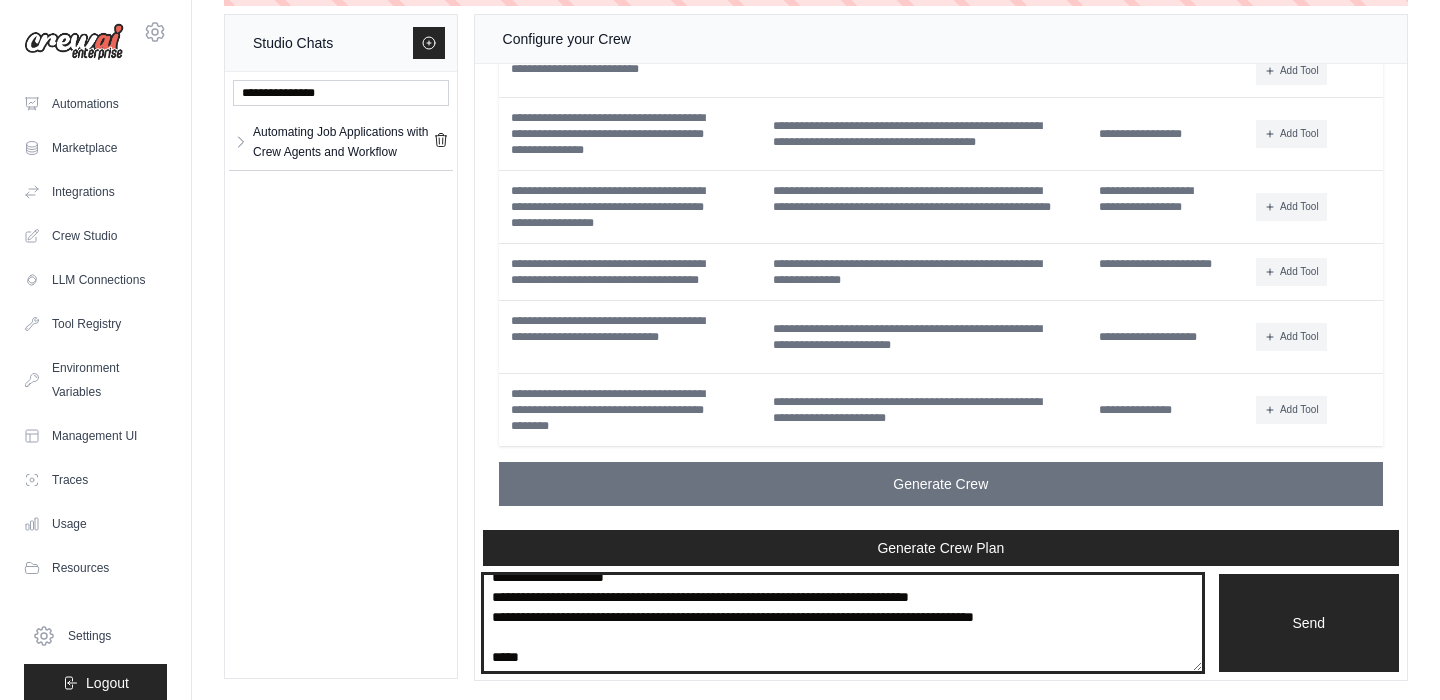 drag, startPoint x: 970, startPoint y: 638, endPoint x: 910, endPoint y: 634, distance: 60.133186 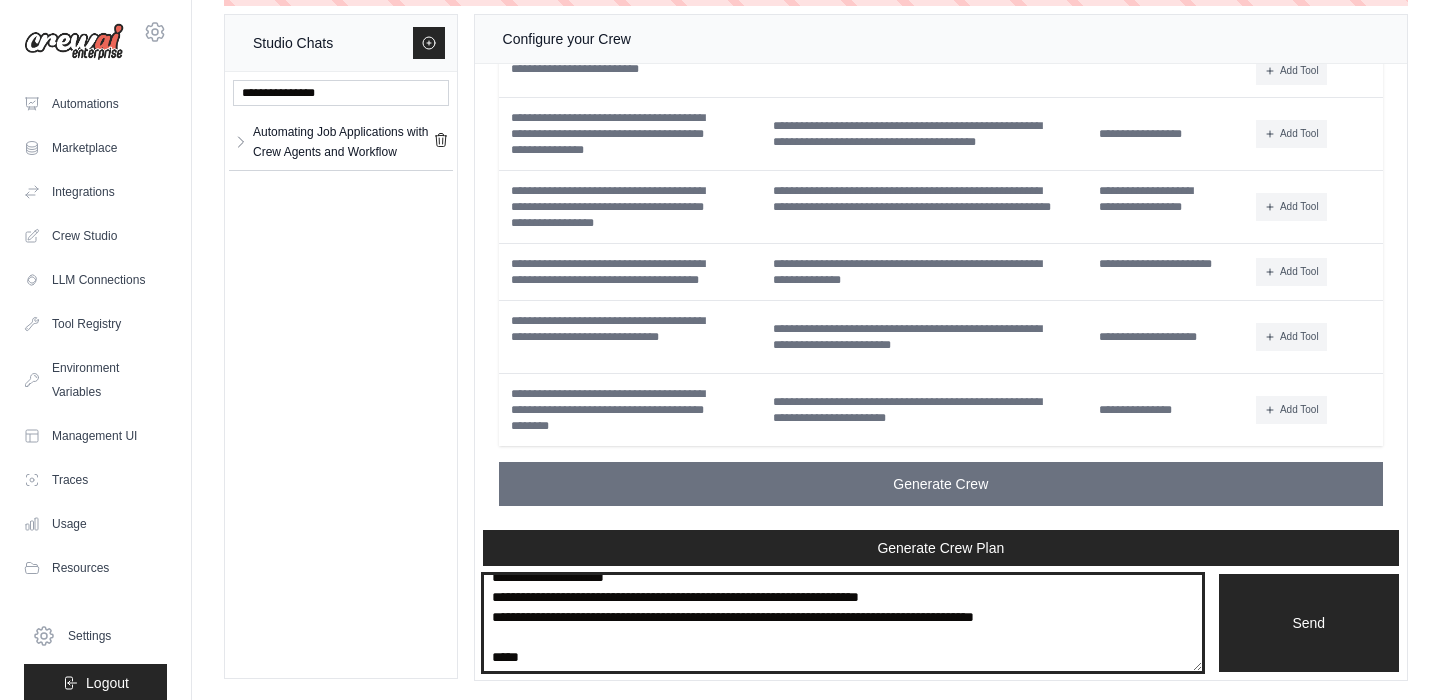 click on "**********" at bounding box center [843, 623] 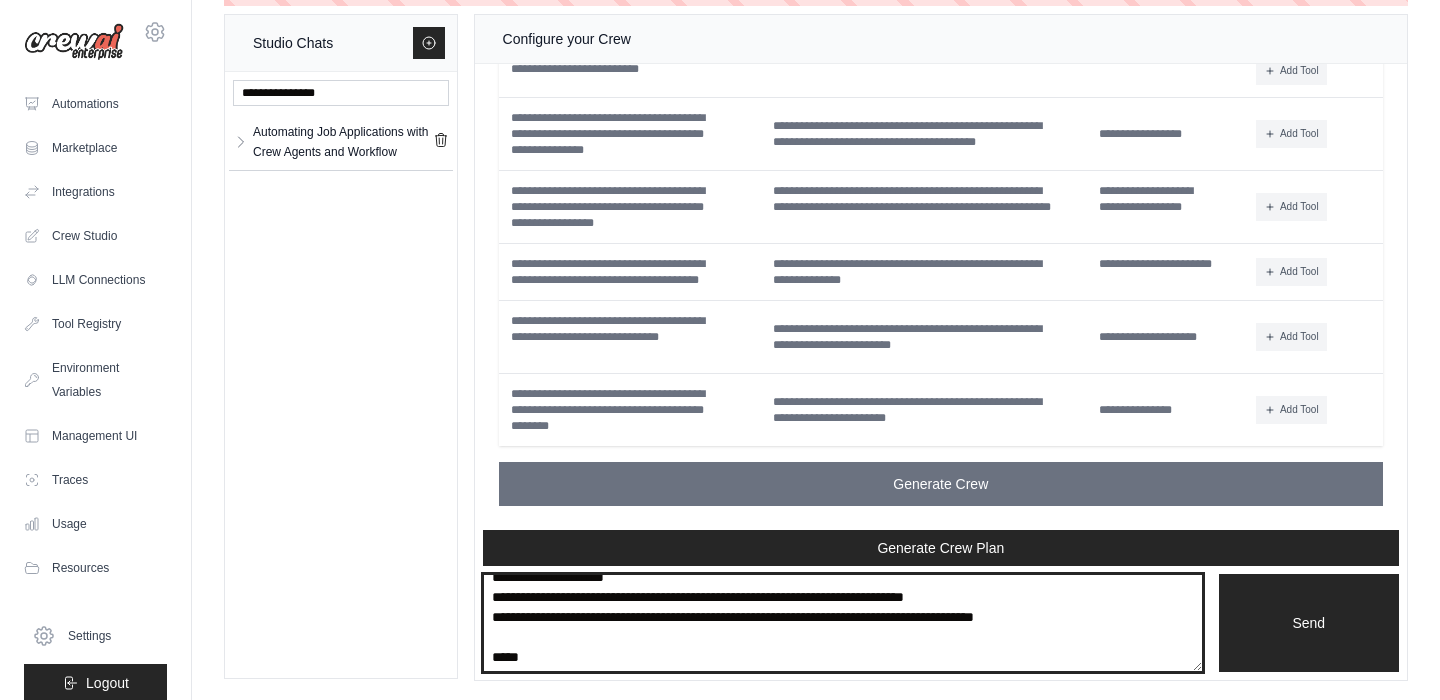 click on "**********" at bounding box center (843, 623) 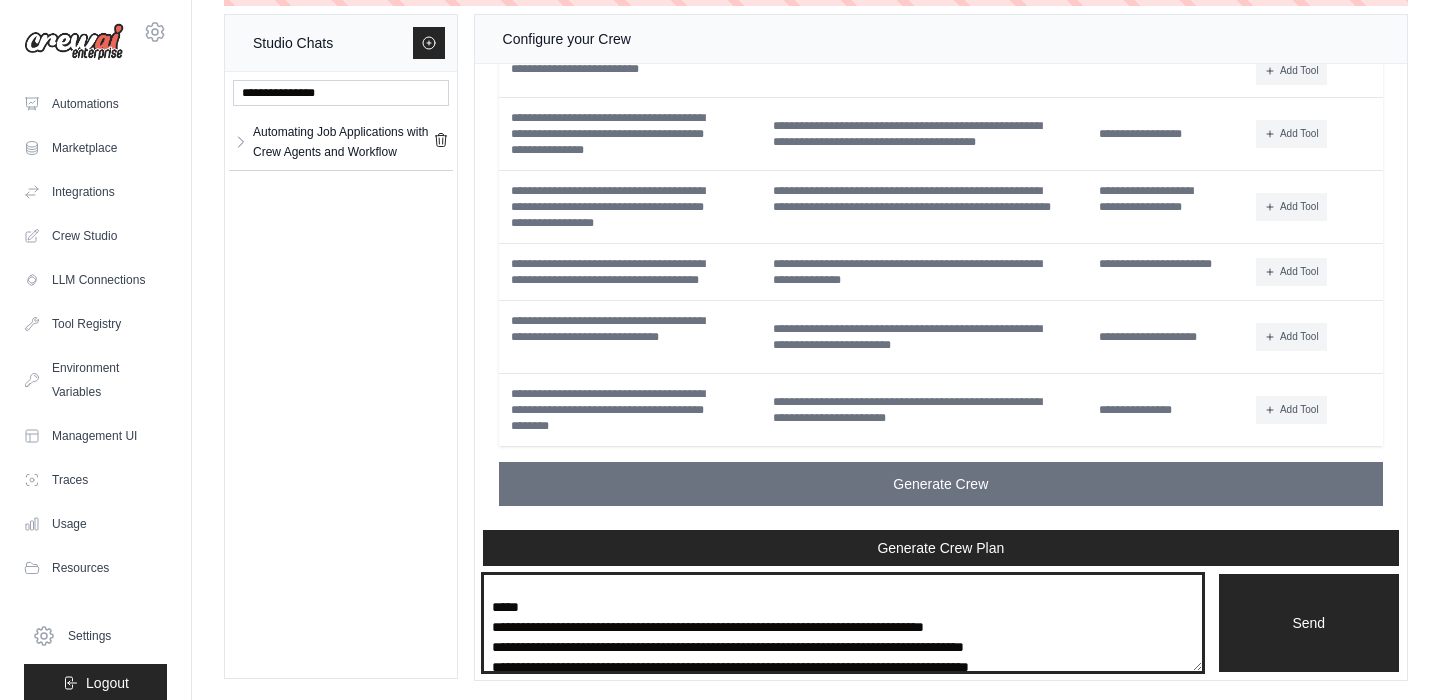 scroll, scrollTop: 202, scrollLeft: 0, axis: vertical 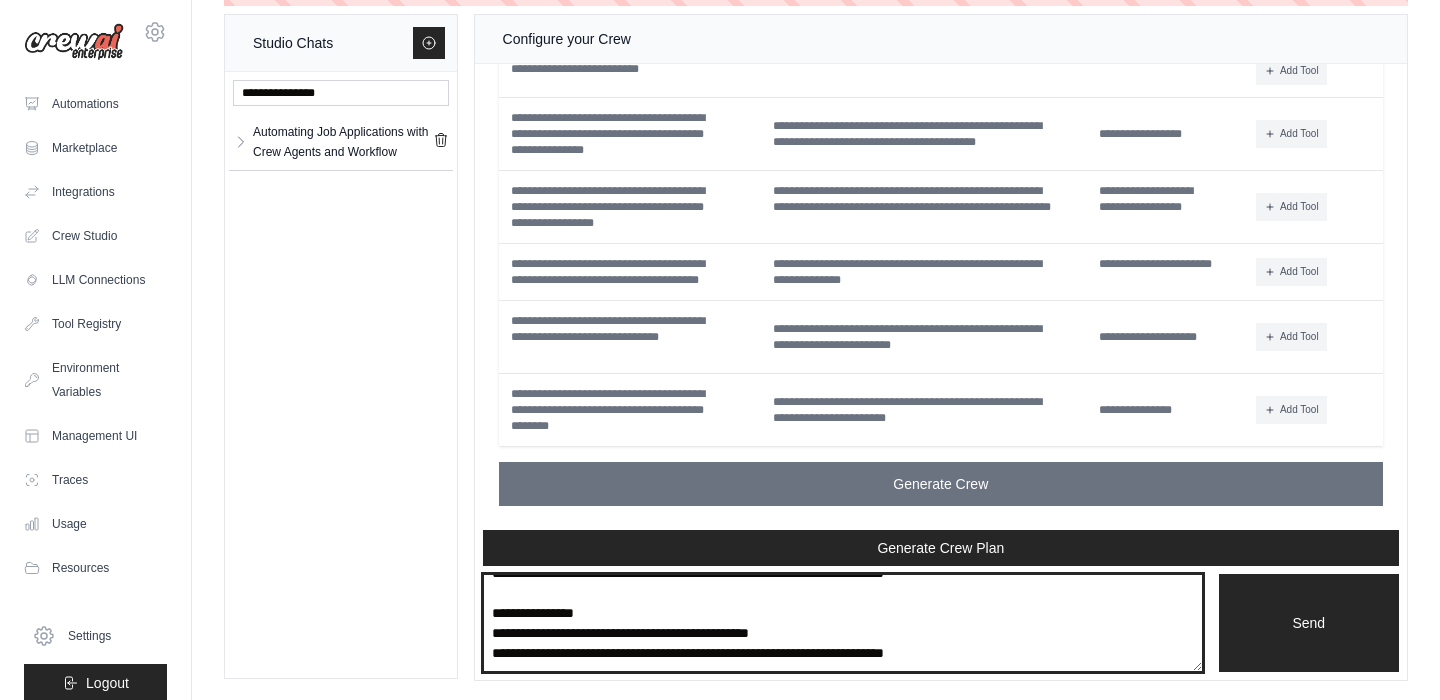 drag, startPoint x: 1110, startPoint y: 610, endPoint x: 1031, endPoint y: 597, distance: 80.06248 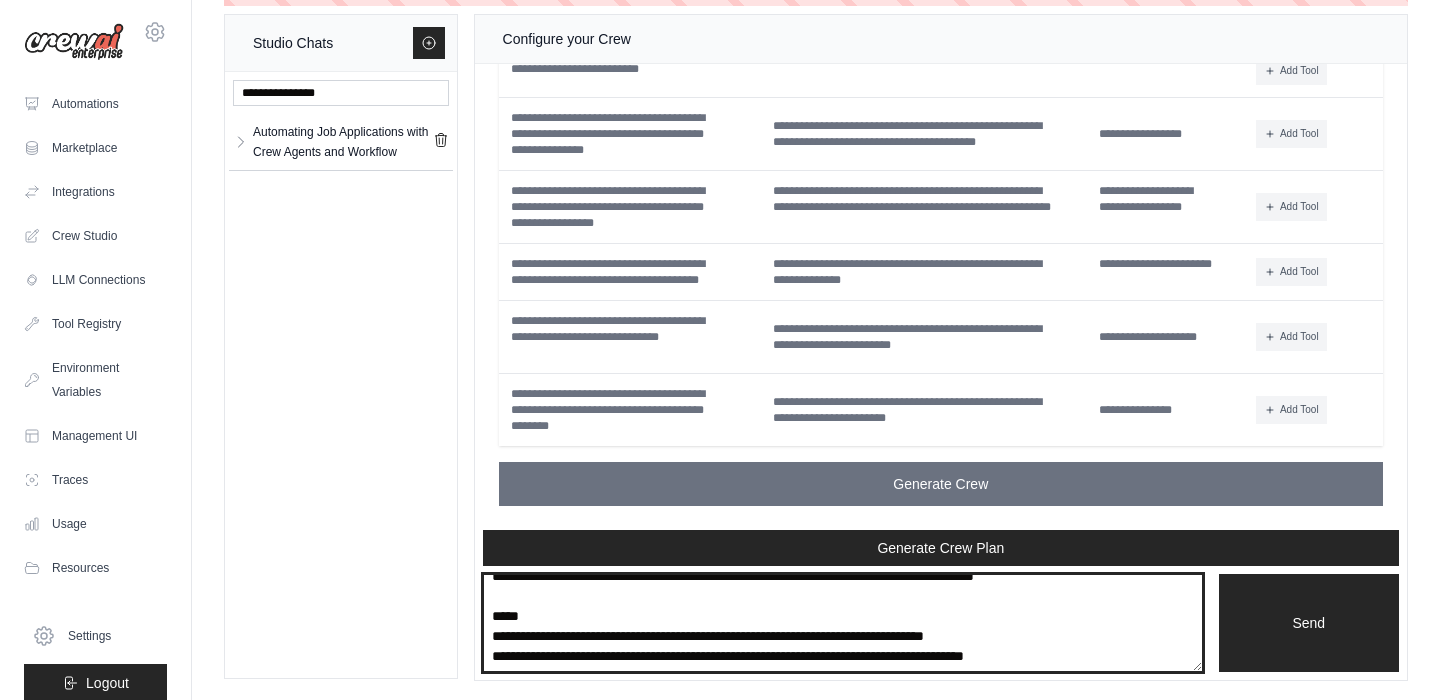 scroll, scrollTop: 201, scrollLeft: 0, axis: vertical 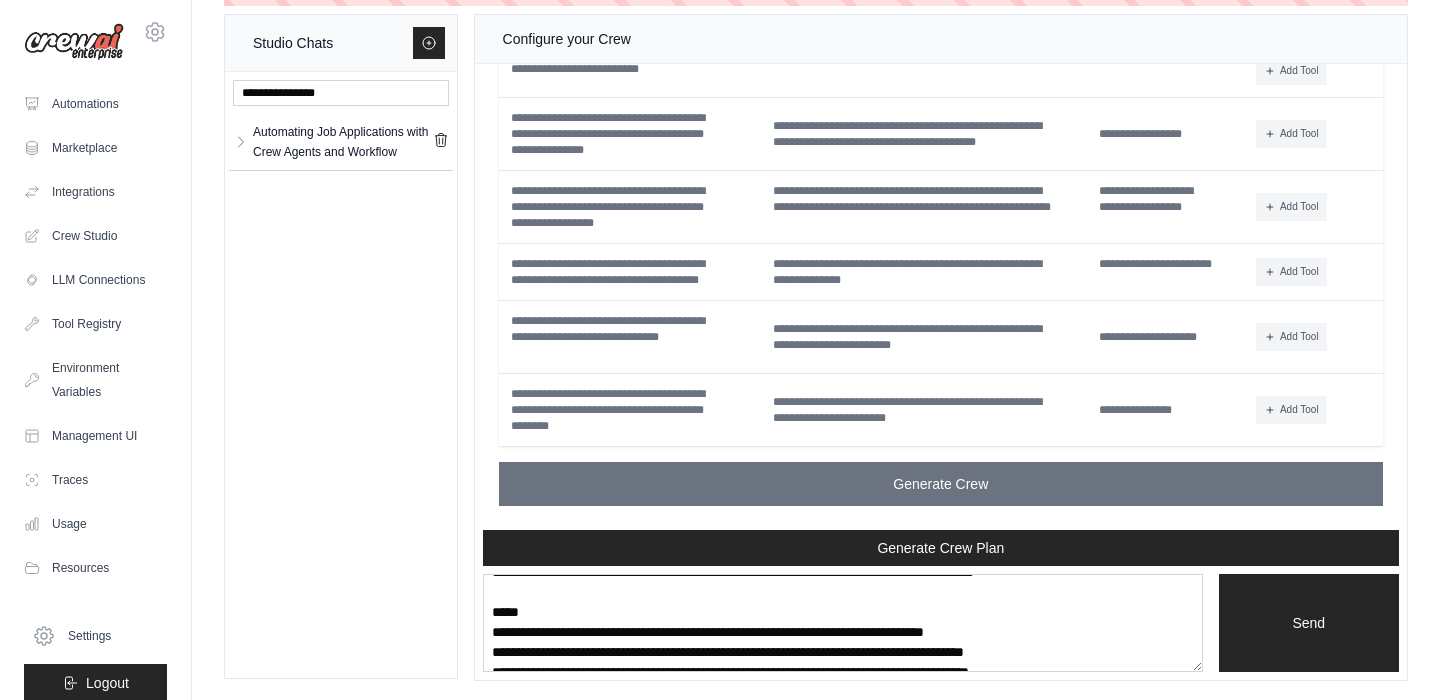 click on "Configure your Crew Crew Assistant Hey there, what are you trying to accomplish and what kind of automation you want to build?
You Create a job application automation system with the following specifications: CREW CONFIGURATION: - Crew Name: "JobHunterAutomation" - Objective: "Automate end-to-end job application process from search to follow-up" - Process Type: Sequential workflow with agent collaboration - Memory: Enable persistent memory for user preferences and application tracking AGENTS TO CREATE: 1. AGENT: JobSearchSpecialist    Role: Job Market Researcher    Goal: Find and rank relevant job opportunities based on user criteria    Backstory: Expert job market researcher with deep knowledge of job boards and recruitment platforms    Tools: Web scraping, API integration, data analysis    Tasks: Search job boards, filter opportunities, rank by relevance, extract job details 2. AGENT: ResumeOptimizer    Role: Resume Strategist    Goal: Create ATS-optimized, tailored resumes for specific job applications" at bounding box center [941, 347] 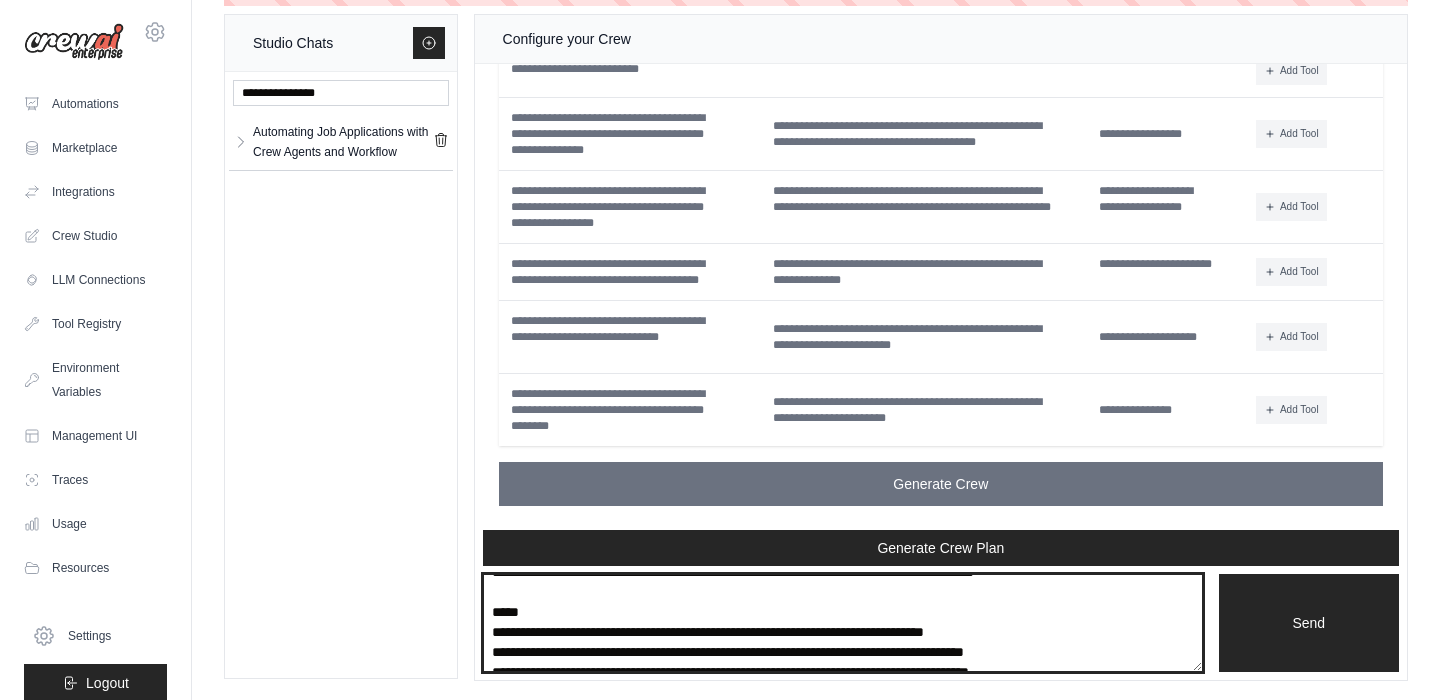 drag, startPoint x: 1117, startPoint y: 609, endPoint x: 480, endPoint y: 605, distance: 637.0126 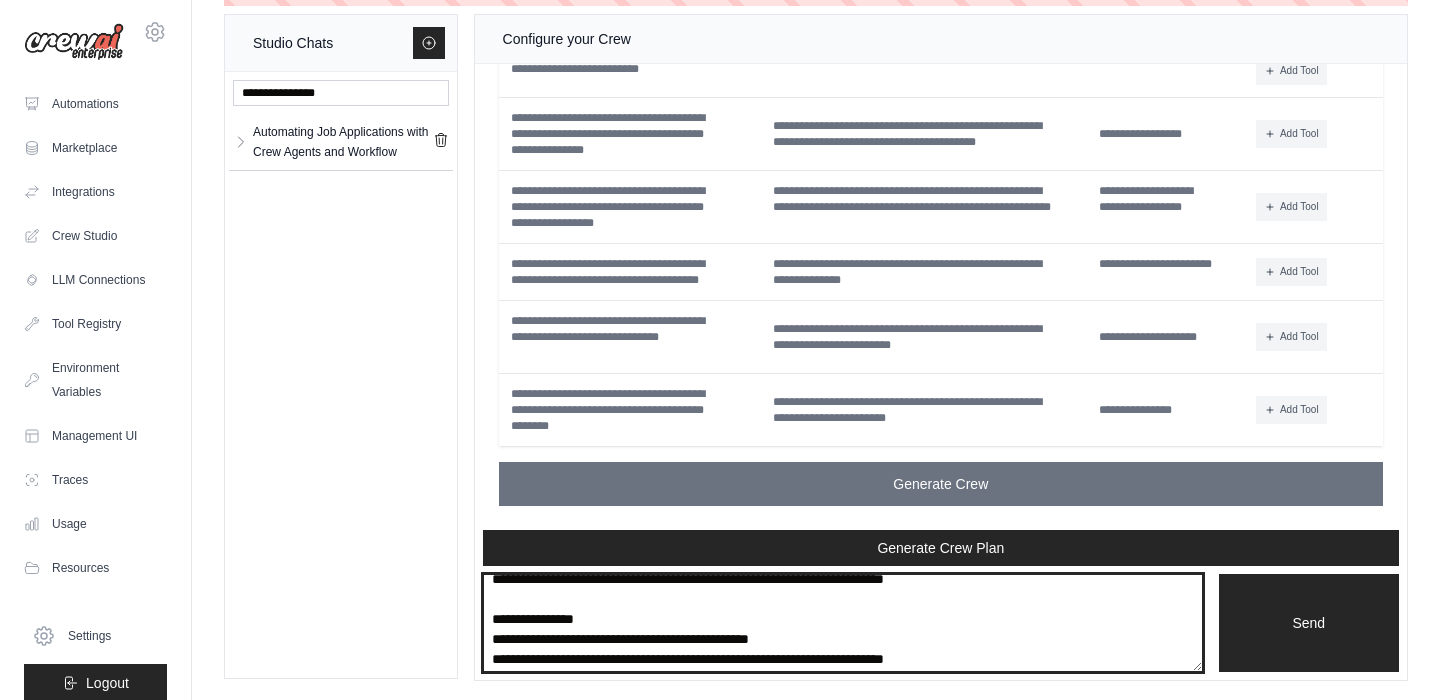 scroll, scrollTop: 380, scrollLeft: 0, axis: vertical 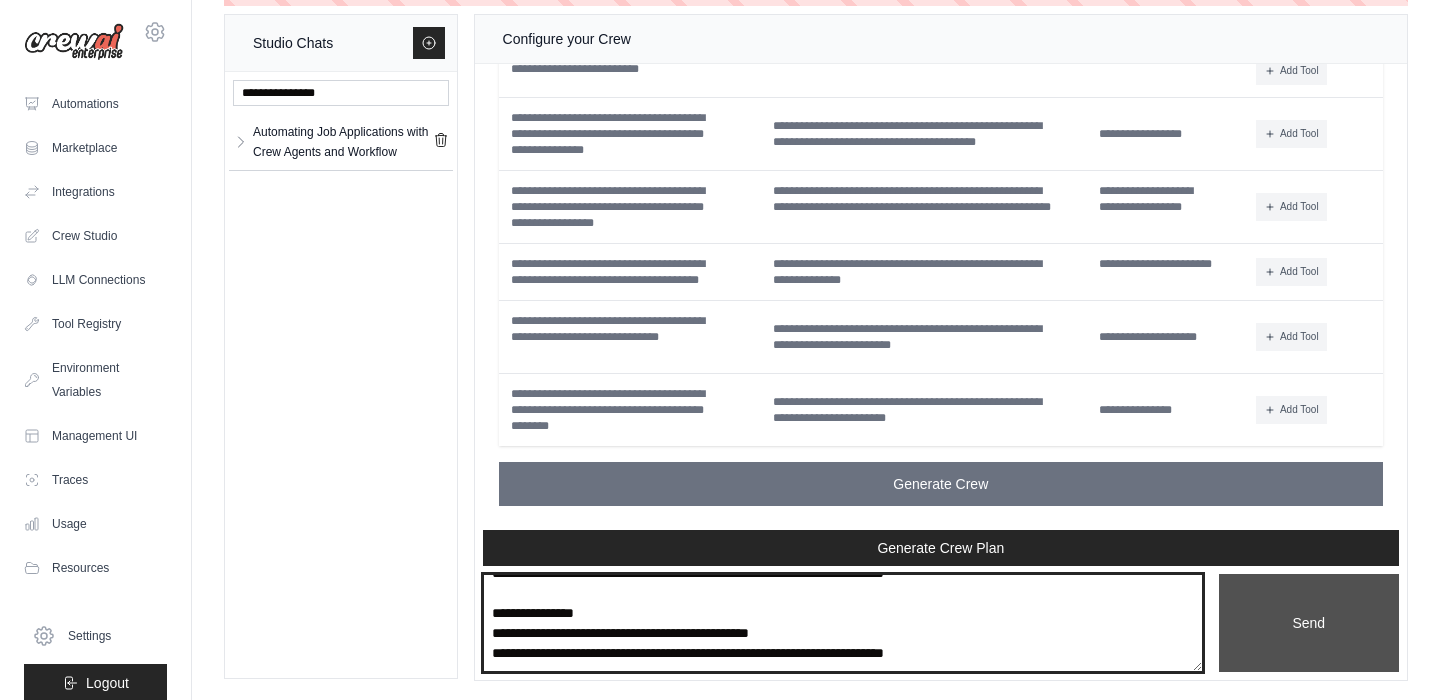 type on "**********" 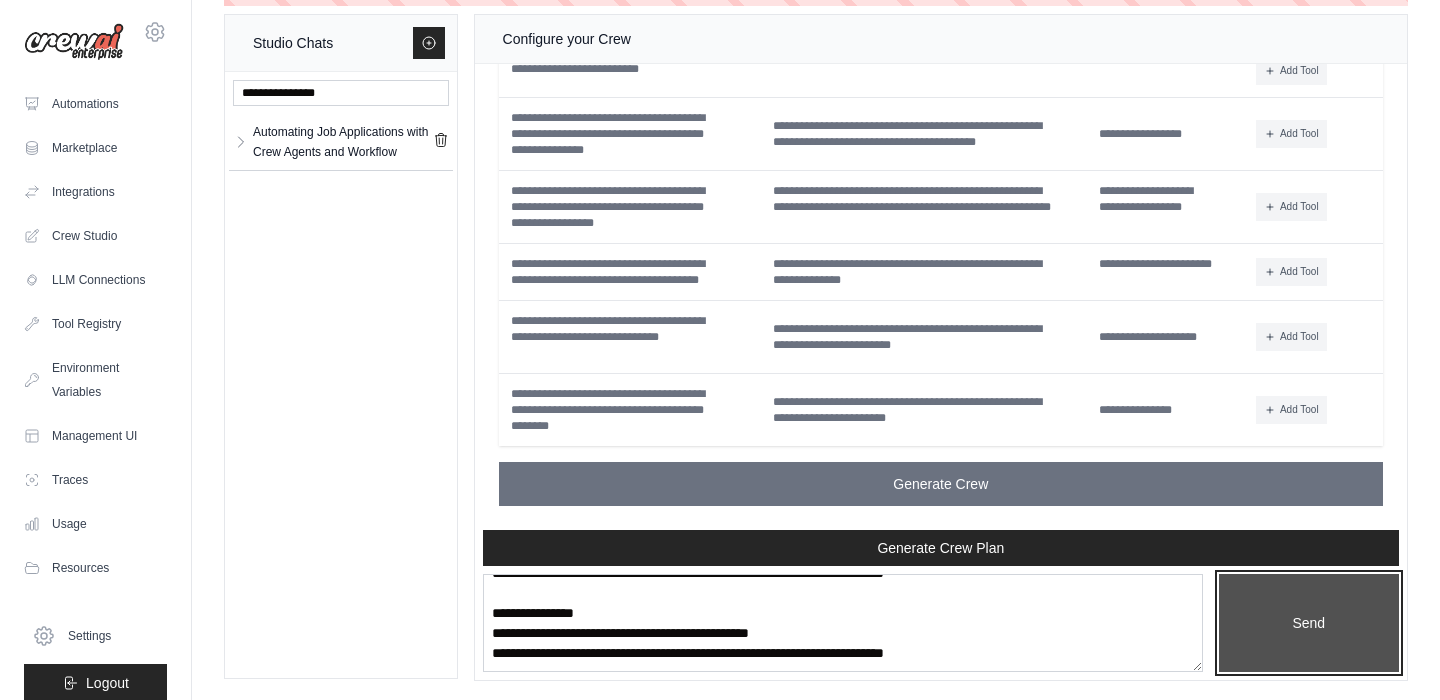click on "Send" at bounding box center [1309, 623] 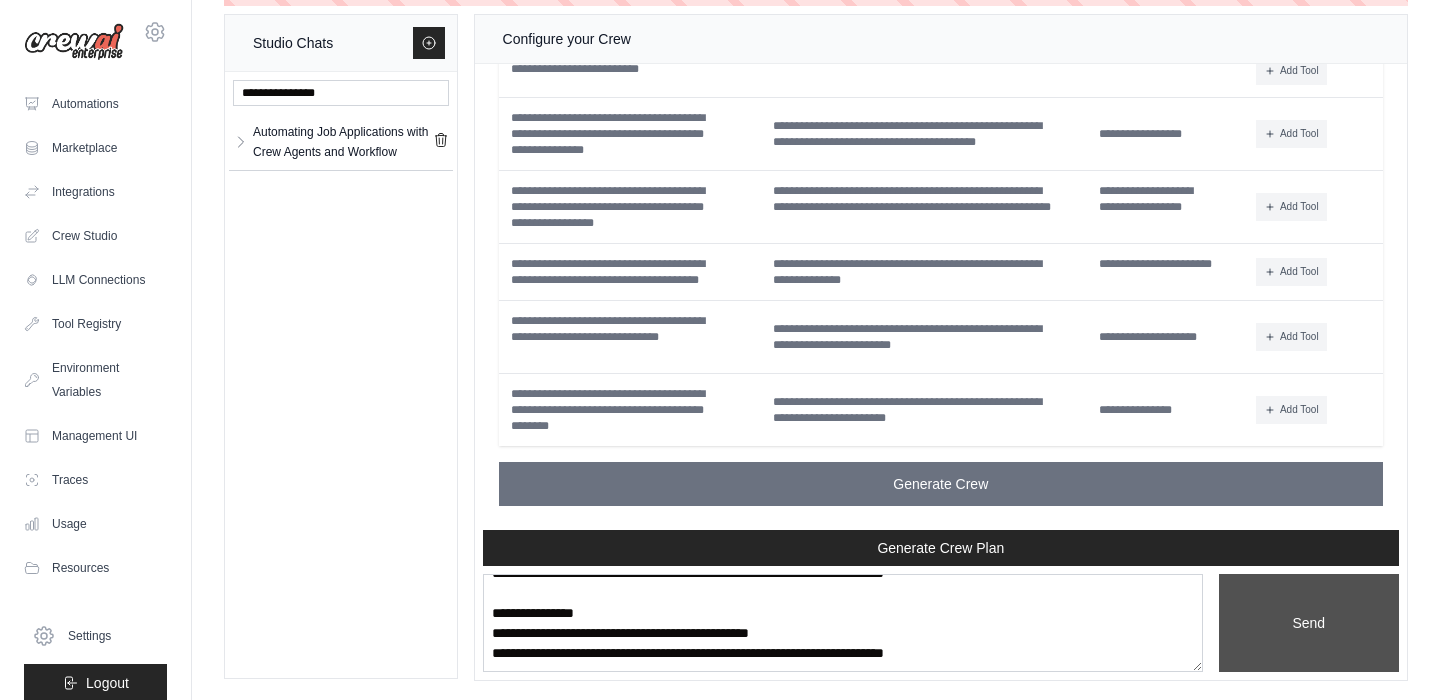 scroll, scrollTop: 0, scrollLeft: 0, axis: both 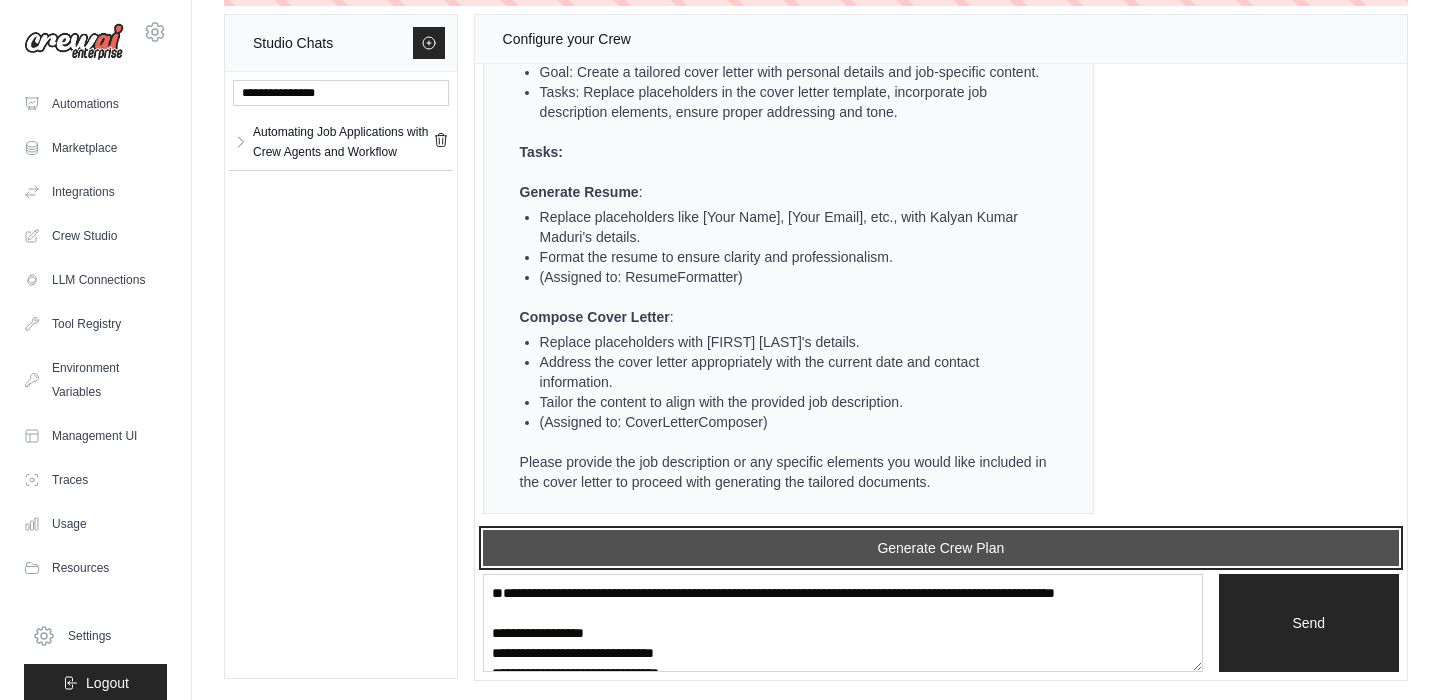 click on "Generate Crew Plan" at bounding box center [941, 548] 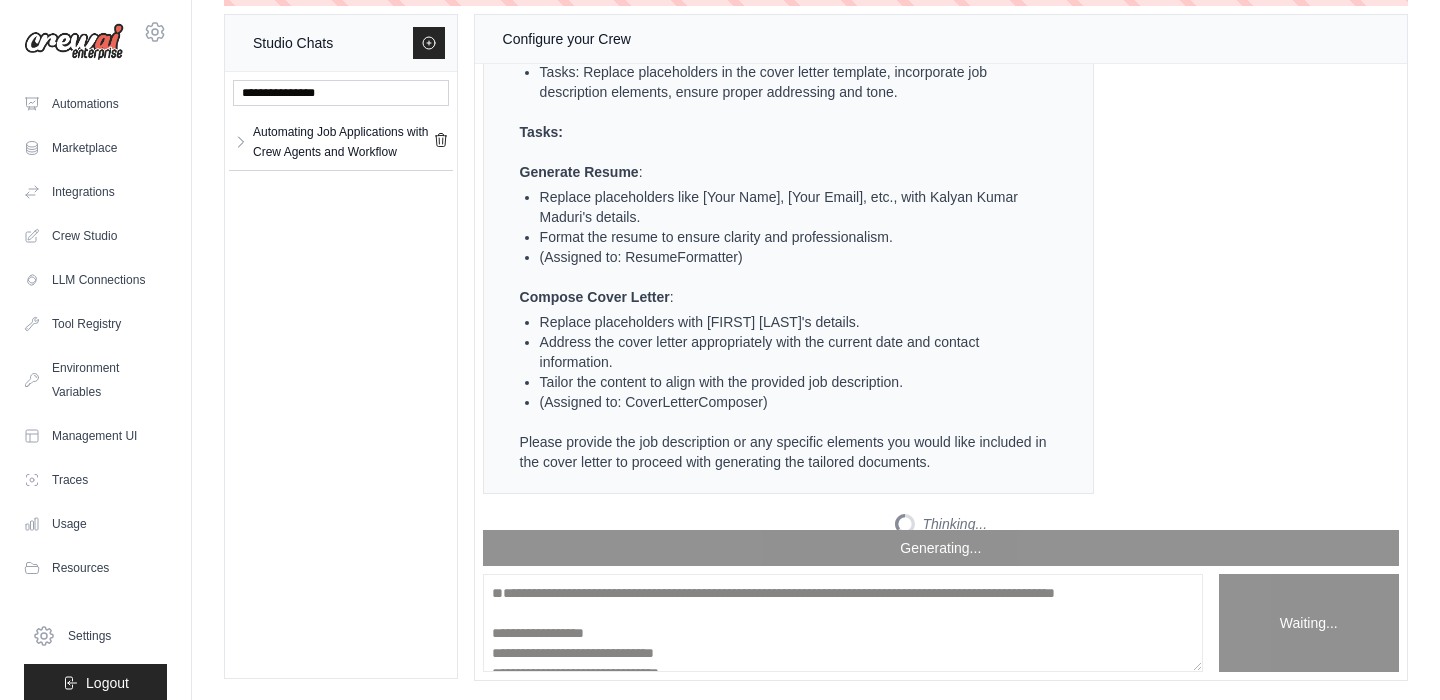 scroll, scrollTop: 17197, scrollLeft: 0, axis: vertical 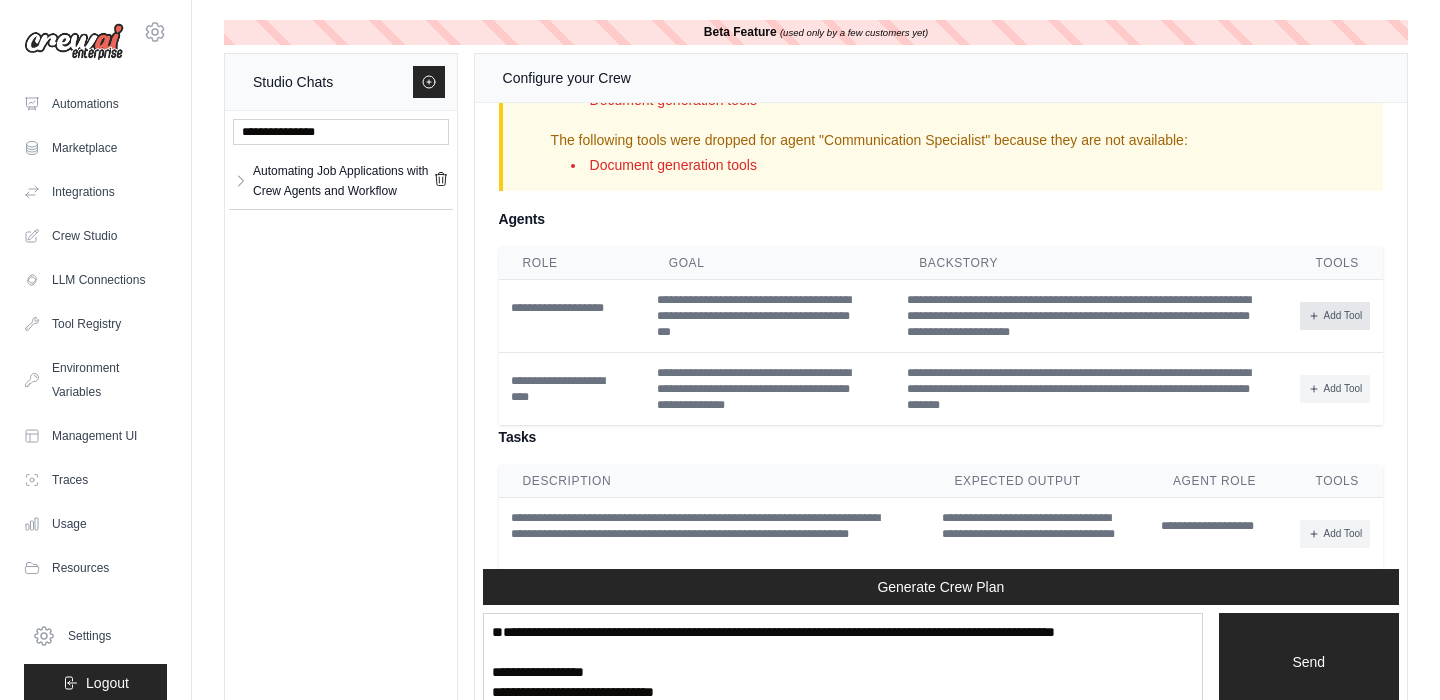 click 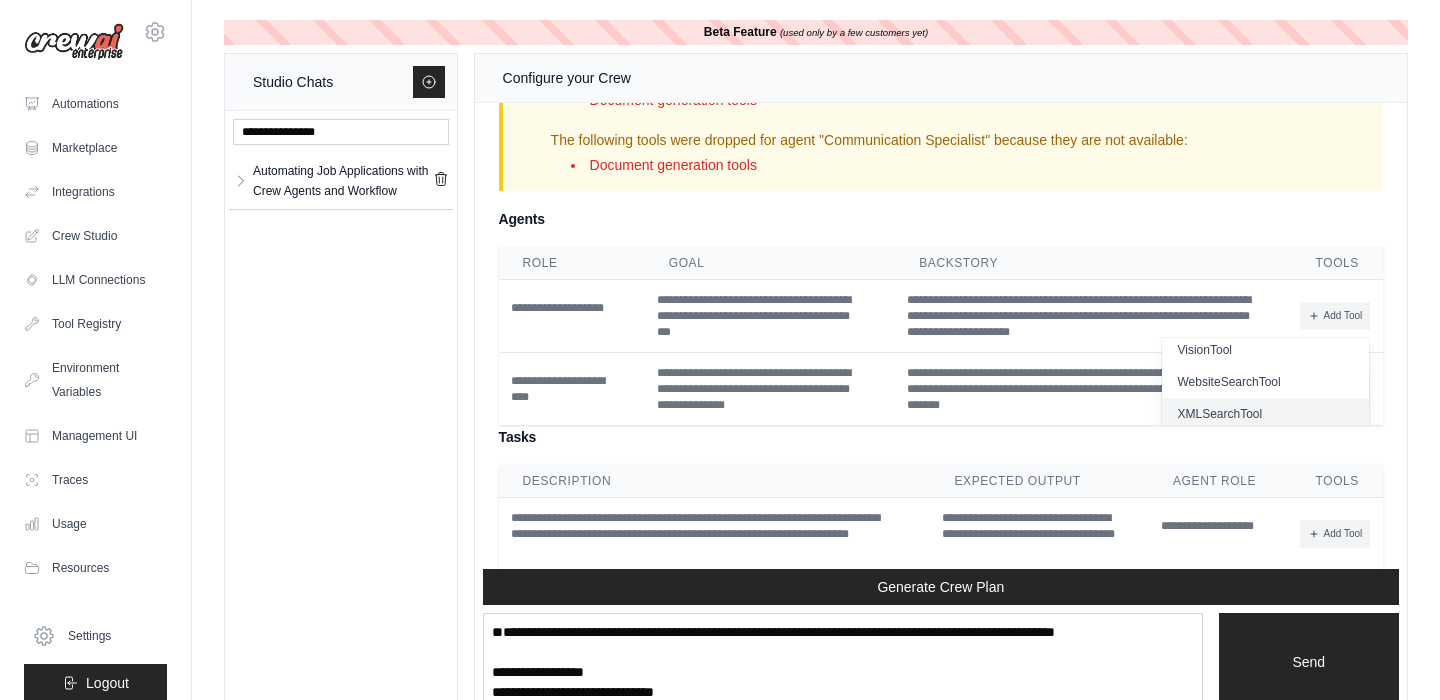 scroll, scrollTop: 594, scrollLeft: 0, axis: vertical 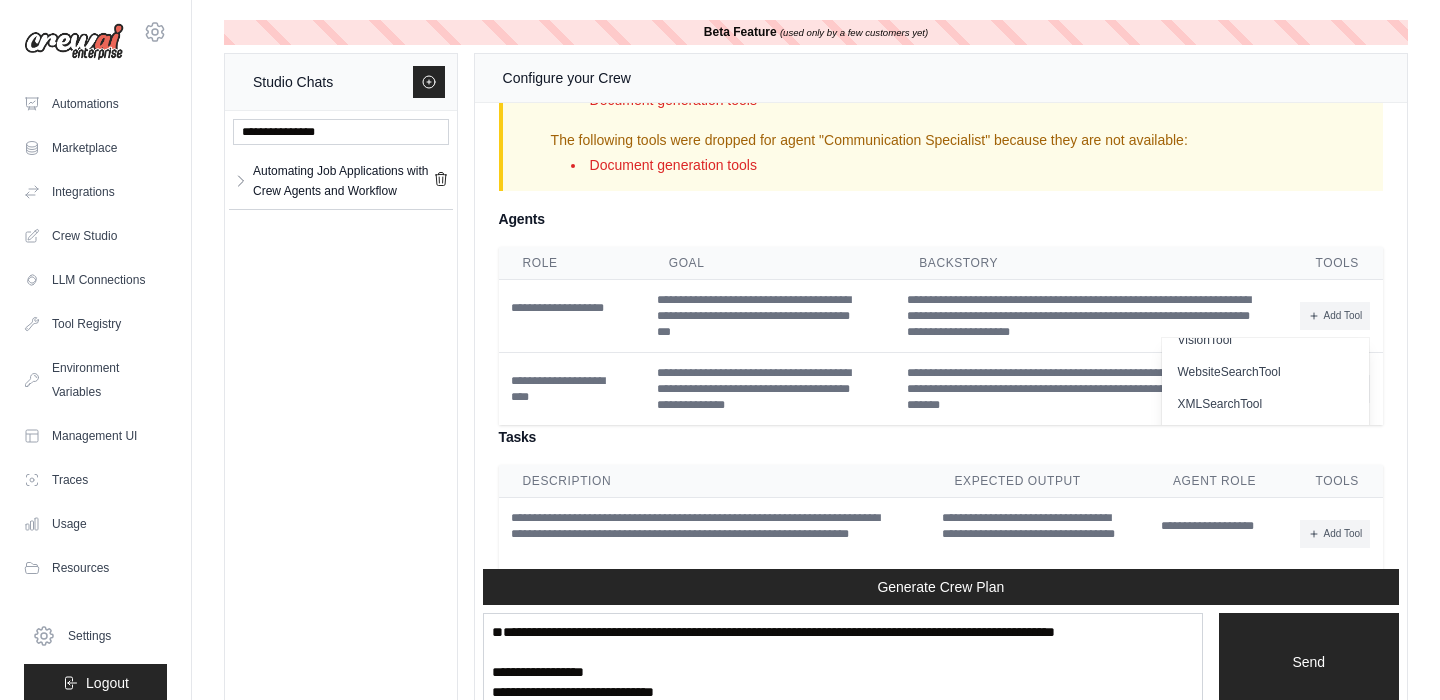 click on "Tasks" at bounding box center [941, 437] 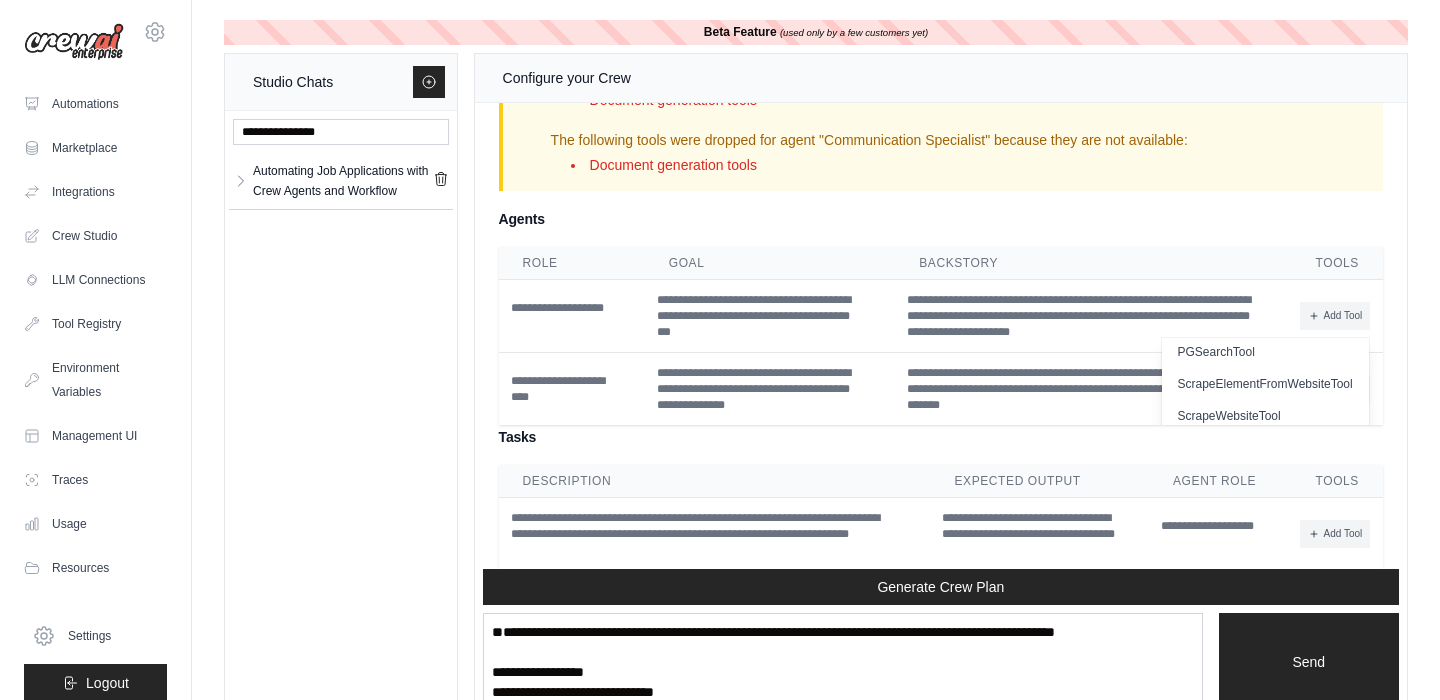 scroll, scrollTop: 0, scrollLeft: 0, axis: both 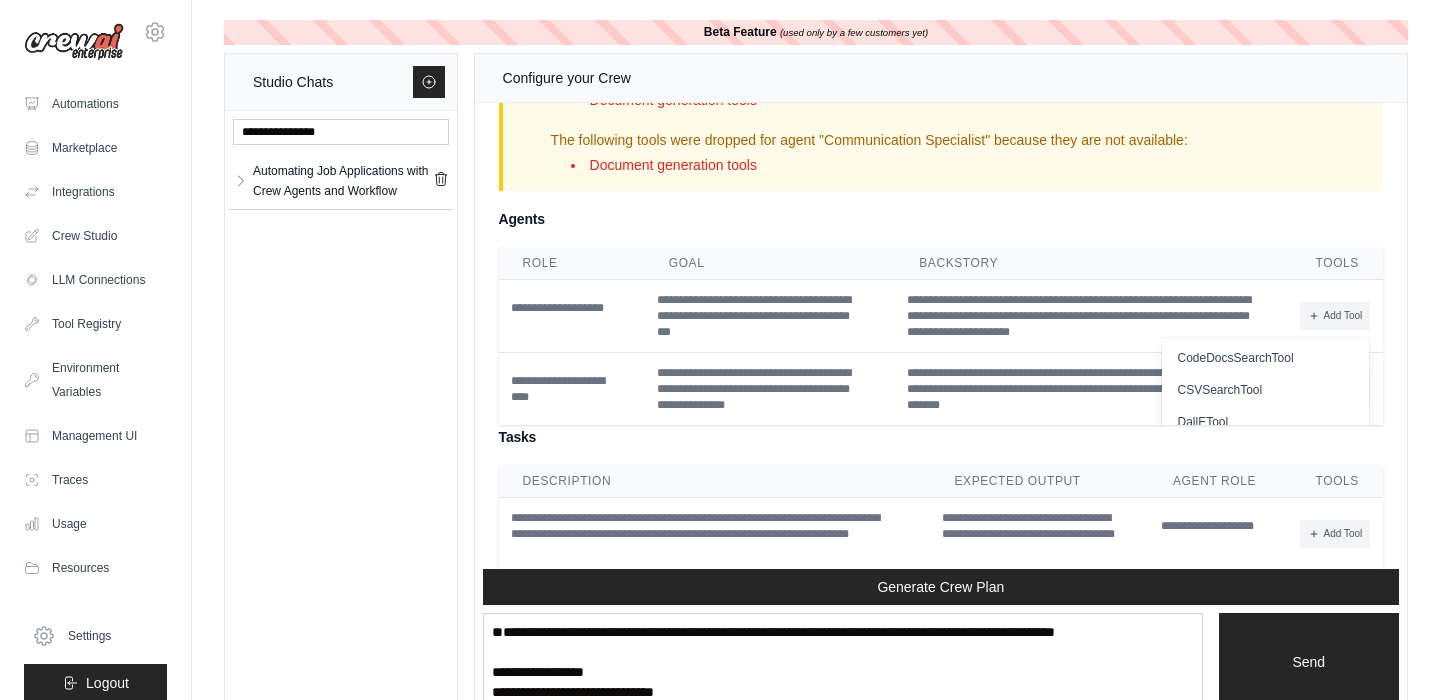 click on "Tasks" at bounding box center [941, 437] 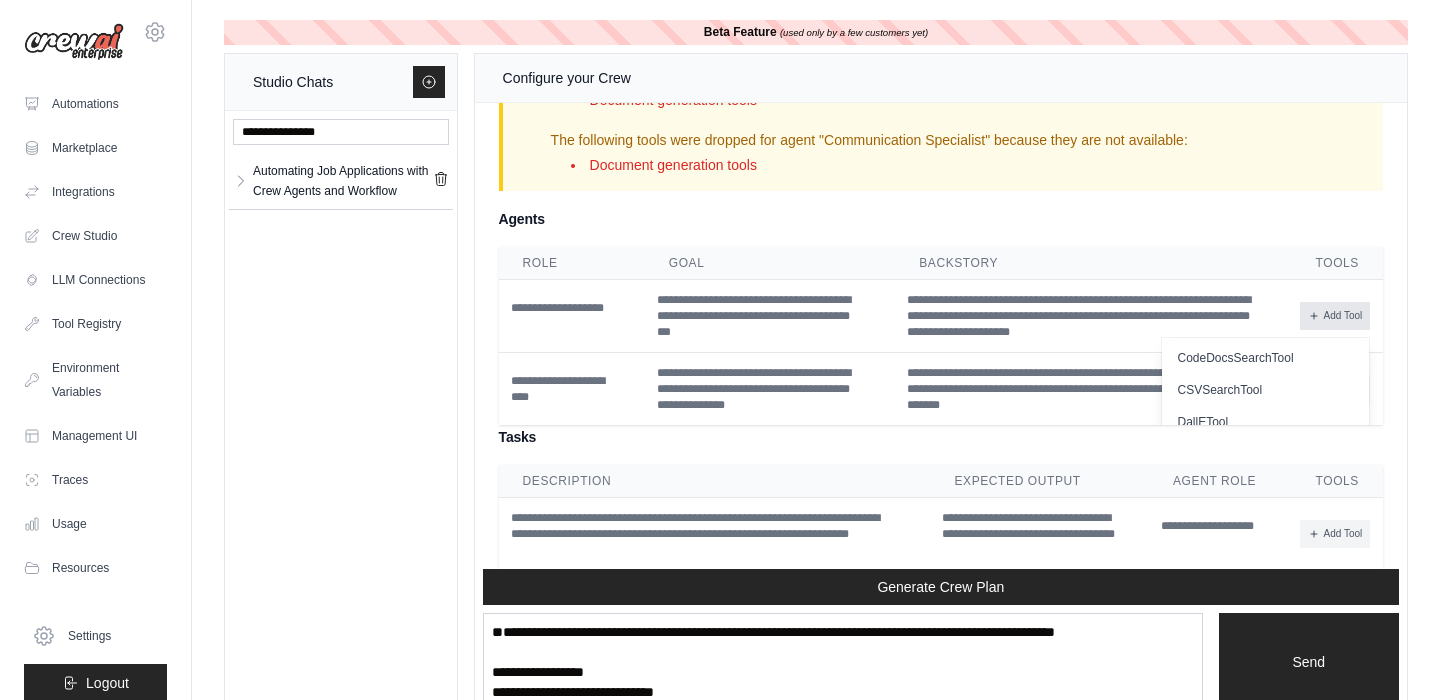 click on "Add Tool" at bounding box center [1335, 316] 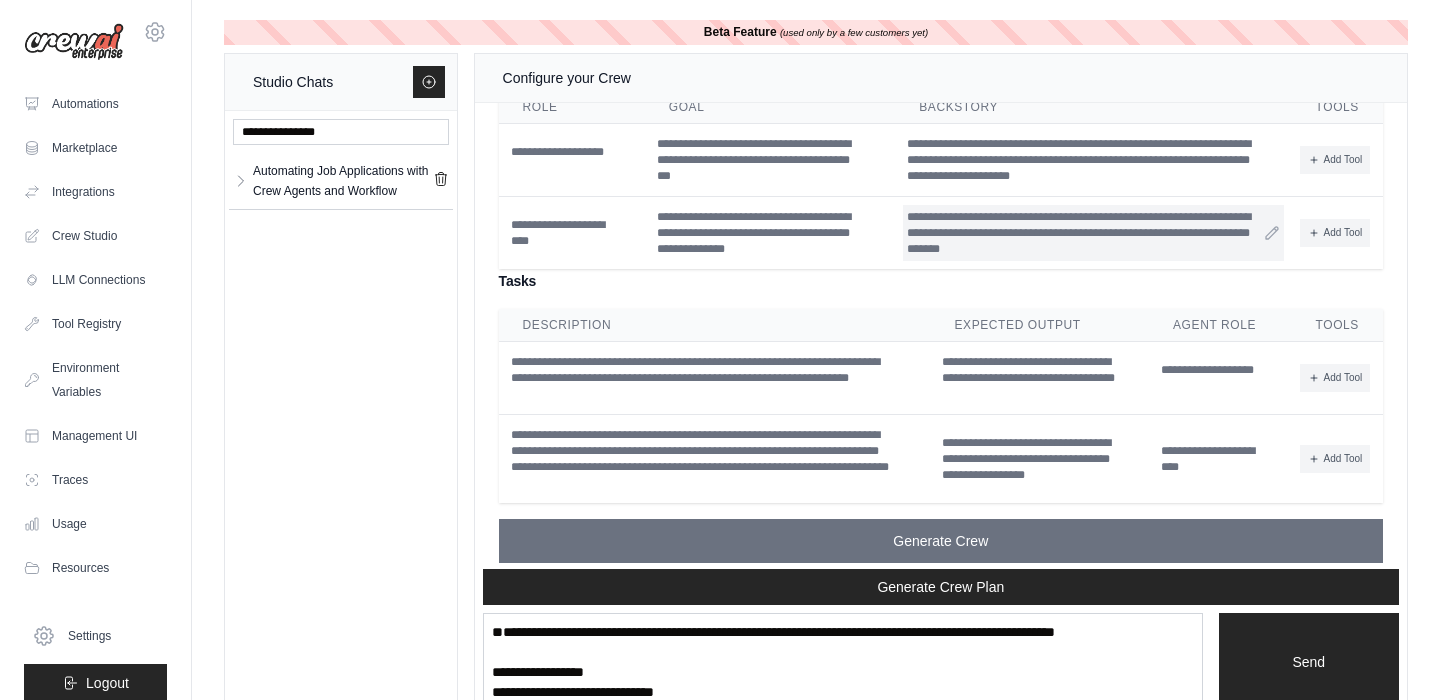 scroll, scrollTop: 17197, scrollLeft: 0, axis: vertical 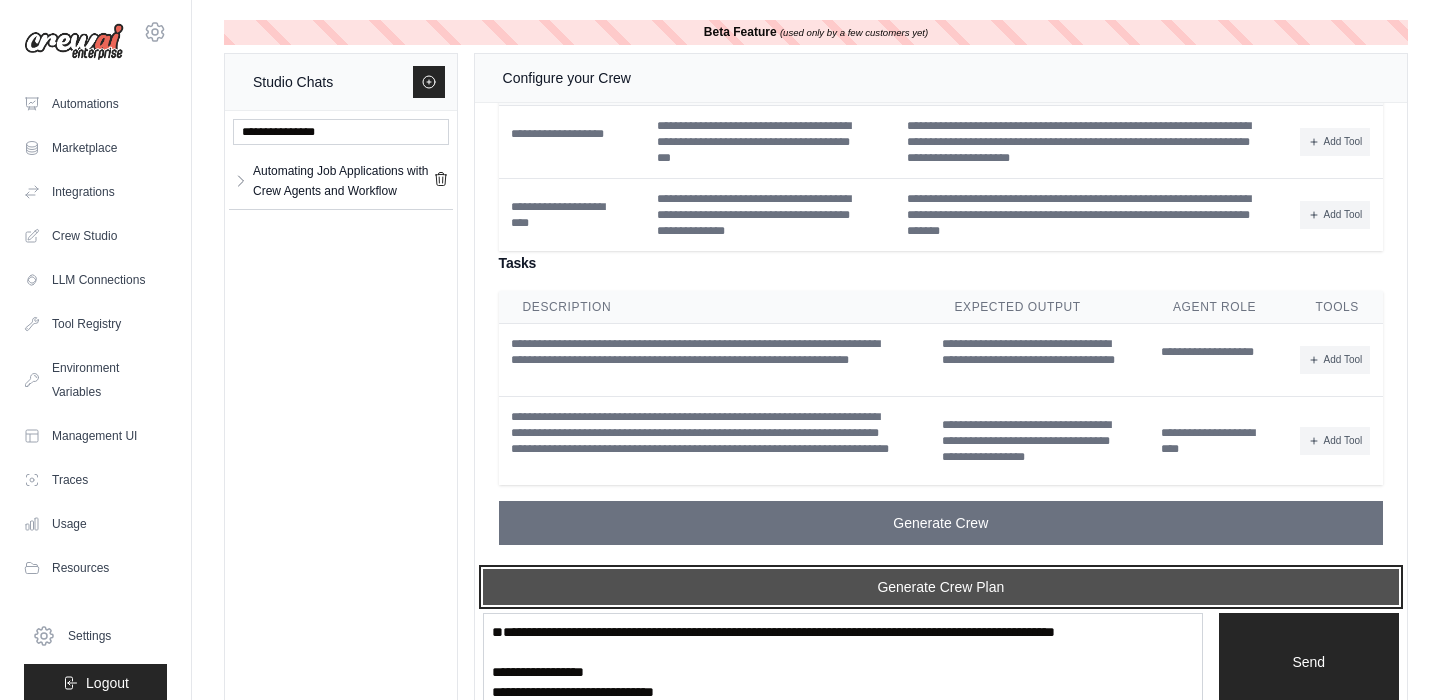 click on "Generate Crew Plan" at bounding box center [941, 587] 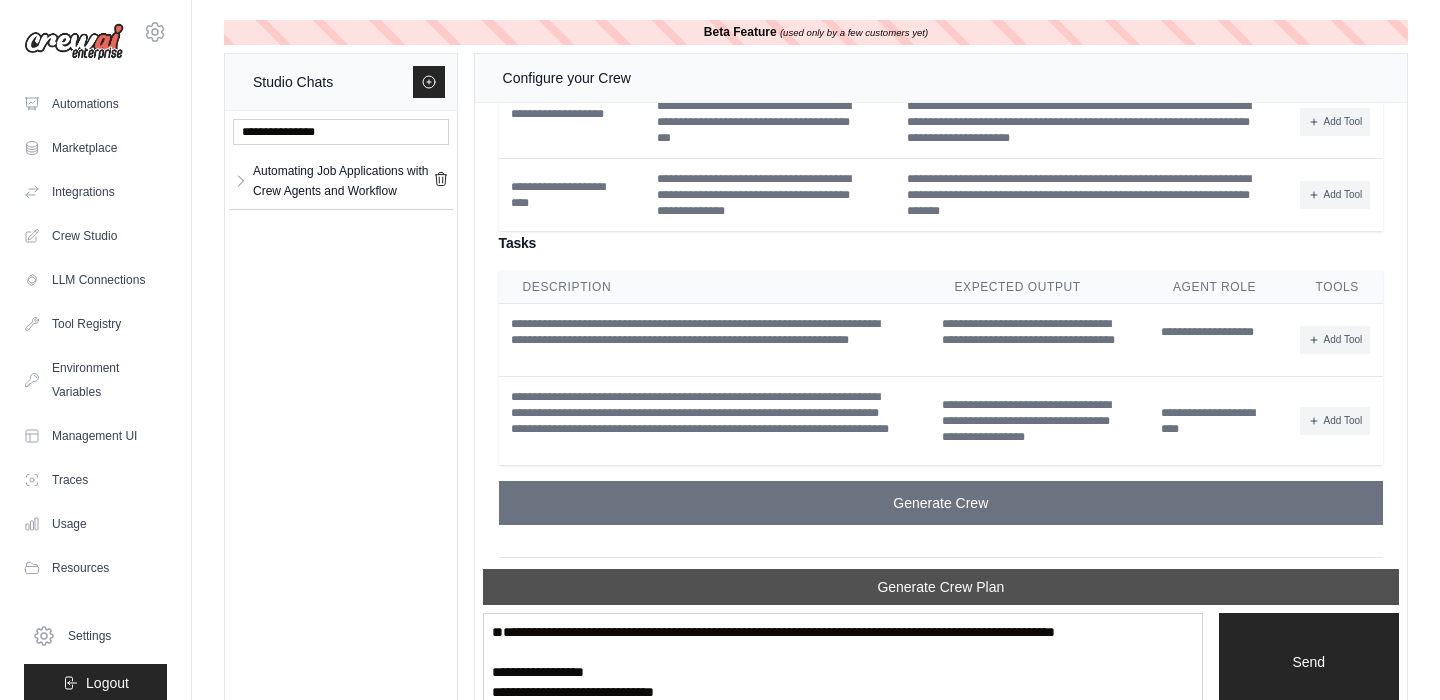 scroll, scrollTop: 18071, scrollLeft: 0, axis: vertical 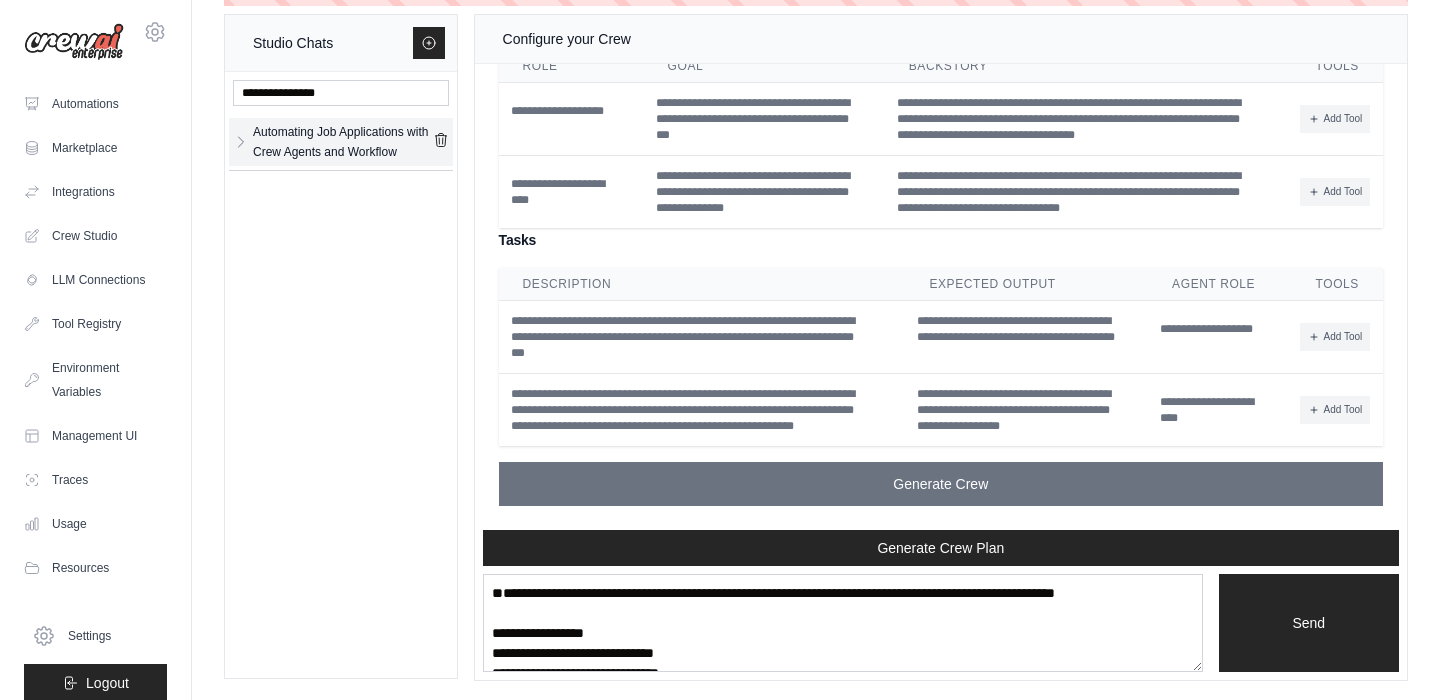 click on "Automating Job Applications with Crew Agents and Workflow" at bounding box center (343, 142) 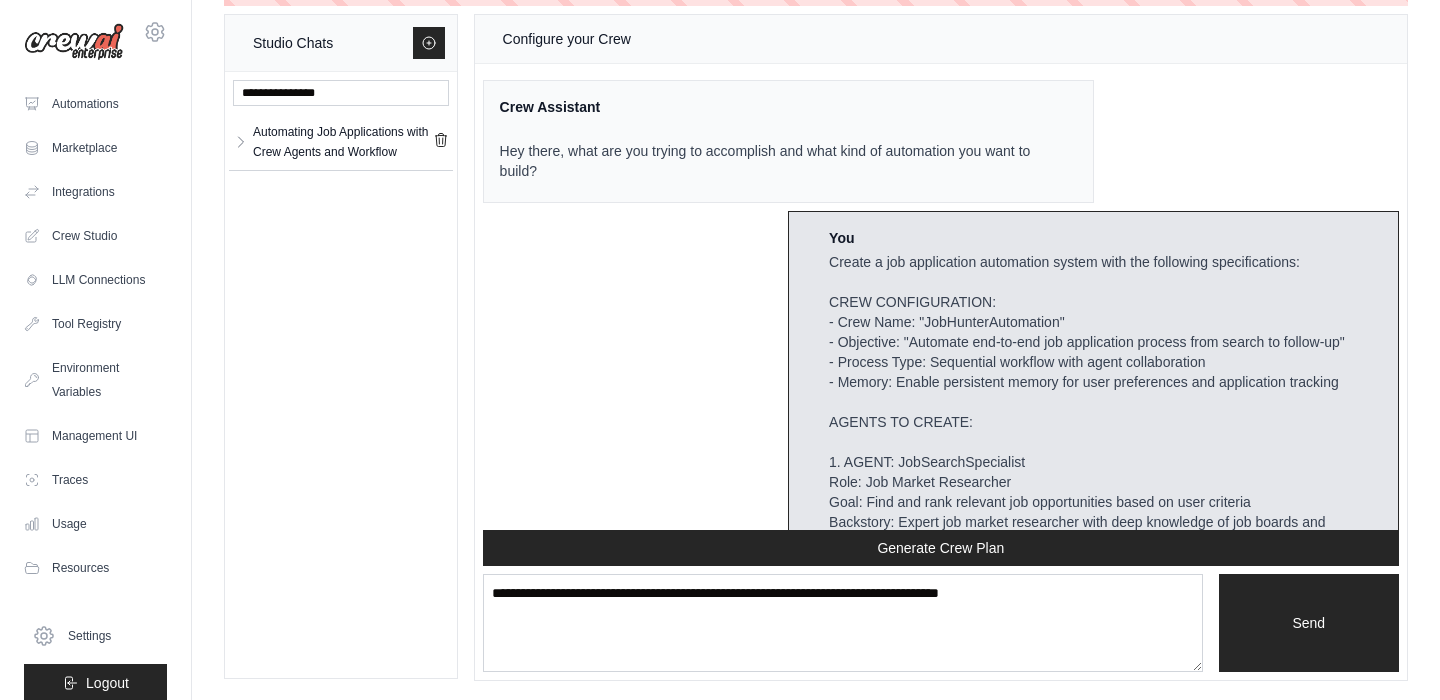 scroll, scrollTop: 0, scrollLeft: 0, axis: both 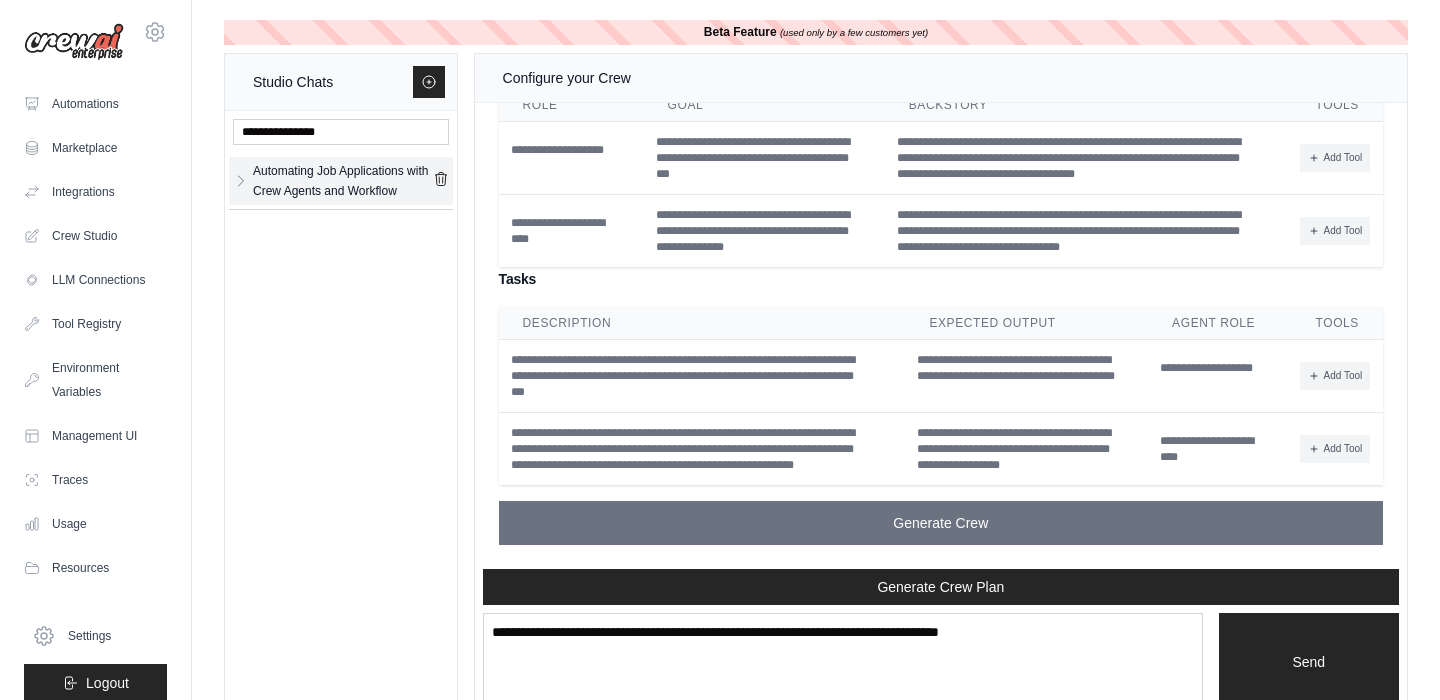 click on "Automating Job Applications with Crew Agents and Workflow" at bounding box center [343, 181] 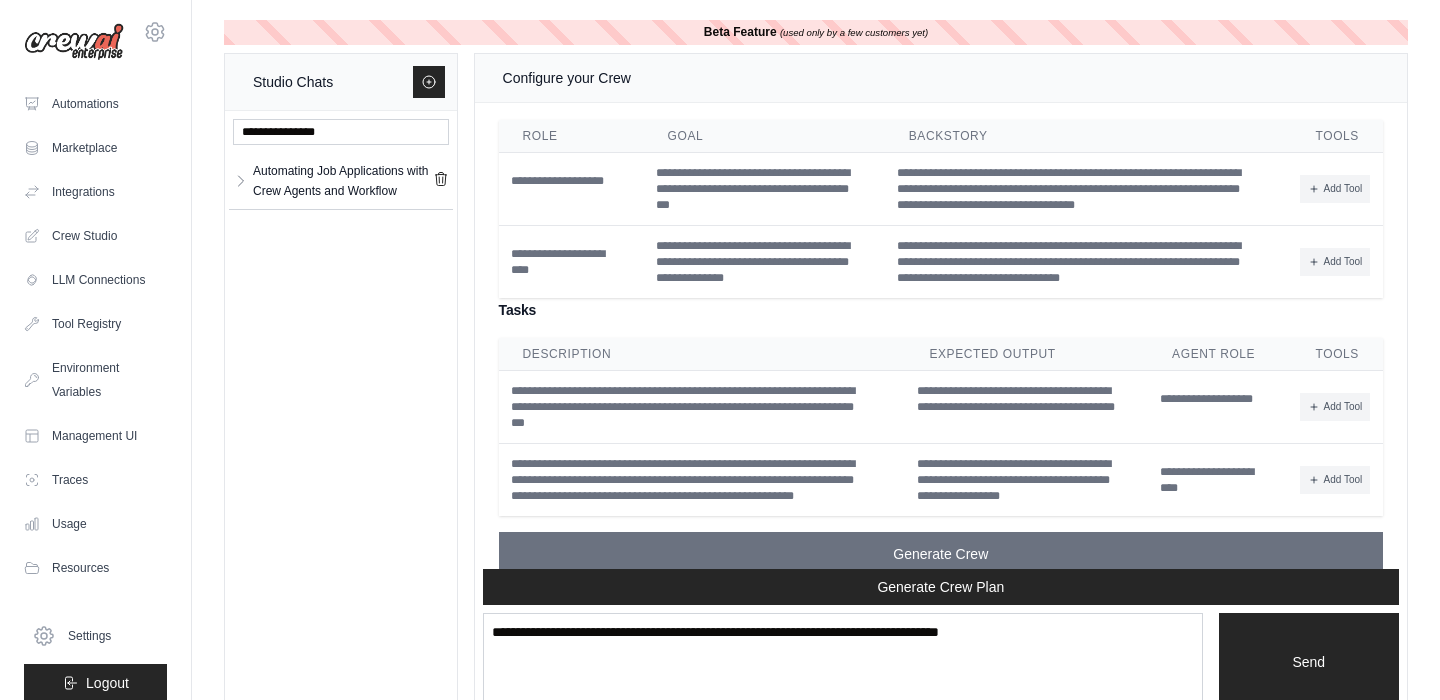 scroll, scrollTop: 18071, scrollLeft: 0, axis: vertical 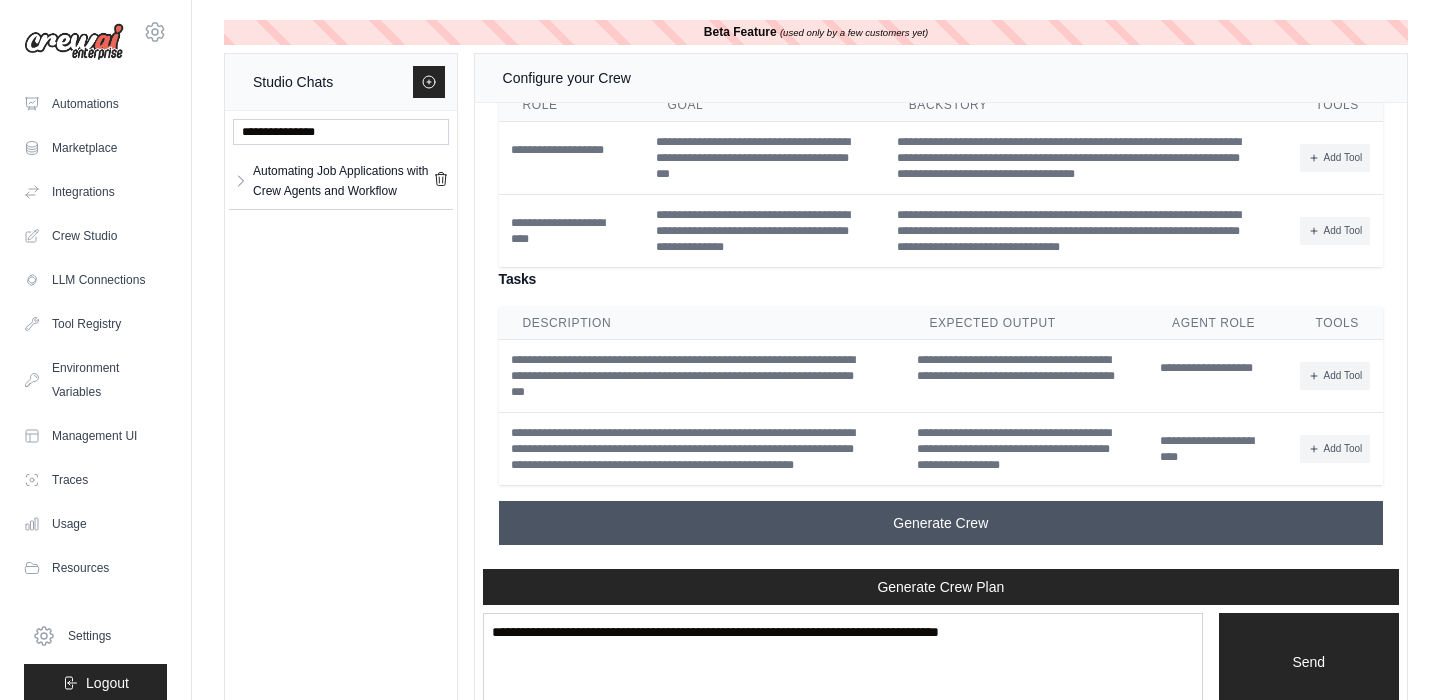 click on "Generate Crew" at bounding box center [941, 523] 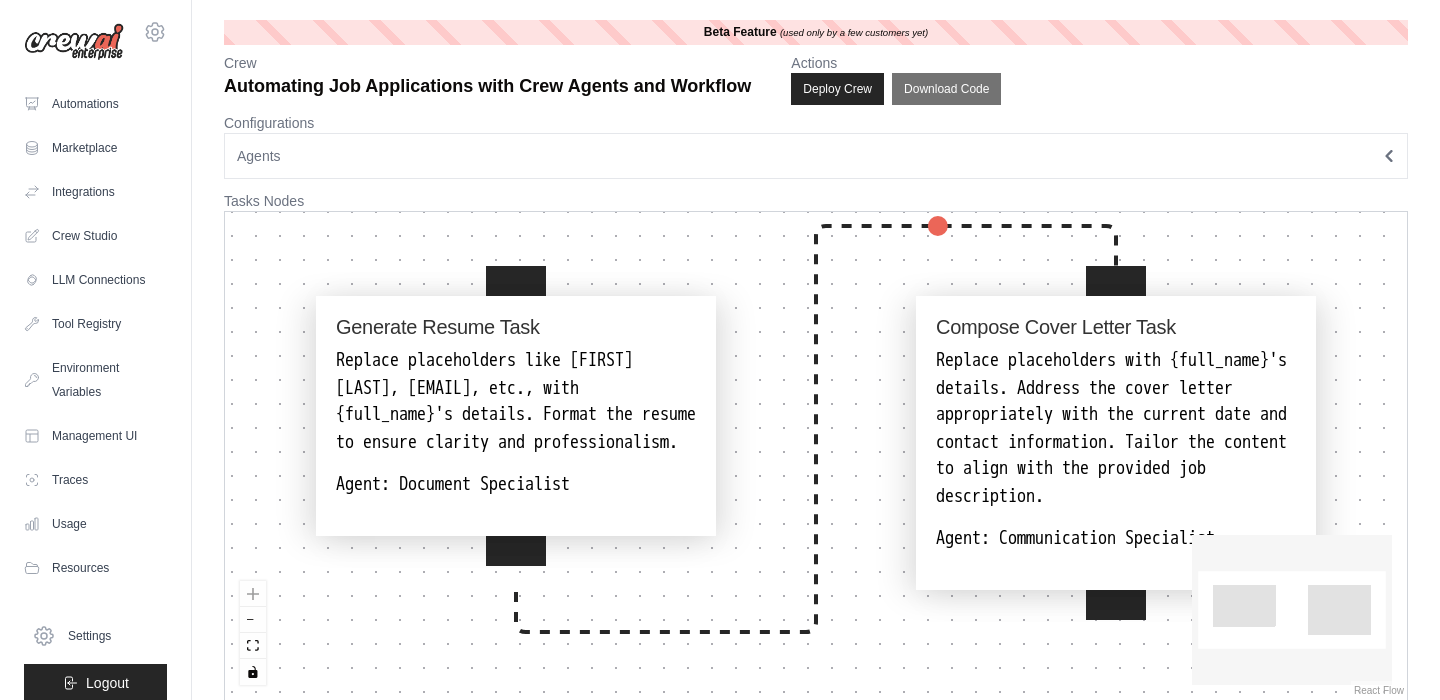 scroll, scrollTop: 0, scrollLeft: 0, axis: both 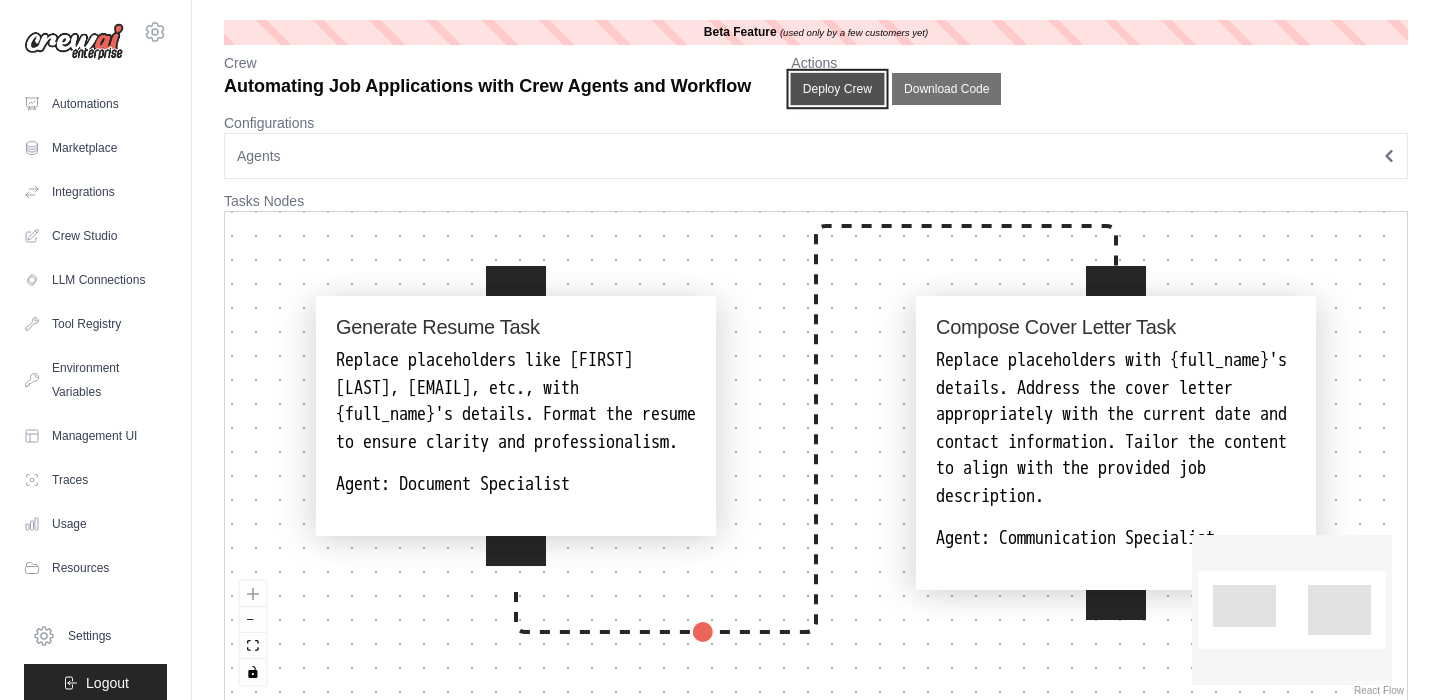 click on "Deploy Crew" at bounding box center [838, 89] 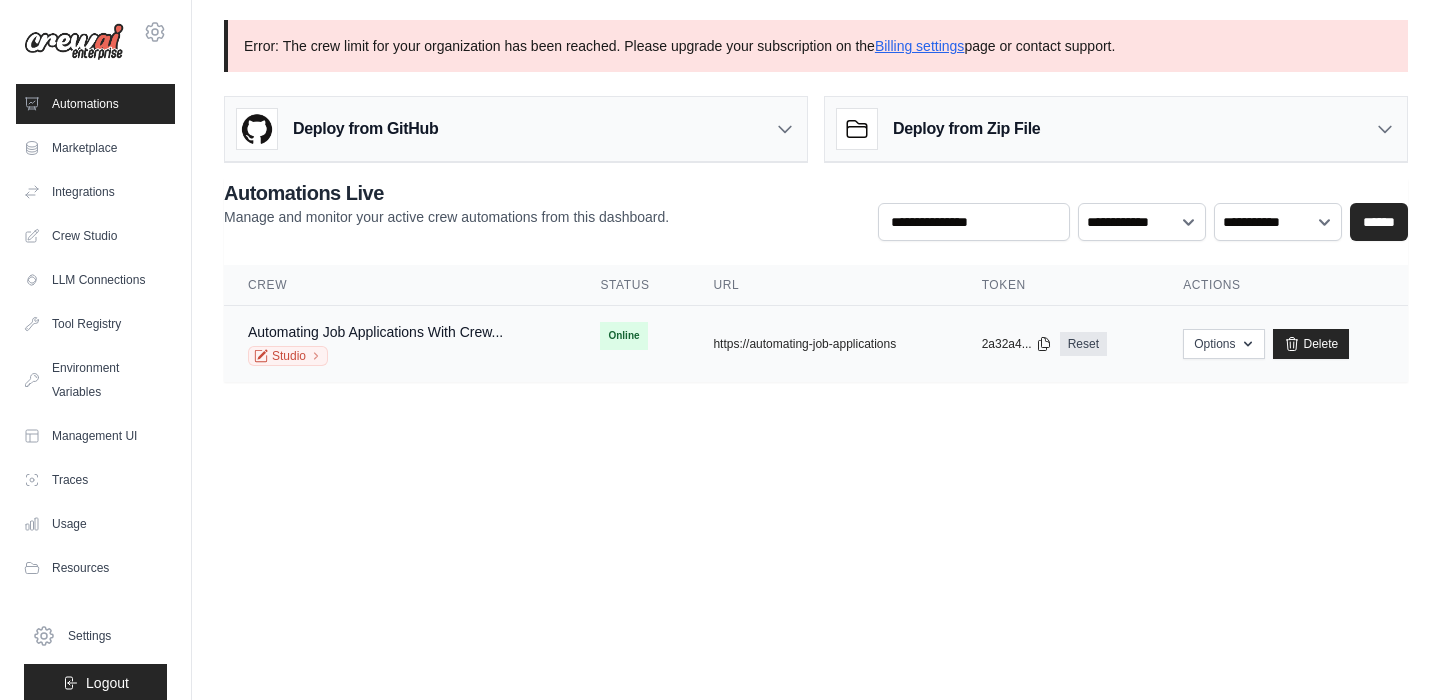 click on "Studio" at bounding box center [375, 356] 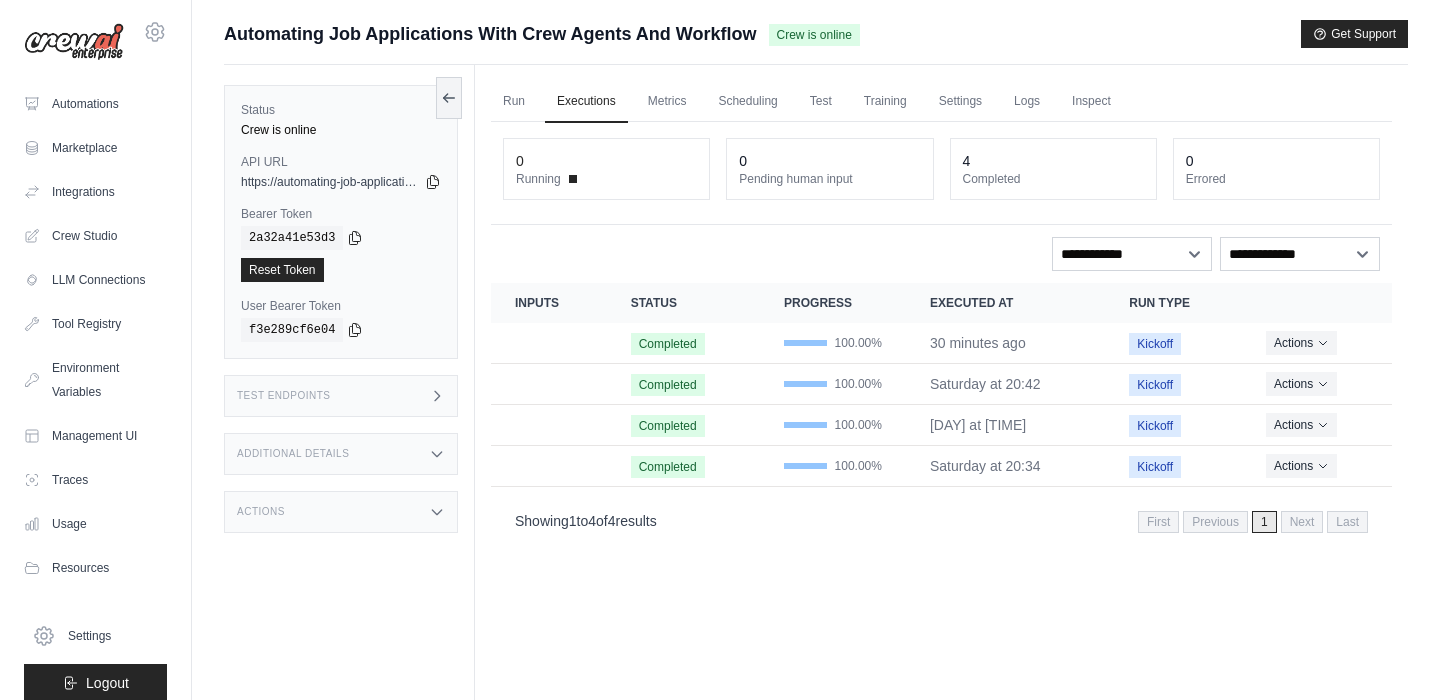 scroll, scrollTop: 0, scrollLeft: 0, axis: both 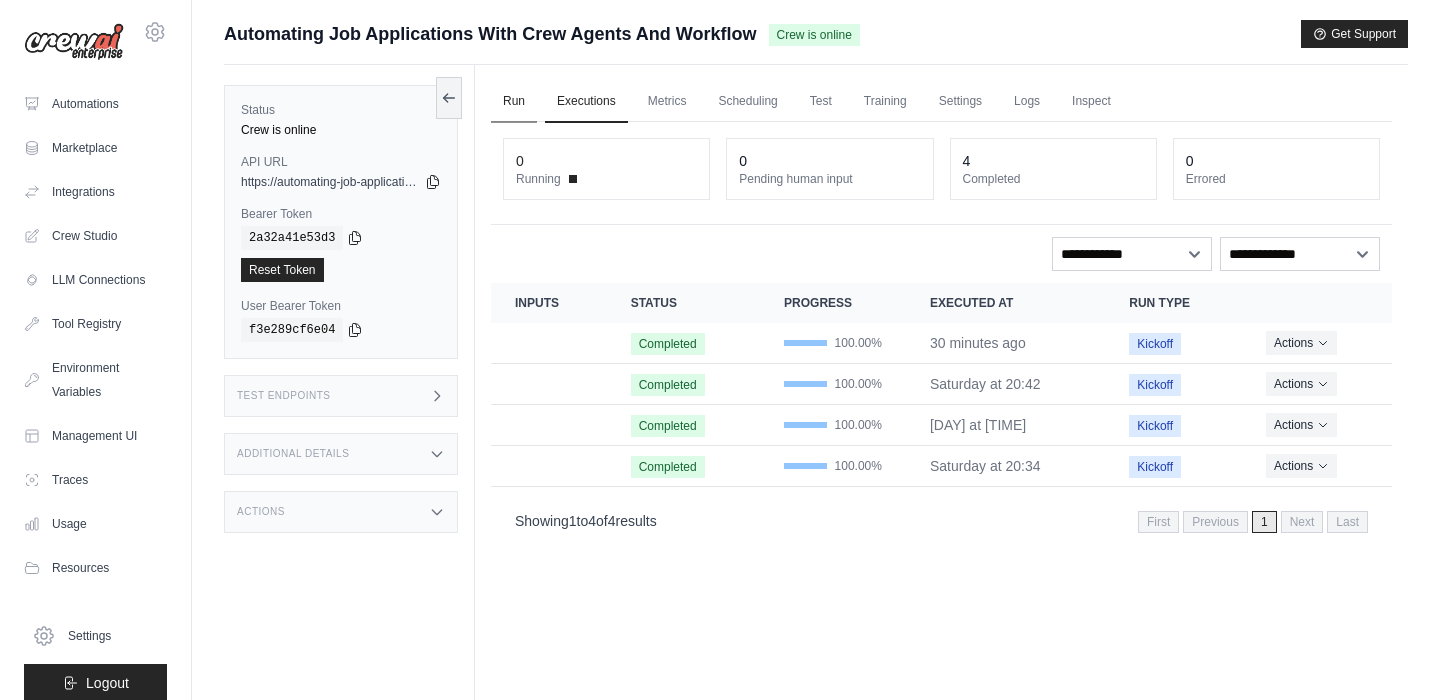 click on "Run" at bounding box center (514, 102) 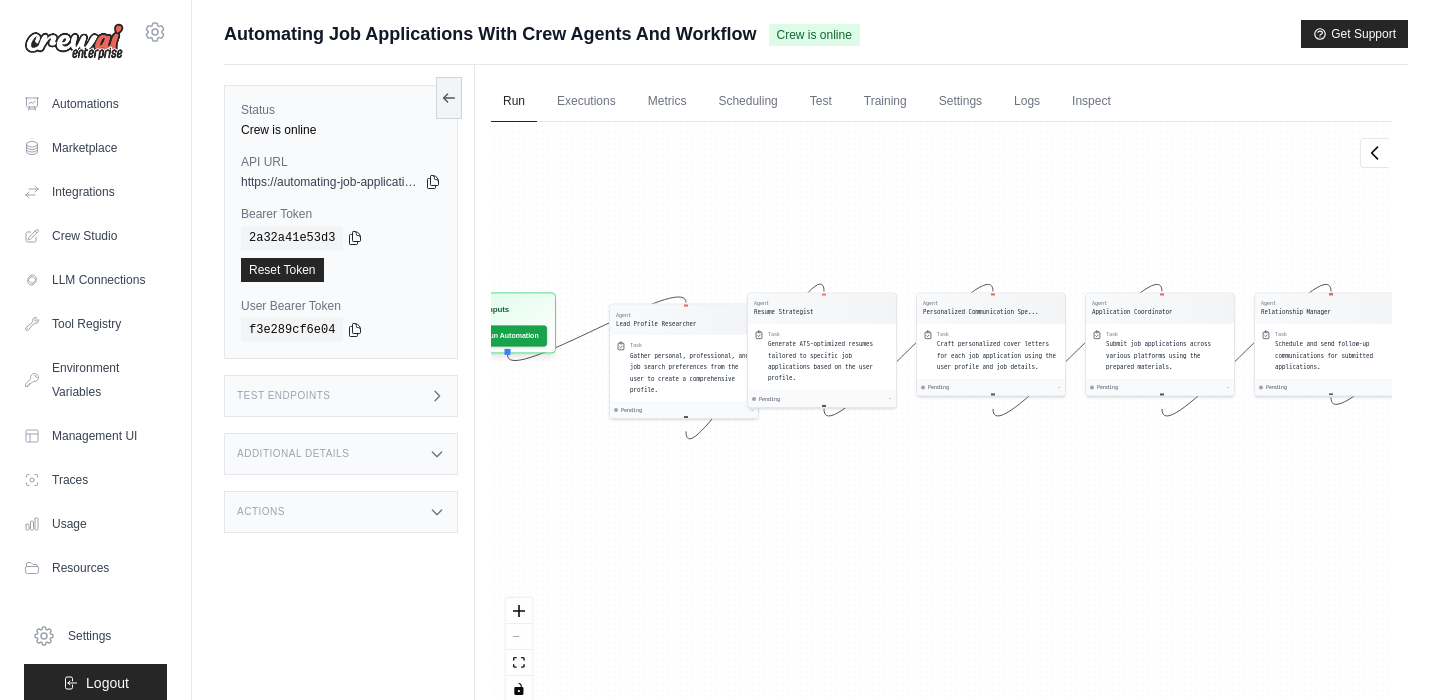 drag, startPoint x: 667, startPoint y: 259, endPoint x: 825, endPoint y: 182, distance: 175.76405 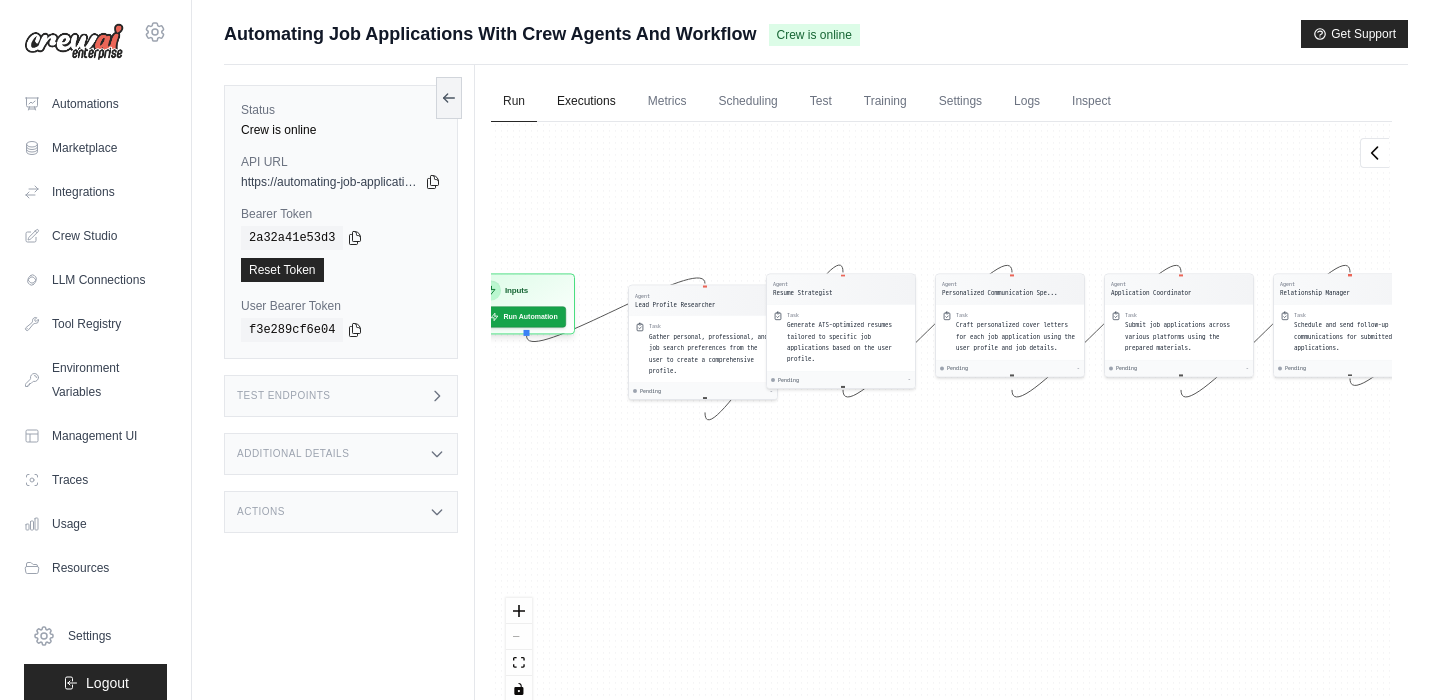 click on "Executions" at bounding box center [586, 102] 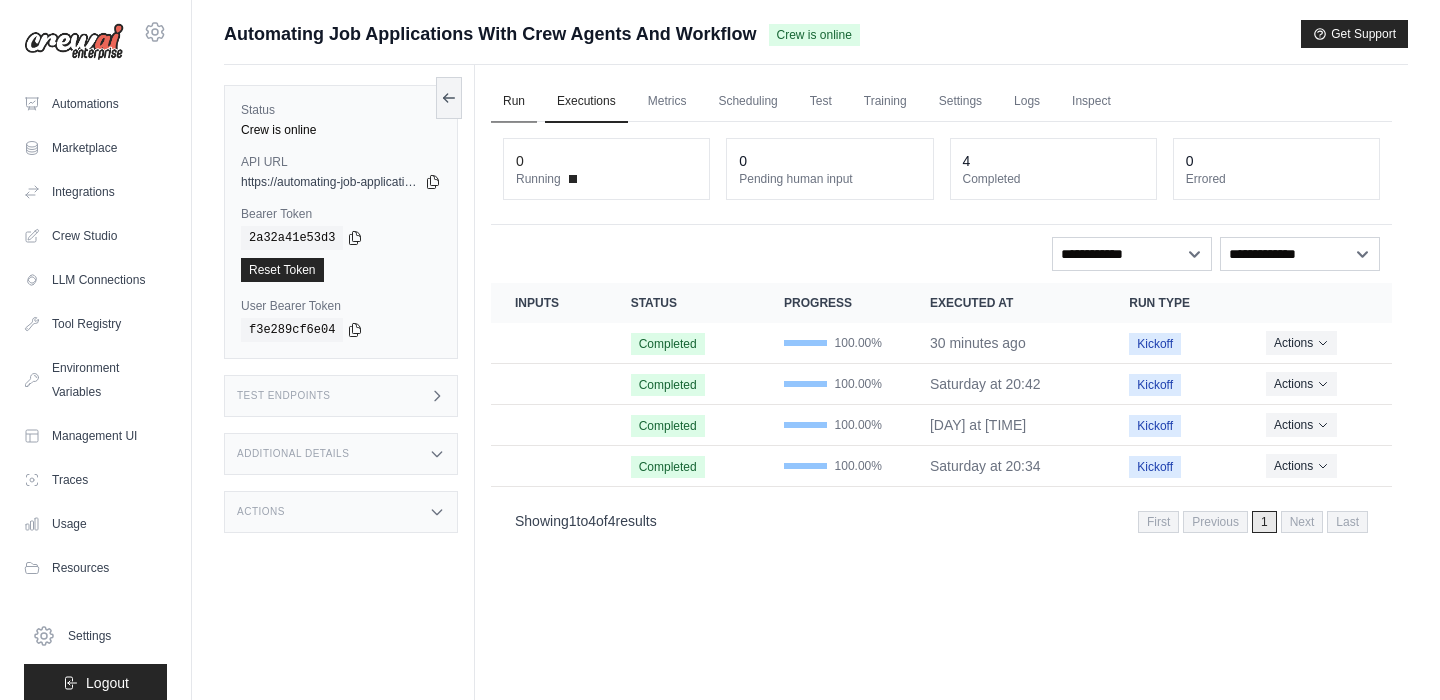 click on "Run" at bounding box center (514, 102) 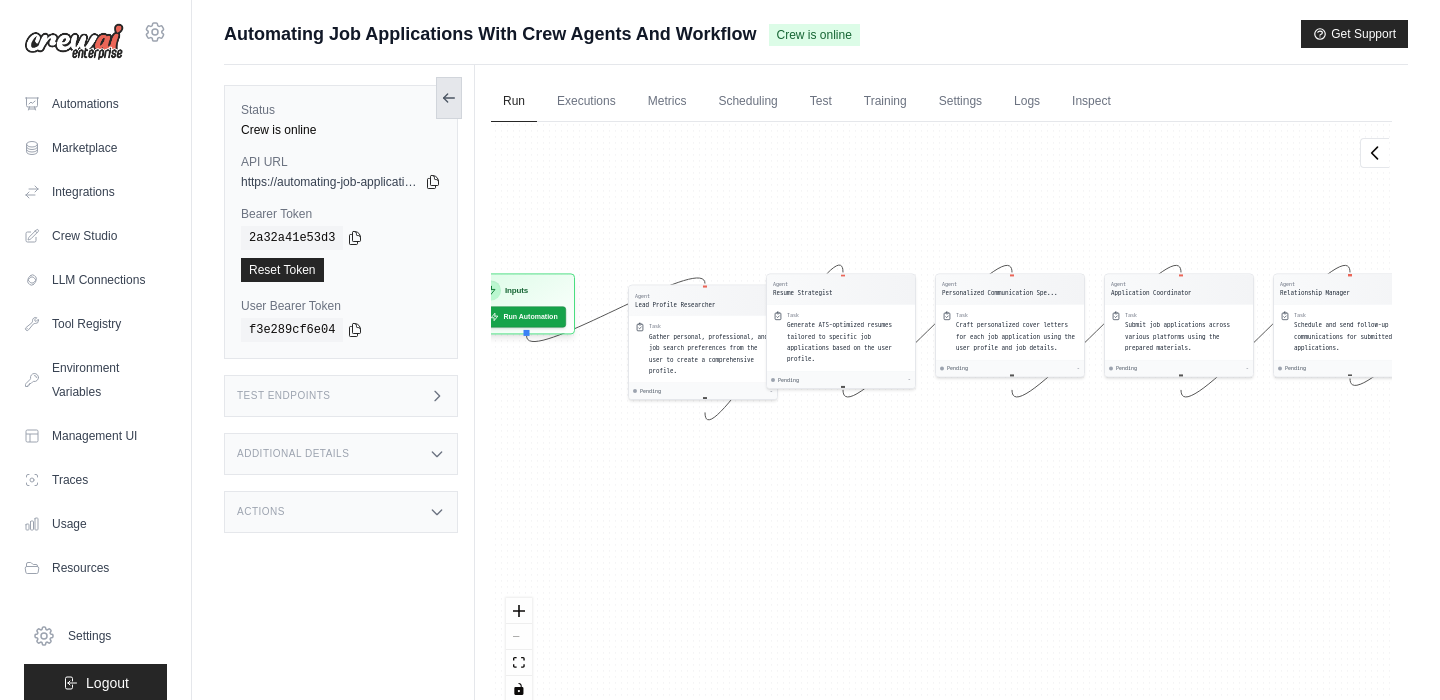 click 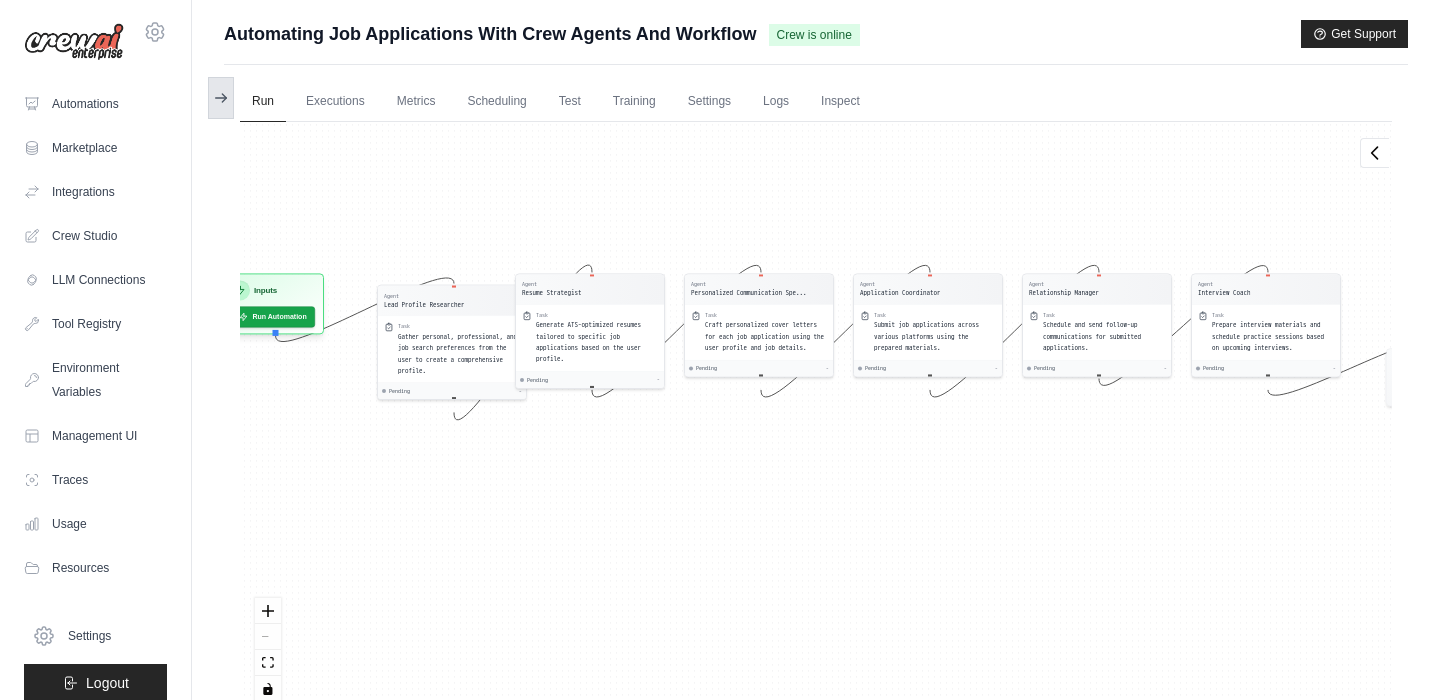 click at bounding box center (221, 98) 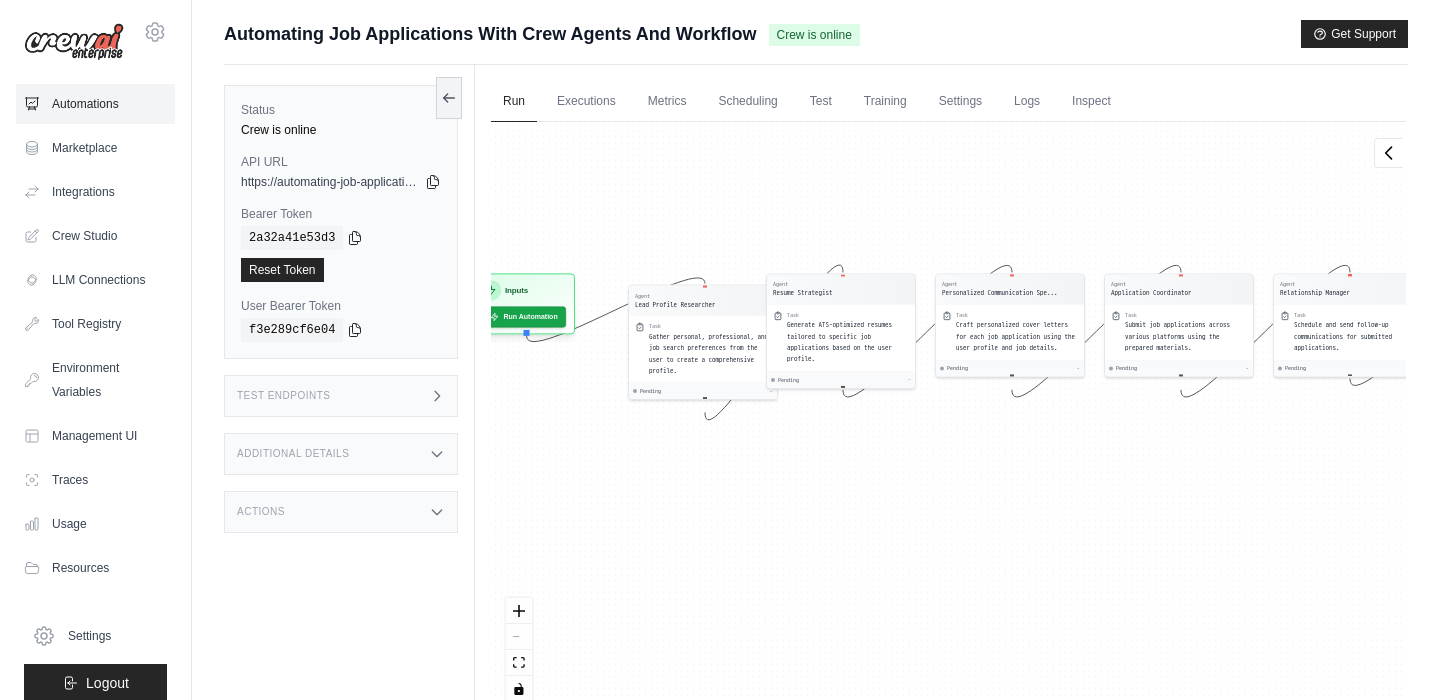 click on "Automations" at bounding box center (95, 104) 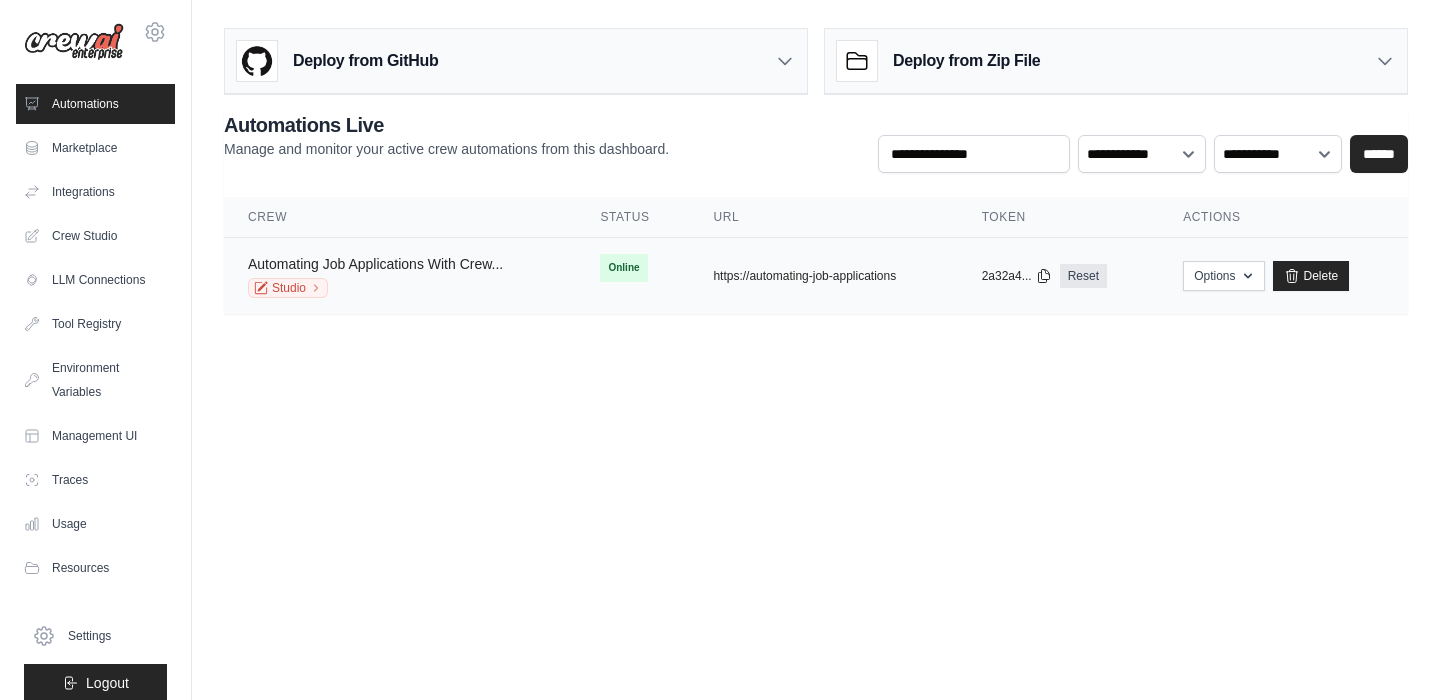 click on "Automating Job Applications With Crew..." at bounding box center [375, 264] 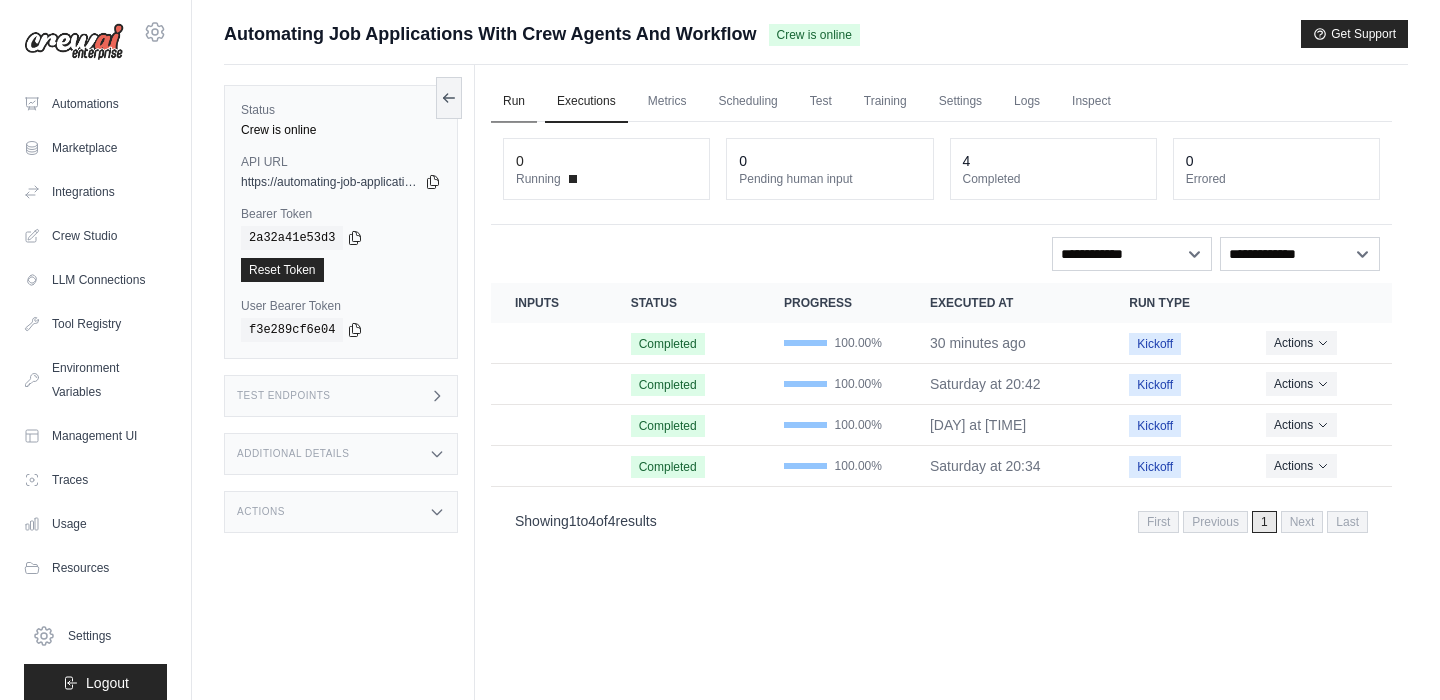 click on "Run" at bounding box center [514, 102] 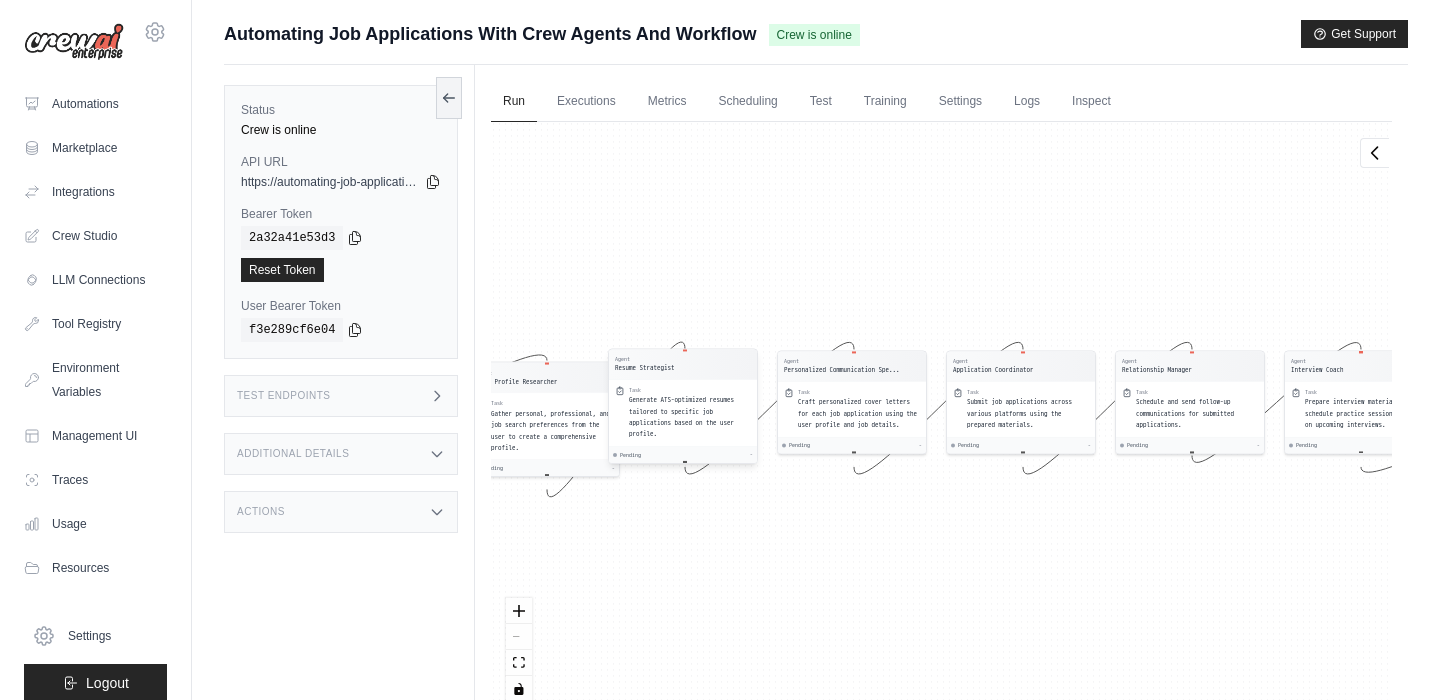click on "Task" at bounding box center [690, 390] 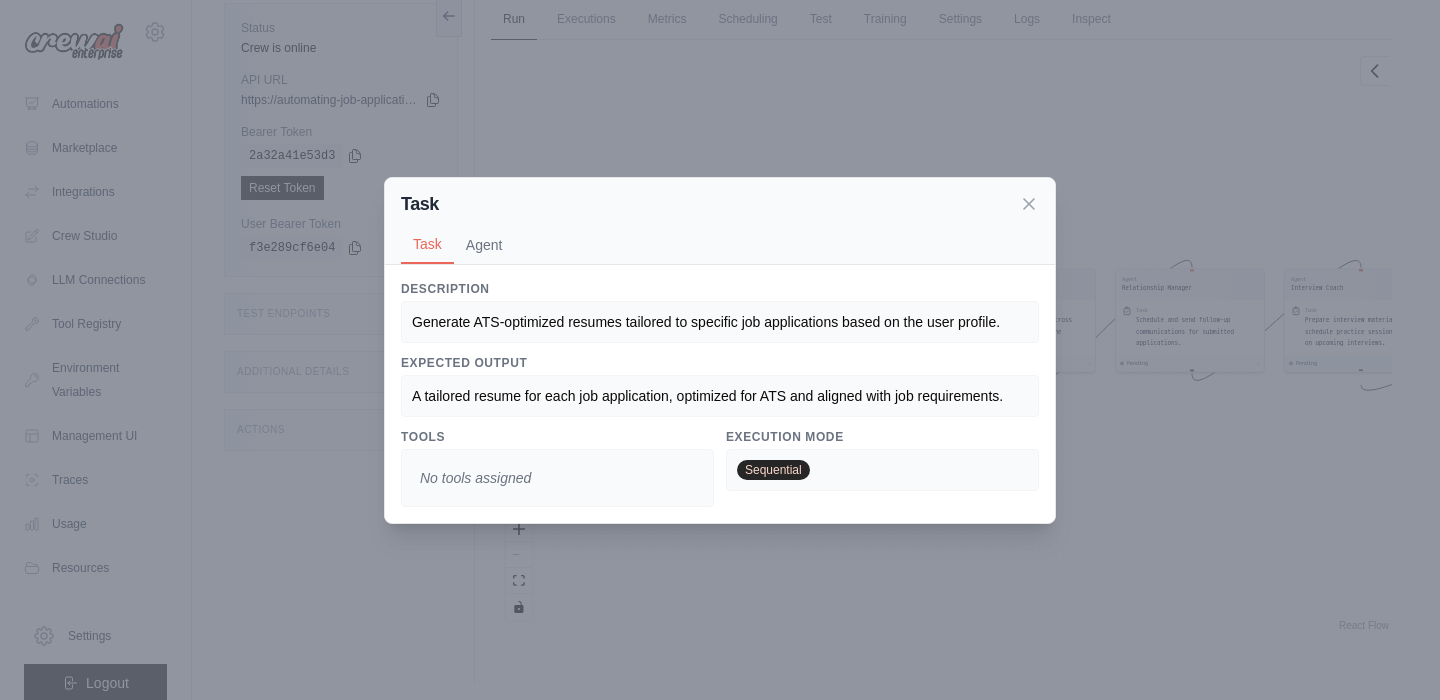 scroll, scrollTop: 85, scrollLeft: 0, axis: vertical 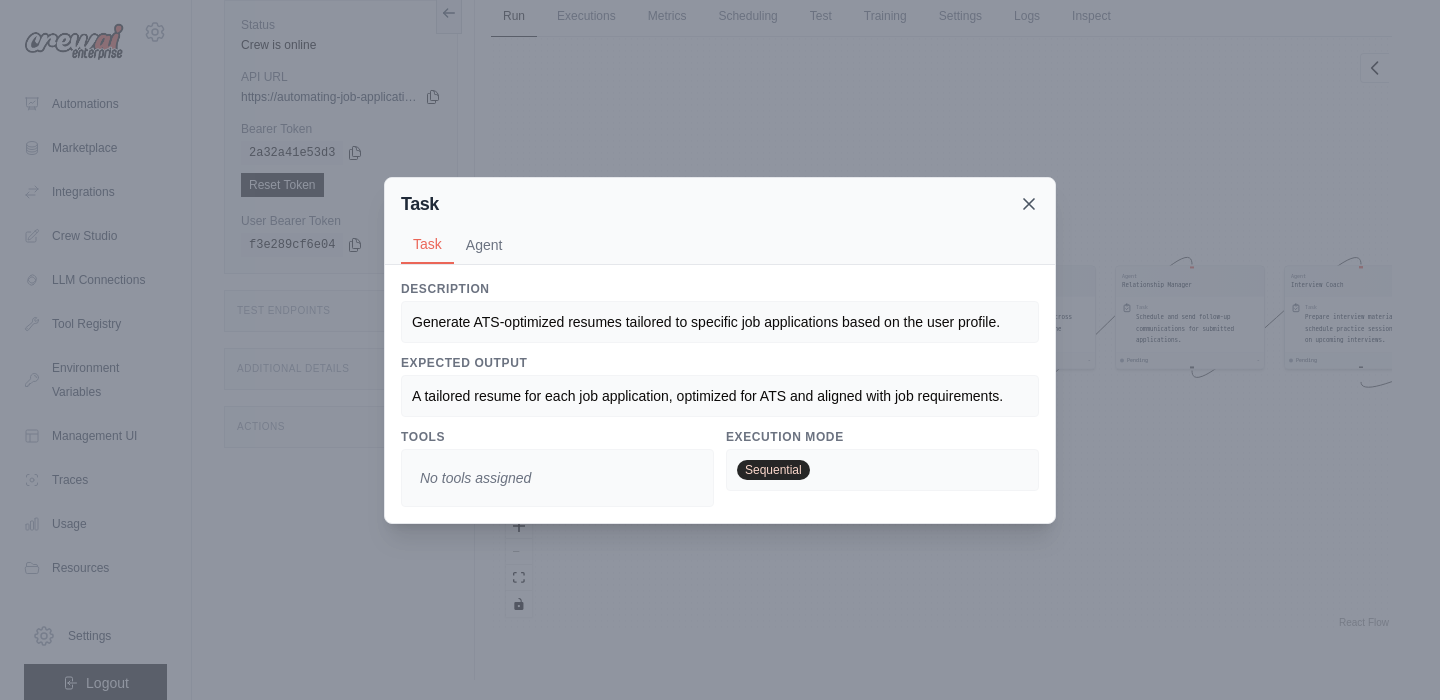 click 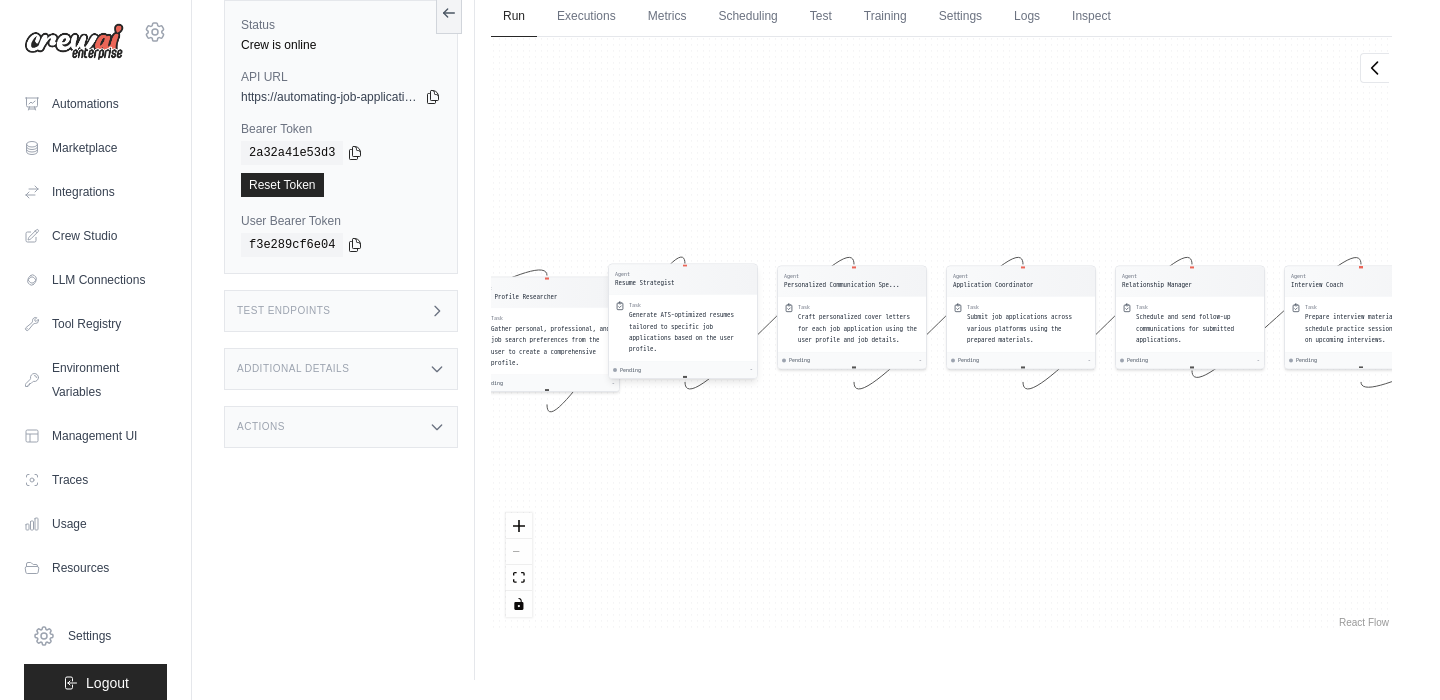 click on "Generate ATS-optimized resumes tailored to specific job applications based on the user profile." at bounding box center (690, 333) 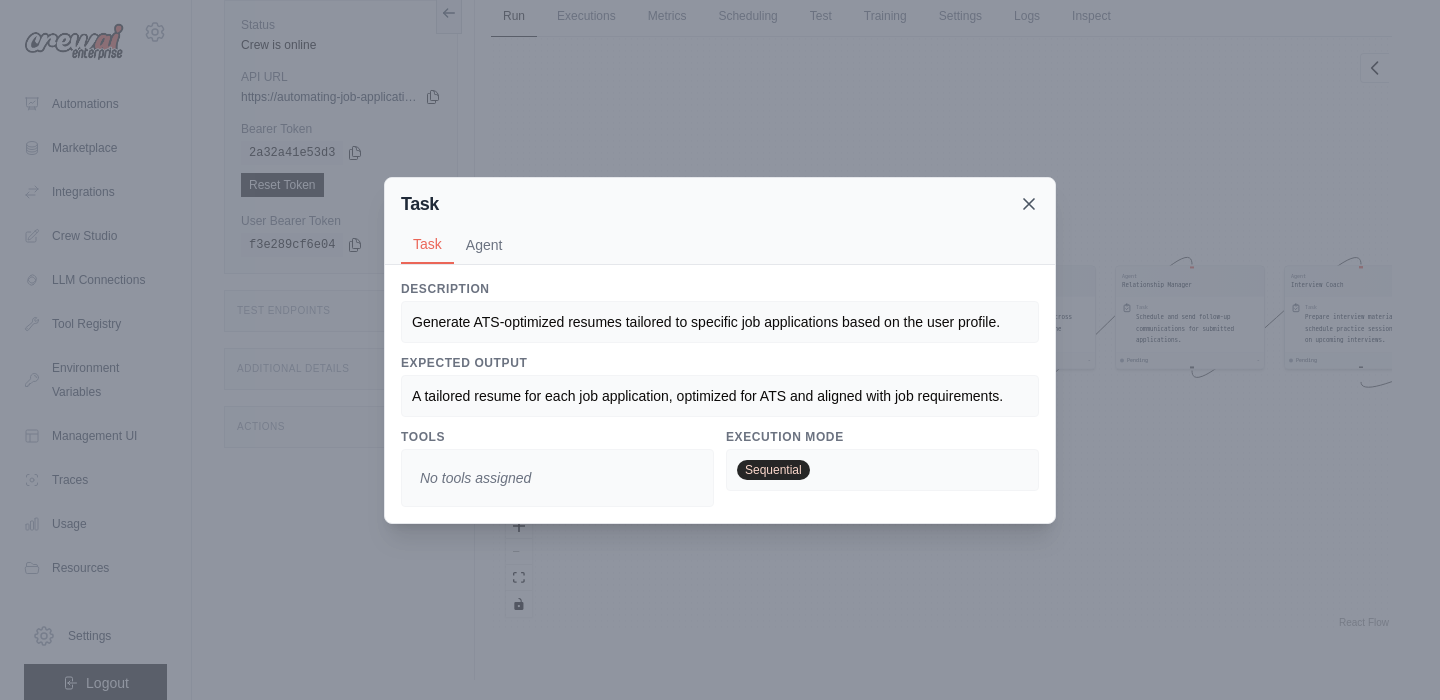 click 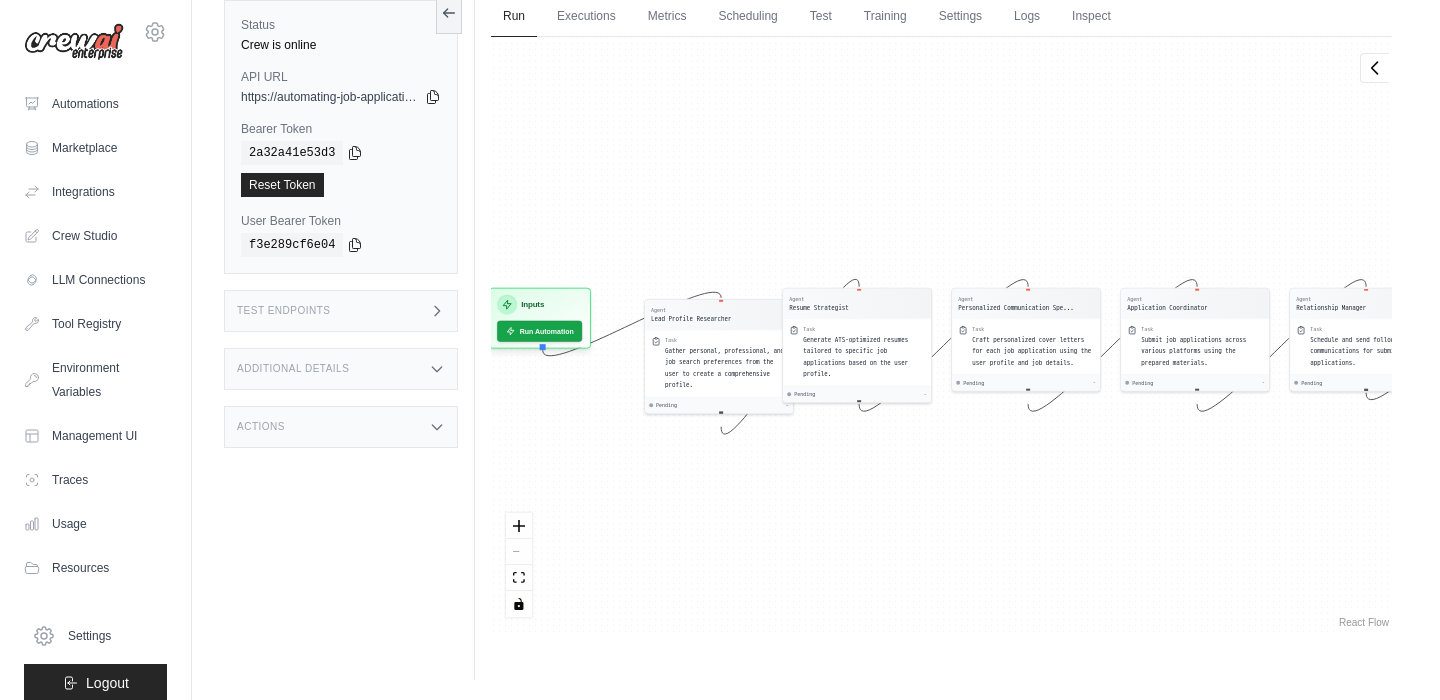 drag, startPoint x: 653, startPoint y: 470, endPoint x: 893, endPoint y: 486, distance: 240.53275 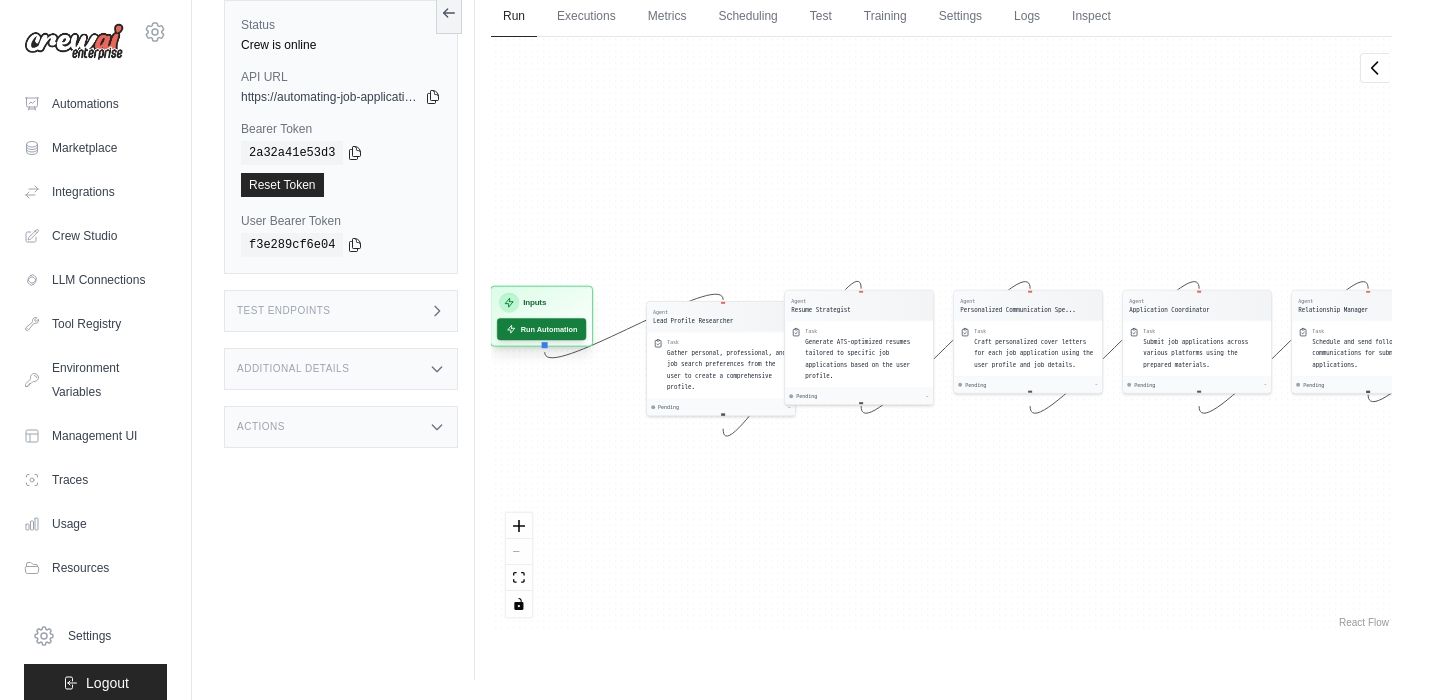 click on "Run Automation" at bounding box center [541, 329] 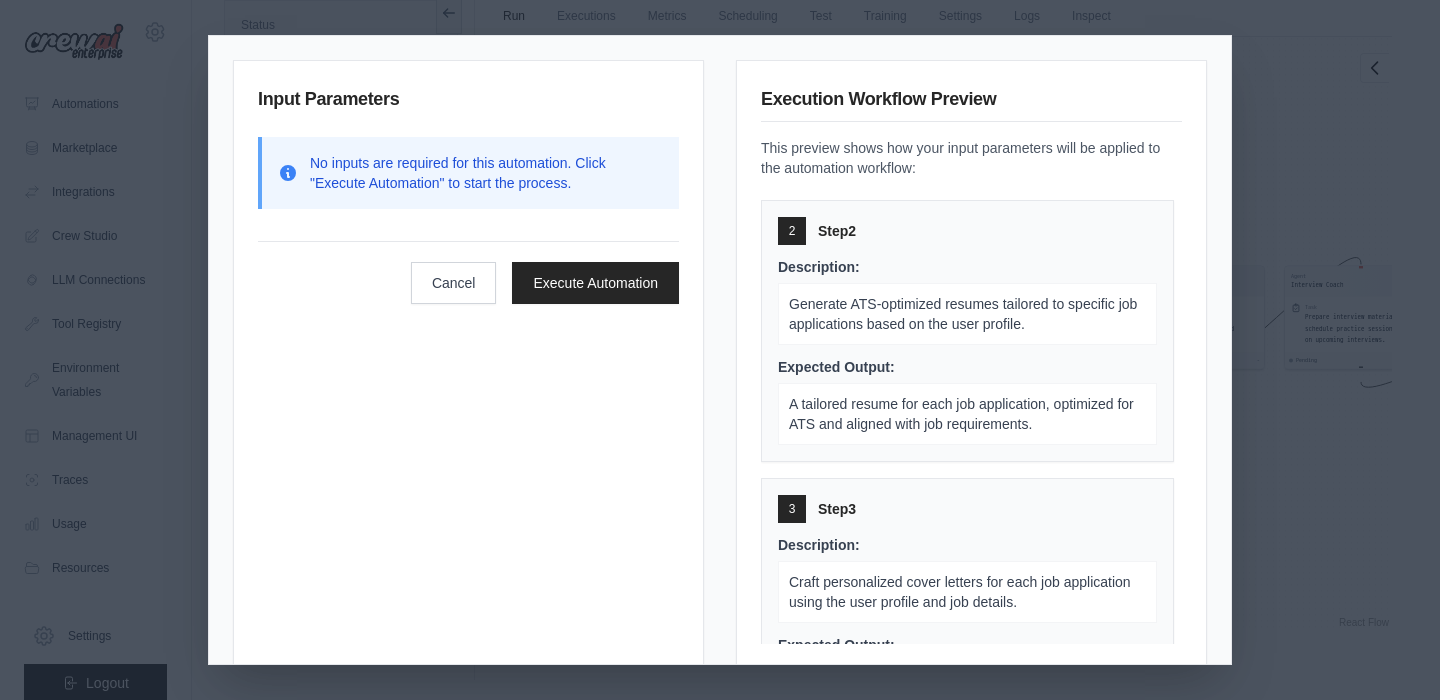 scroll, scrollTop: 292, scrollLeft: 0, axis: vertical 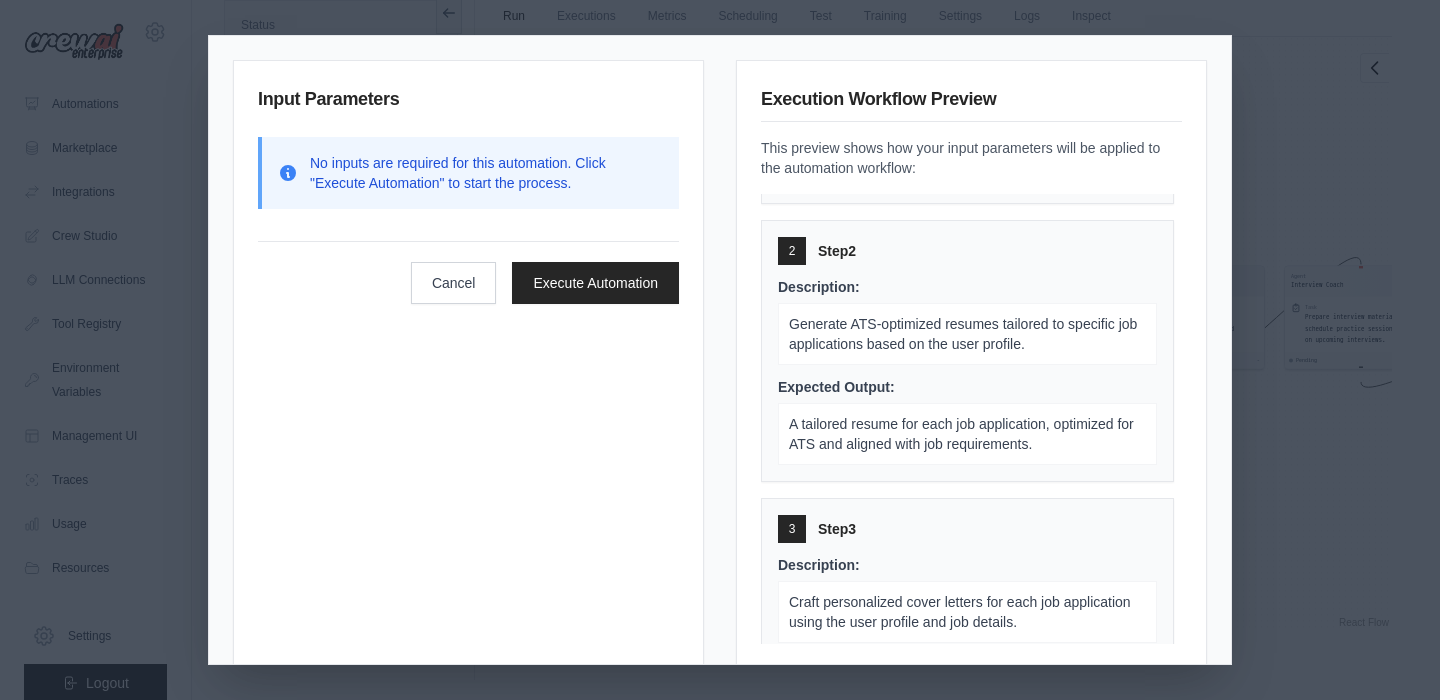 click on "Description: Generate ATS-optimized resumes tailored to specific job applications based on the user profile. Expected Output: A tailored resume for each job application, optimized for ATS and aligned with job requirements." at bounding box center (967, 371) 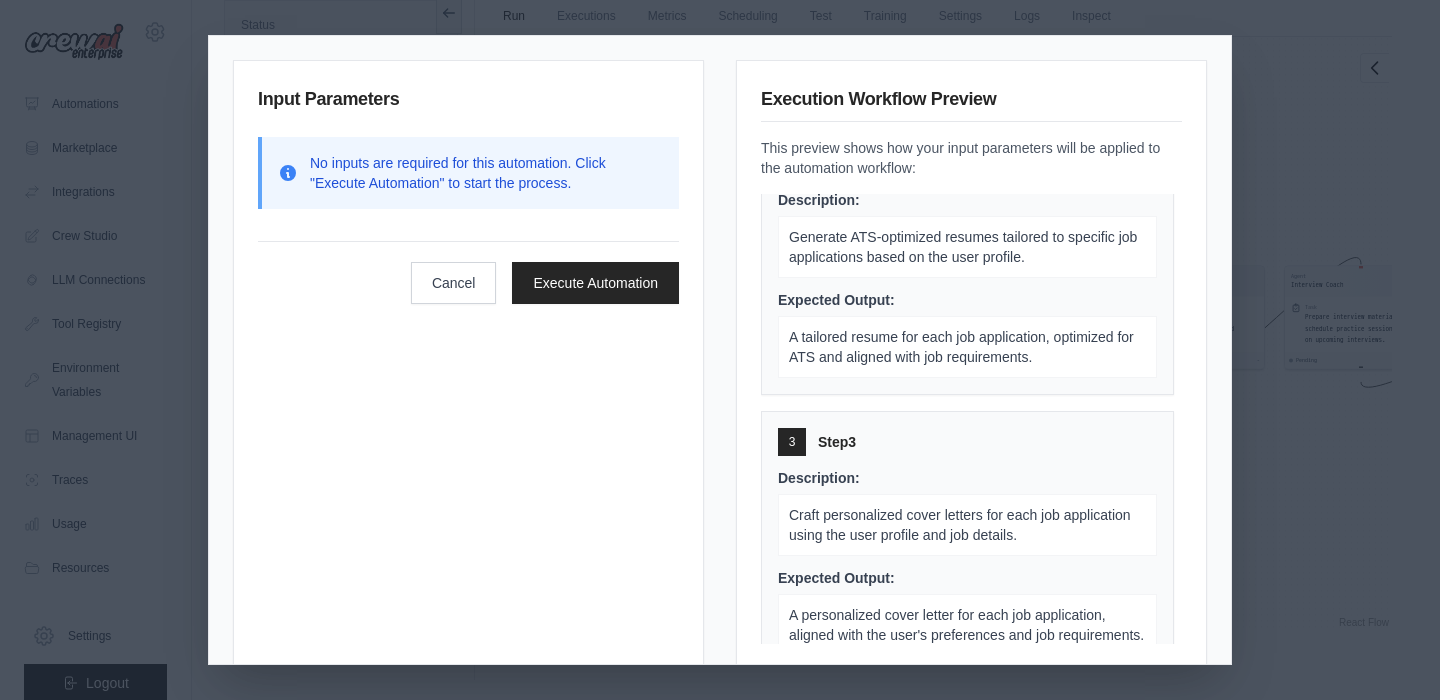 scroll, scrollTop: 469, scrollLeft: 0, axis: vertical 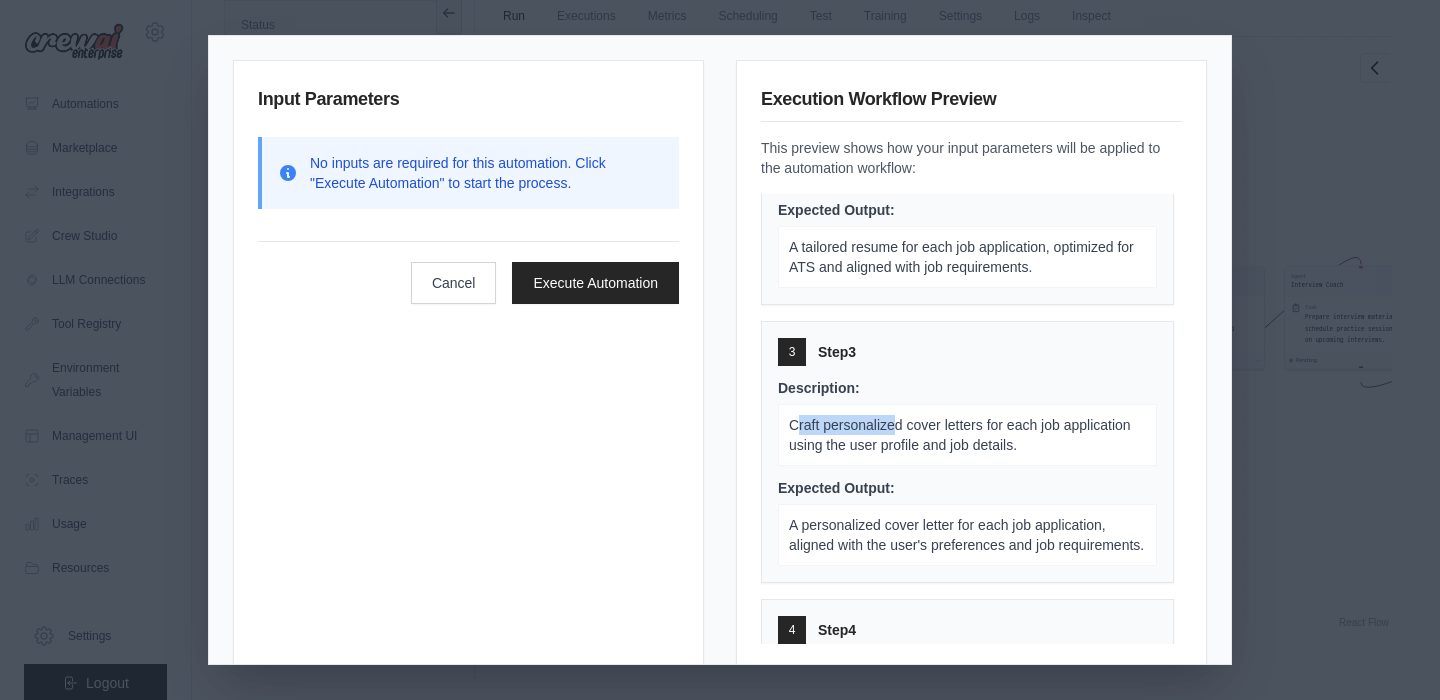 drag, startPoint x: 799, startPoint y: 422, endPoint x: 898, endPoint y: 430, distance: 99.32271 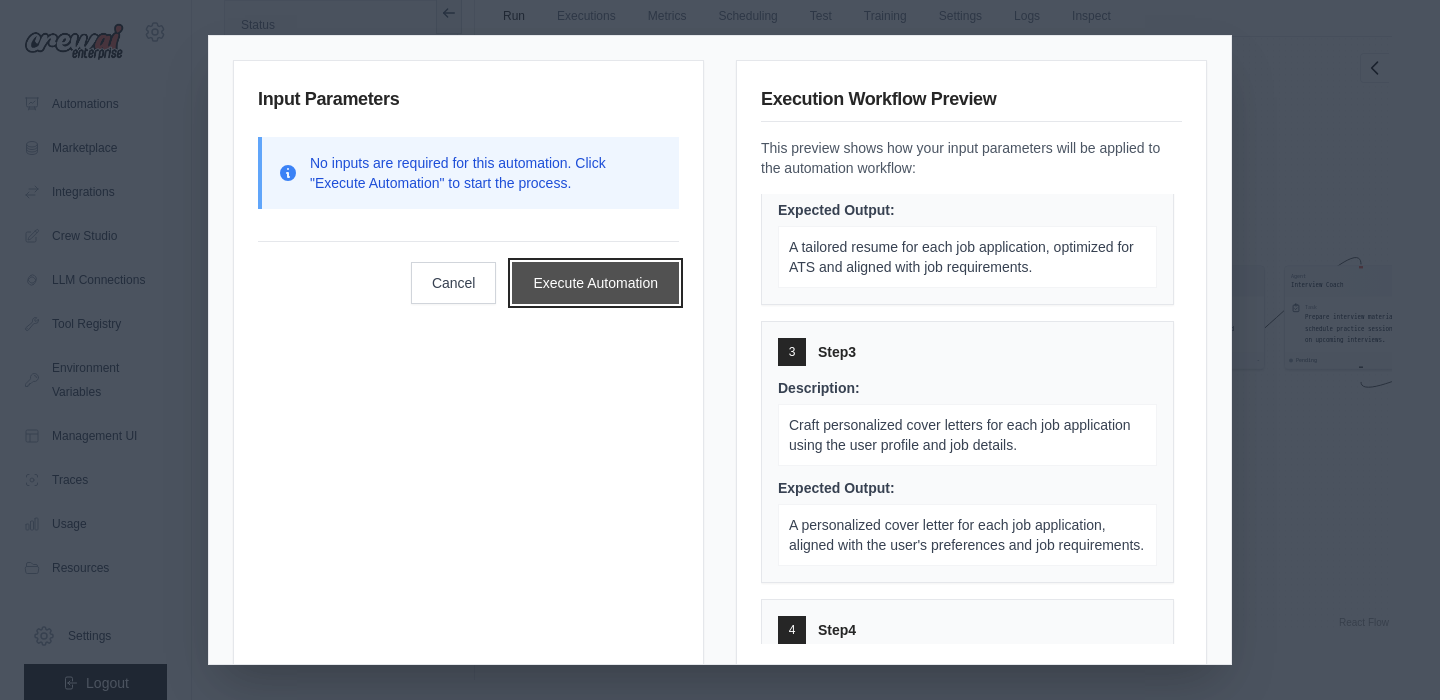 click on "Execute Automation" at bounding box center [595, 283] 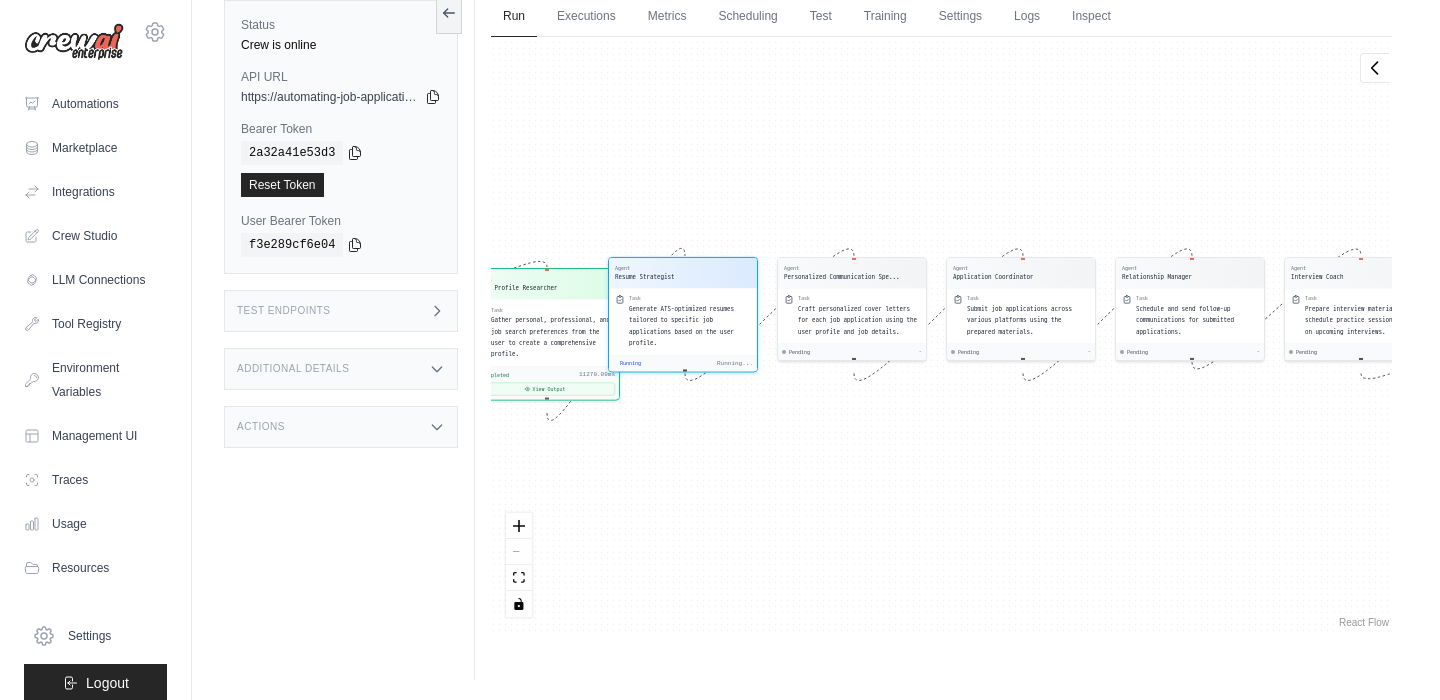 scroll, scrollTop: 602, scrollLeft: 0, axis: vertical 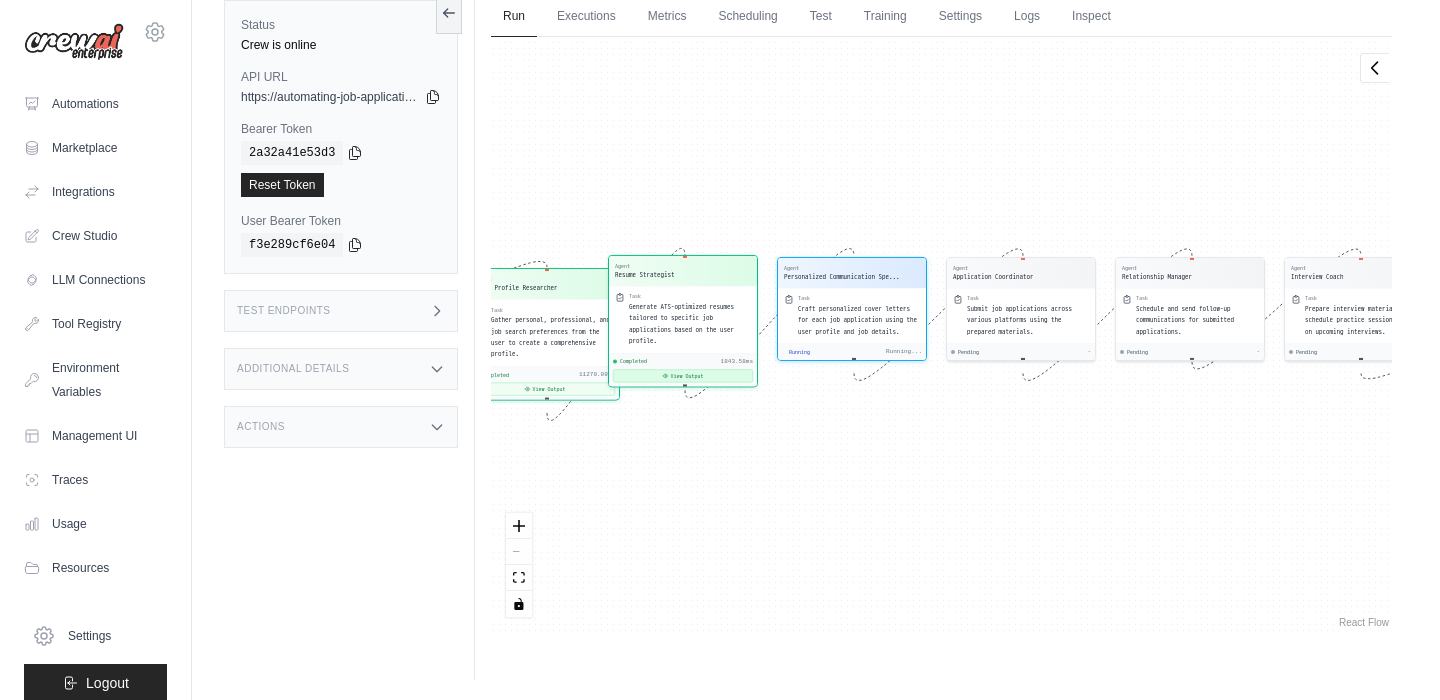 click on "View Output" at bounding box center [683, 375] 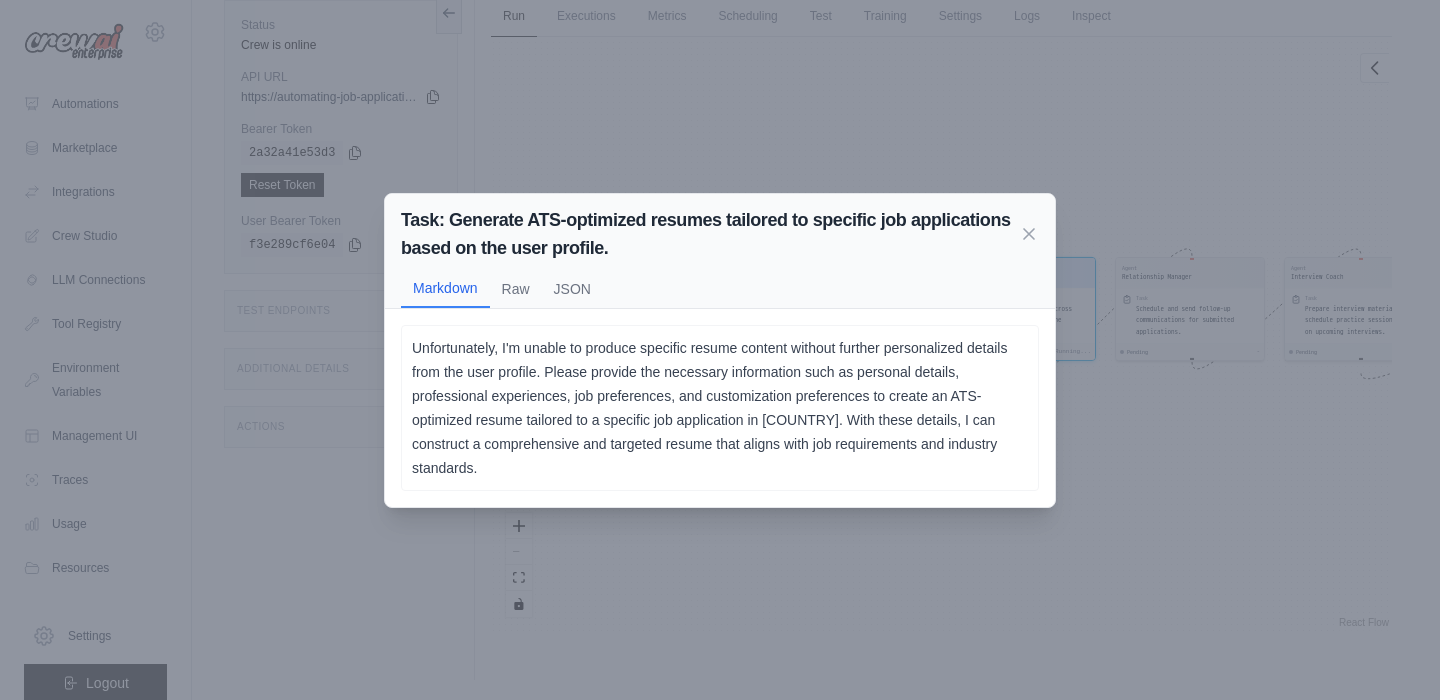 scroll, scrollTop: 1116, scrollLeft: 0, axis: vertical 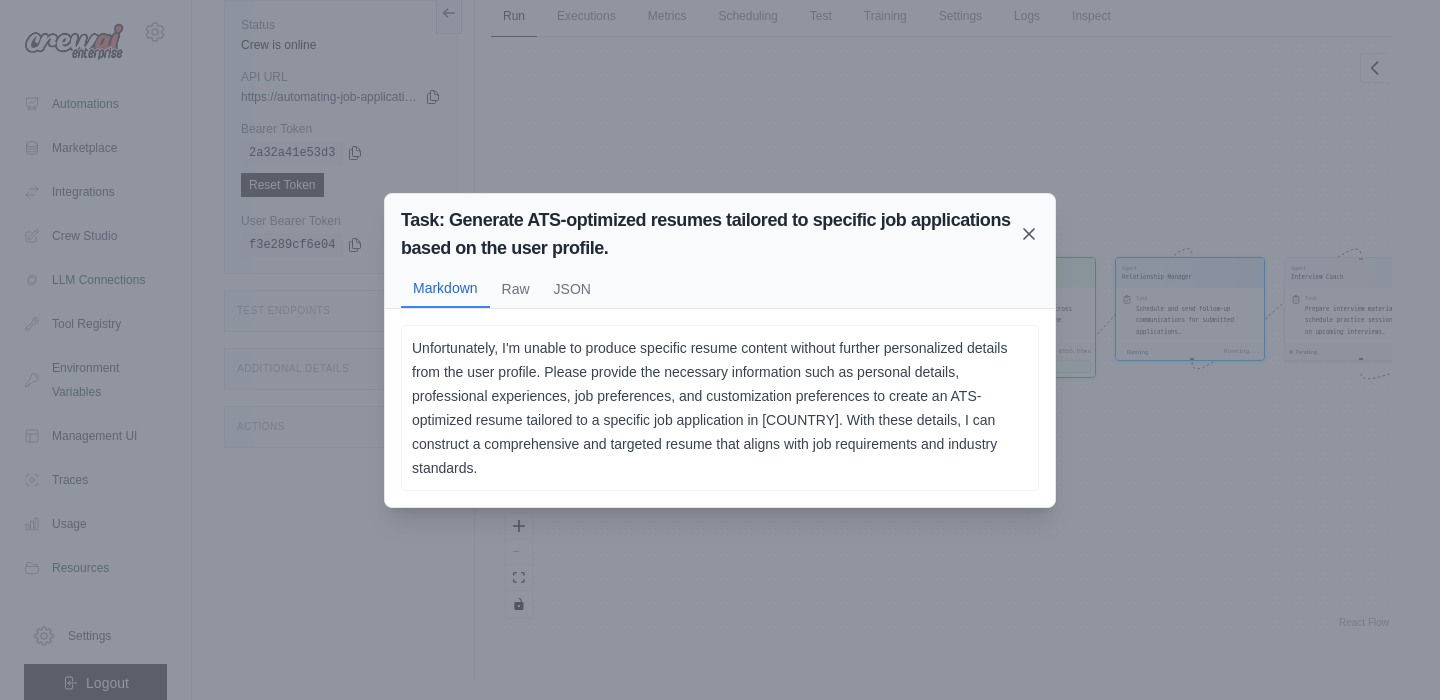 click 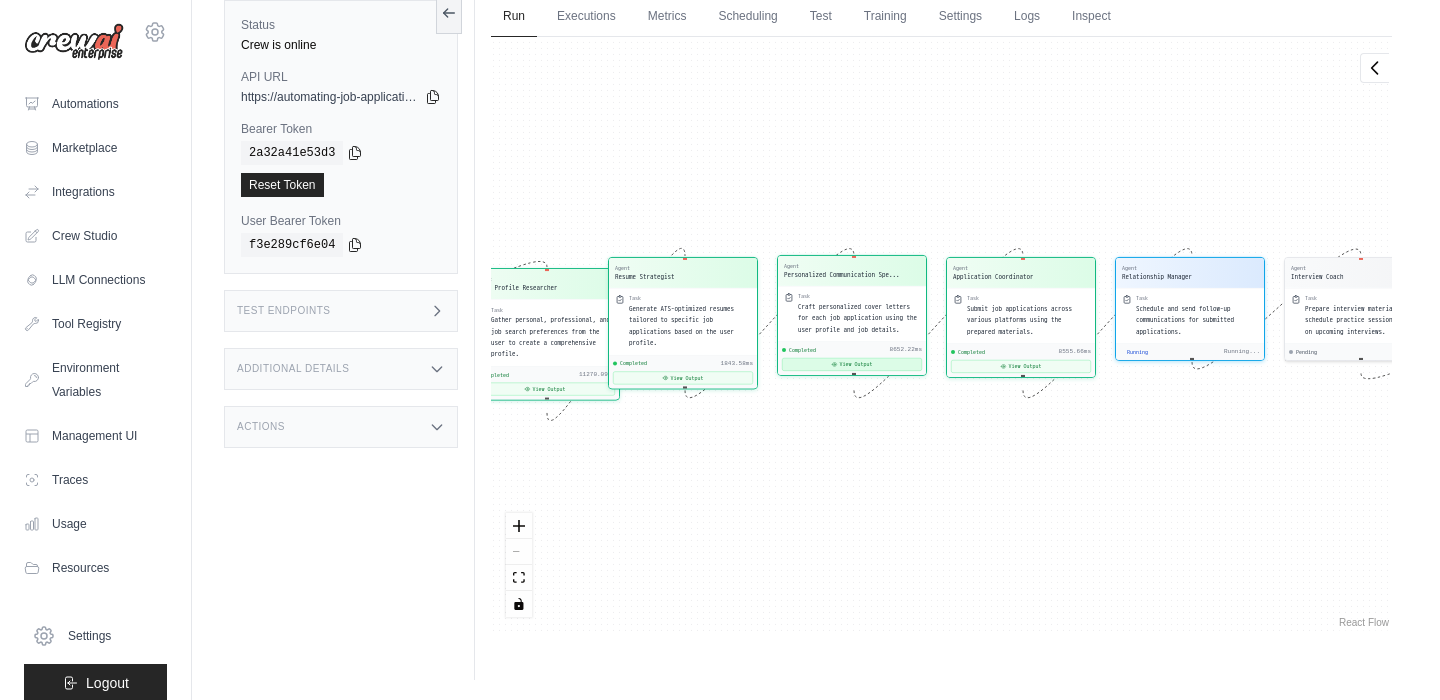 click on "View Output" at bounding box center [852, 364] 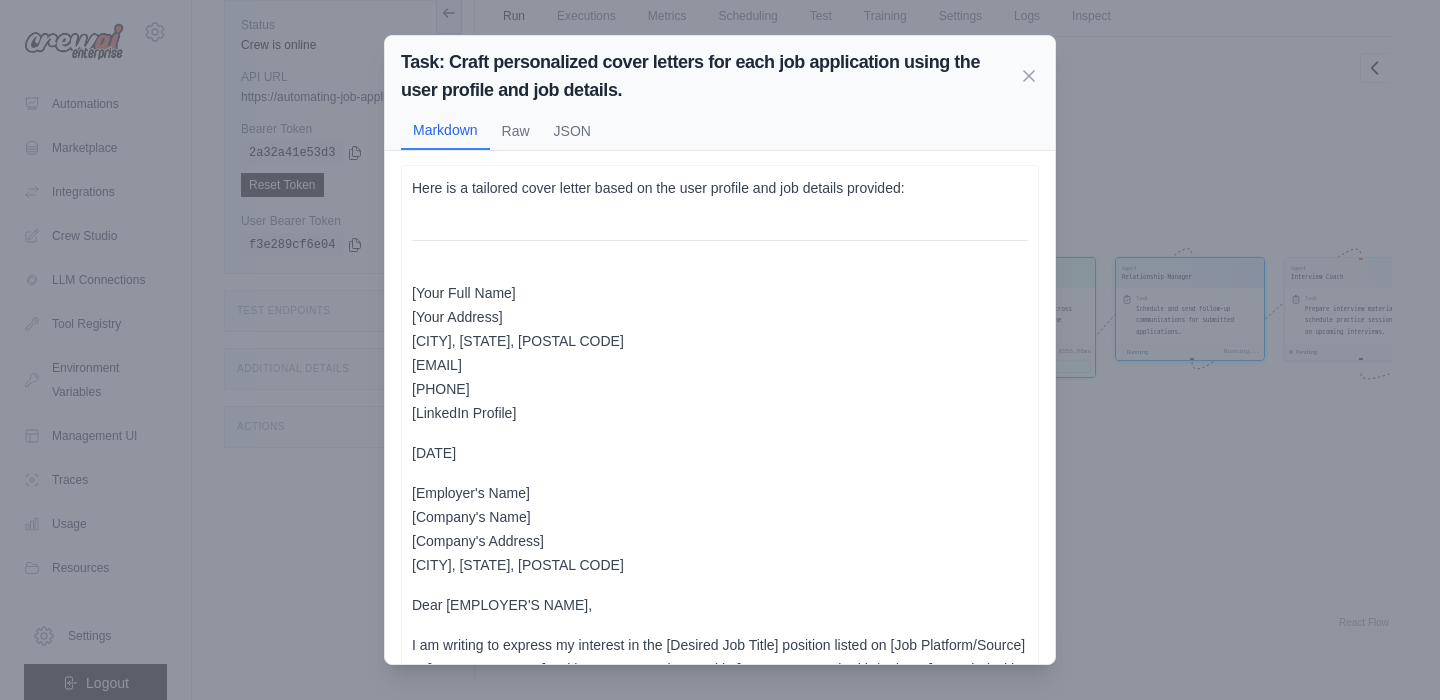 scroll, scrollTop: 1, scrollLeft: 0, axis: vertical 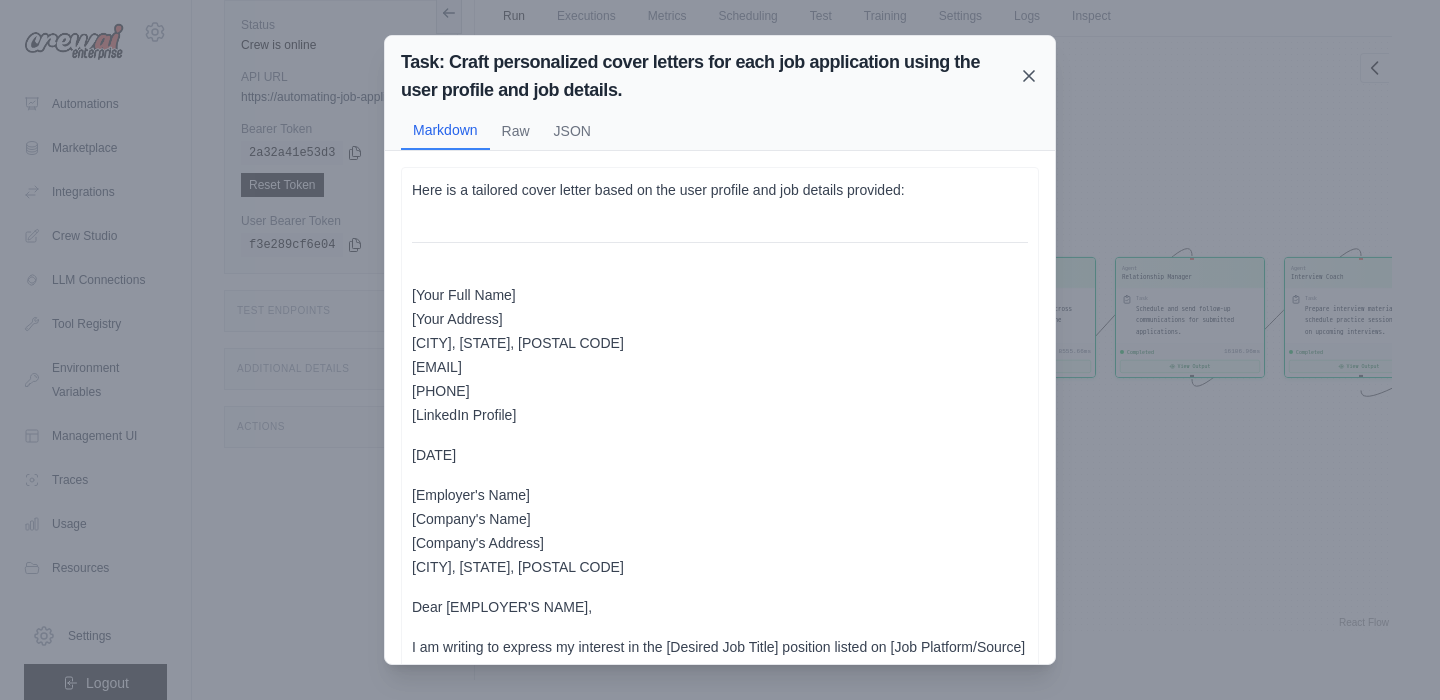 click 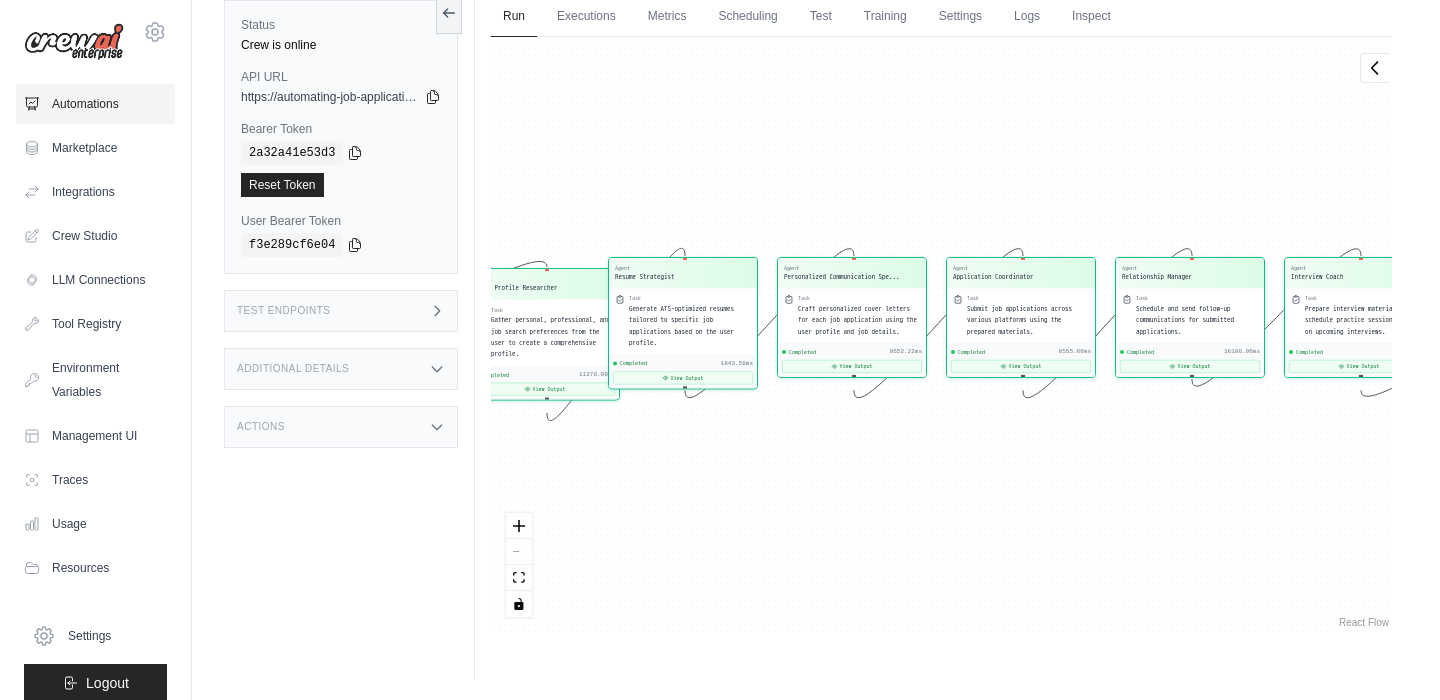 click on "Automations" at bounding box center (95, 104) 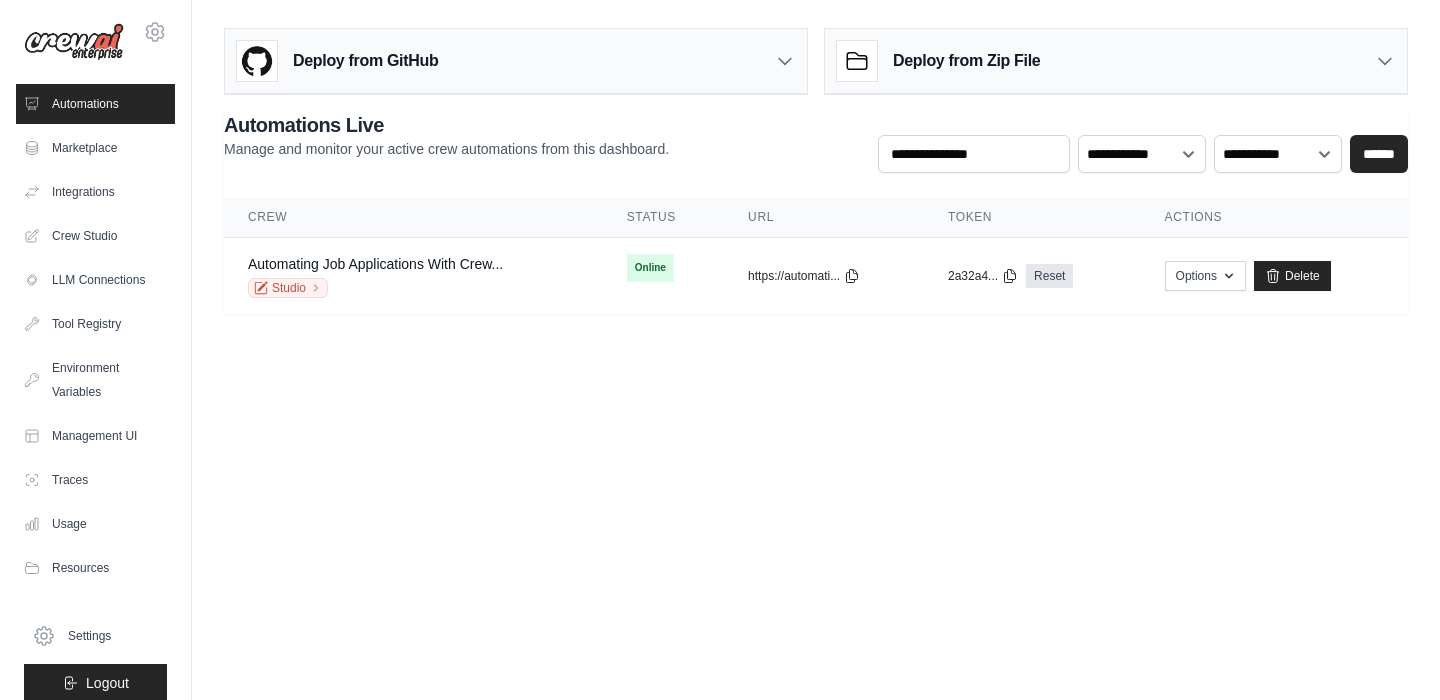 scroll, scrollTop: 0, scrollLeft: 0, axis: both 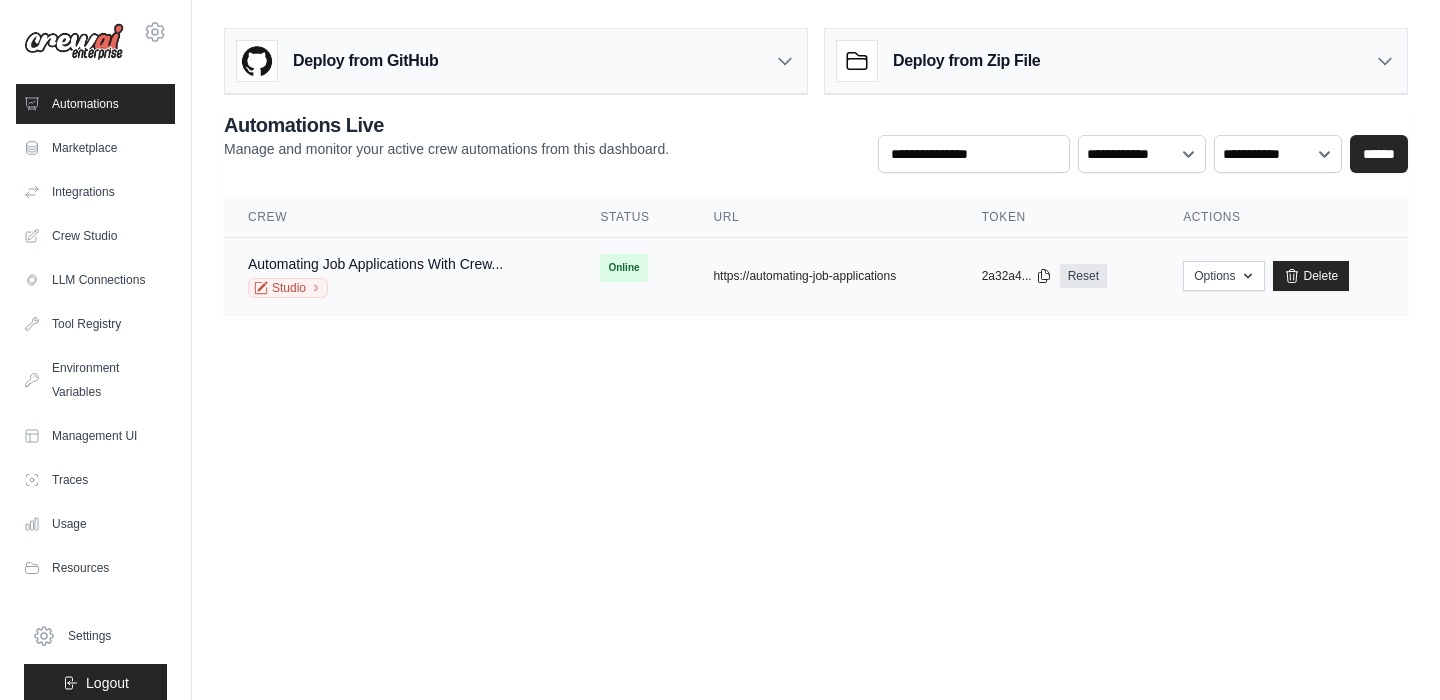 click on "Studio" at bounding box center [375, 288] 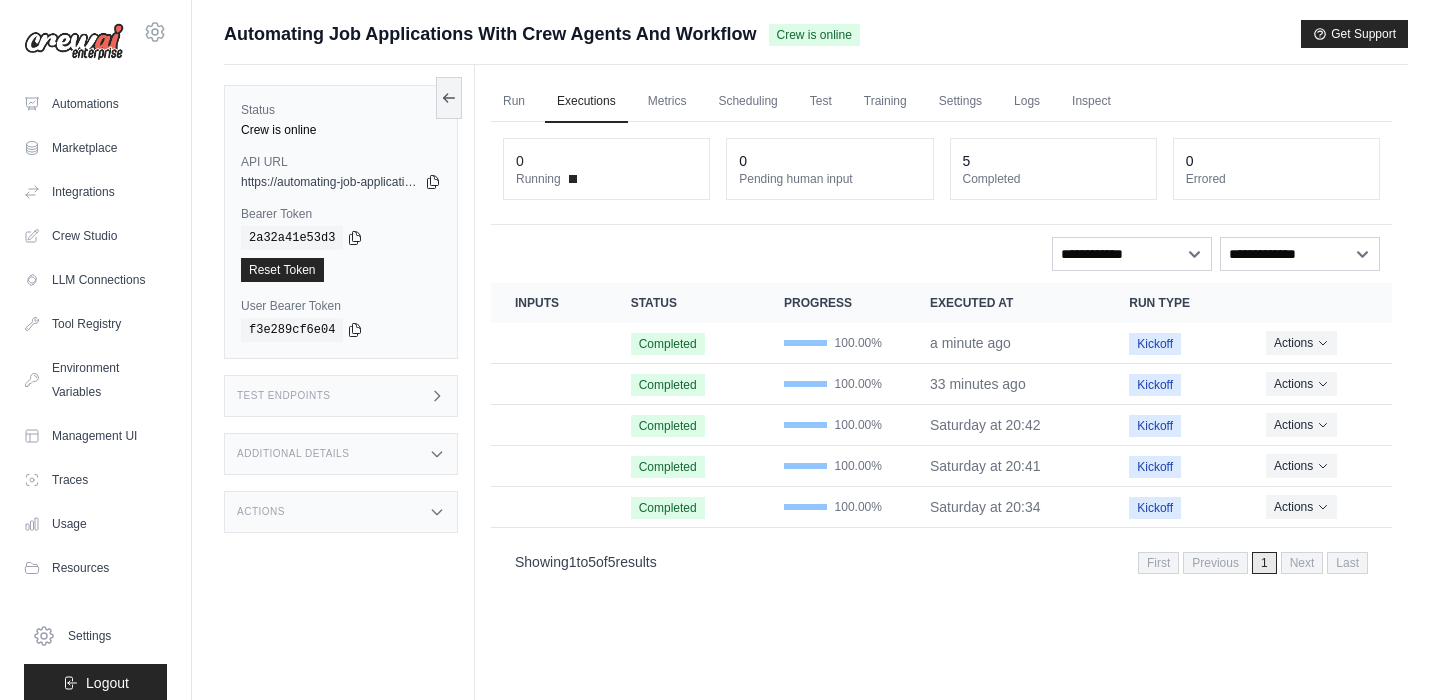 scroll, scrollTop: 0, scrollLeft: 0, axis: both 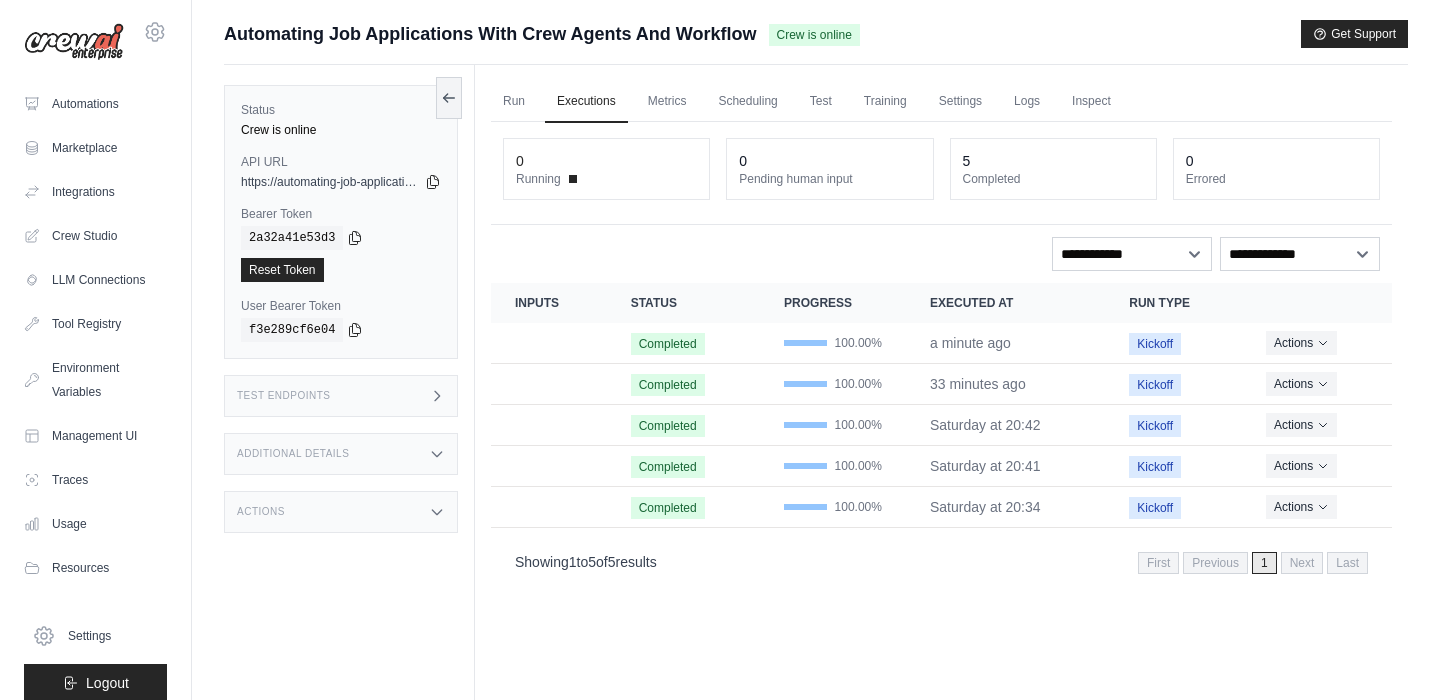 click on "Test Endpoints" at bounding box center [284, 396] 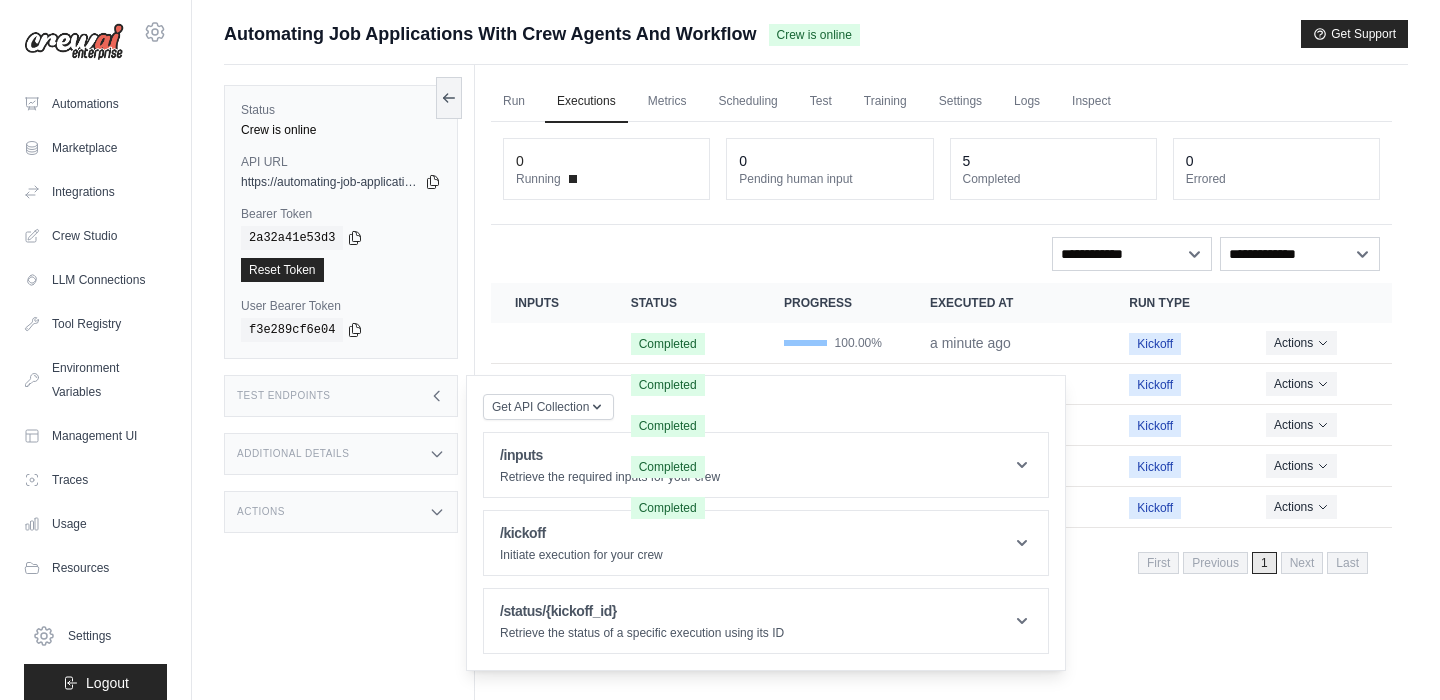 click on "Test Endpoints" at bounding box center [284, 396] 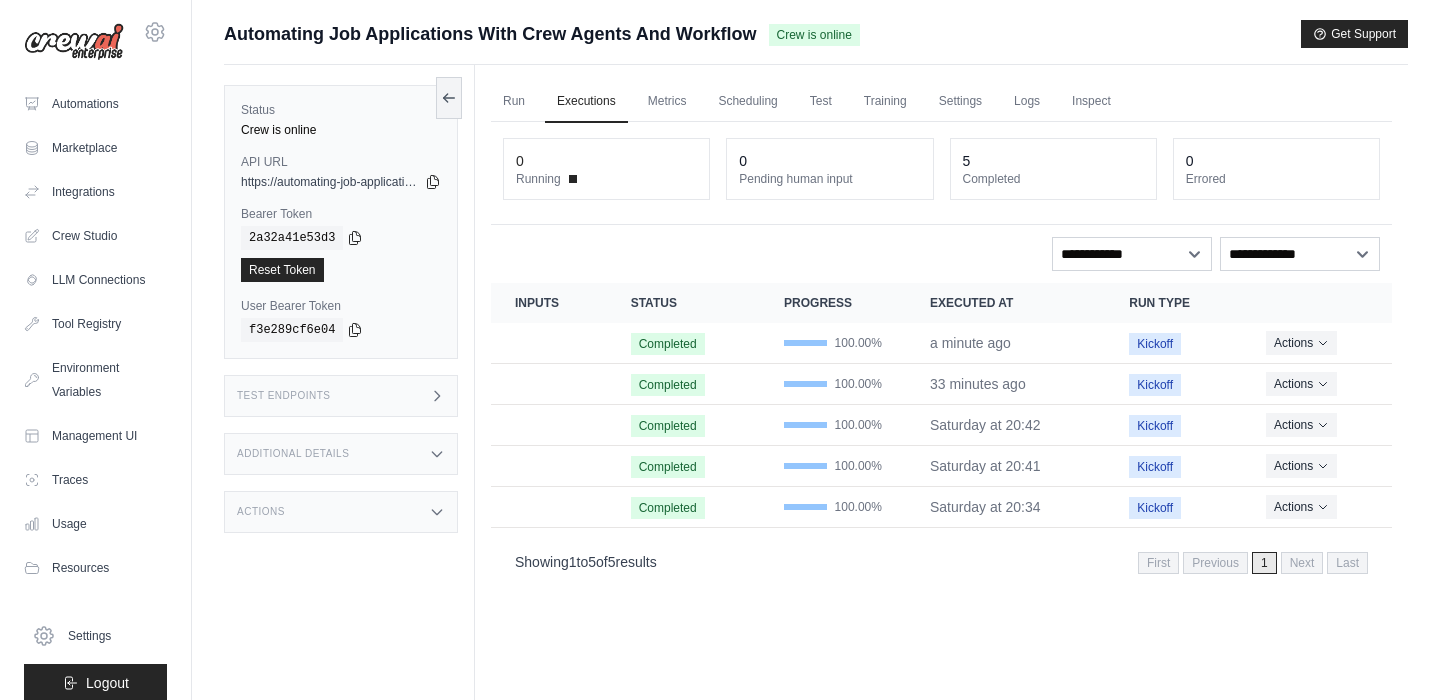 click on "Additional Details" at bounding box center [341, 454] 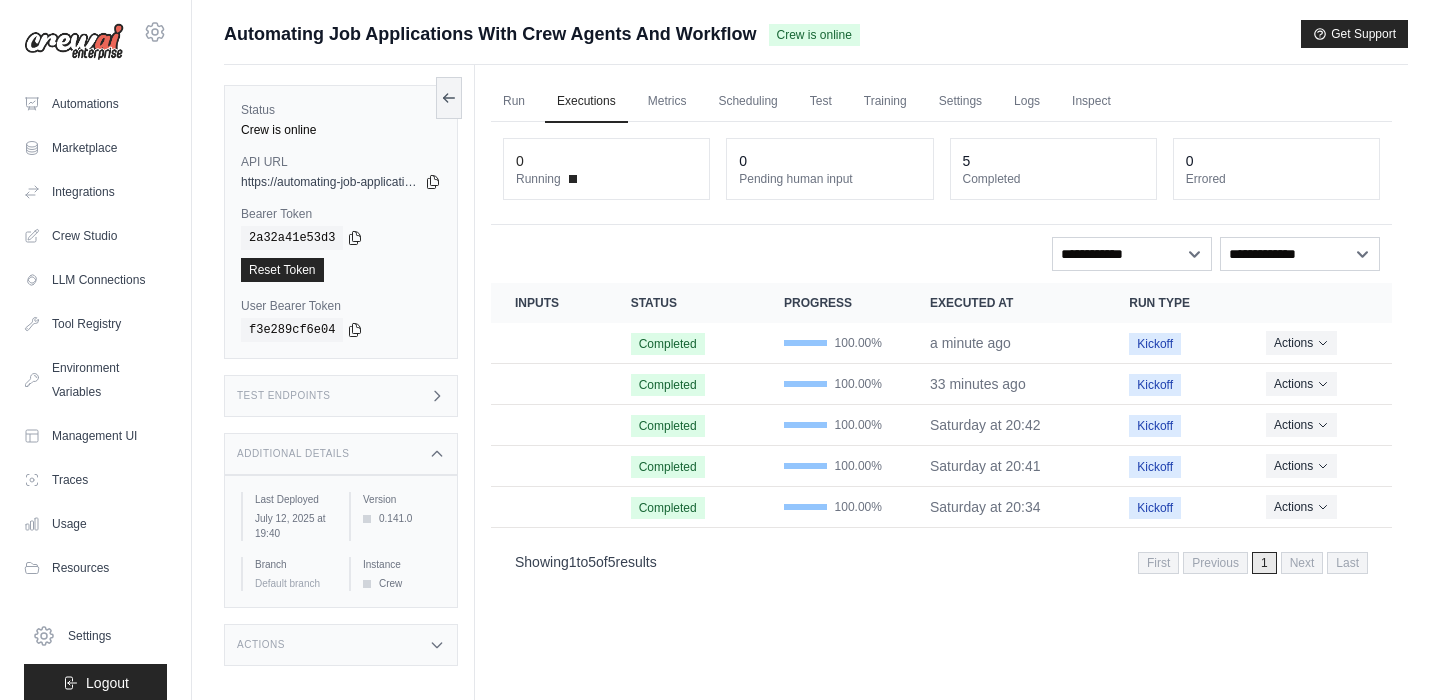 click on "Actions" at bounding box center [341, 645] 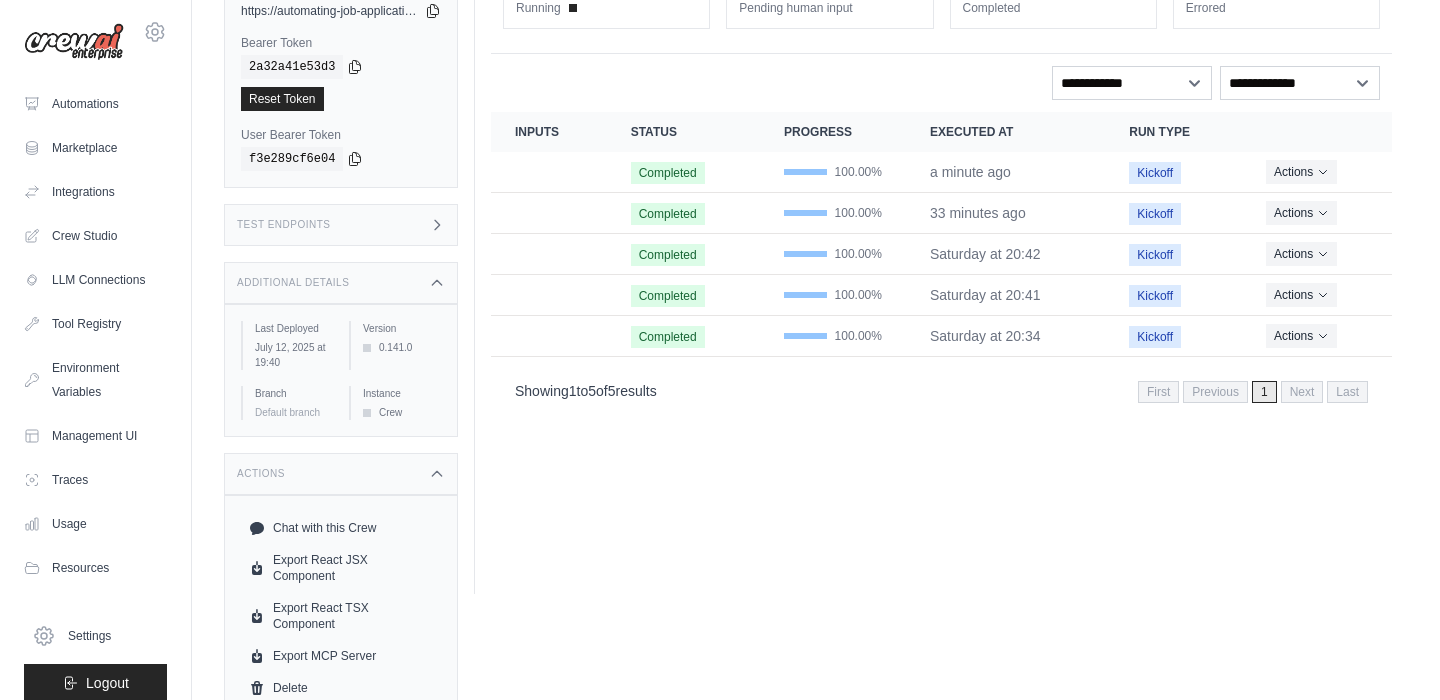 scroll, scrollTop: 192, scrollLeft: 0, axis: vertical 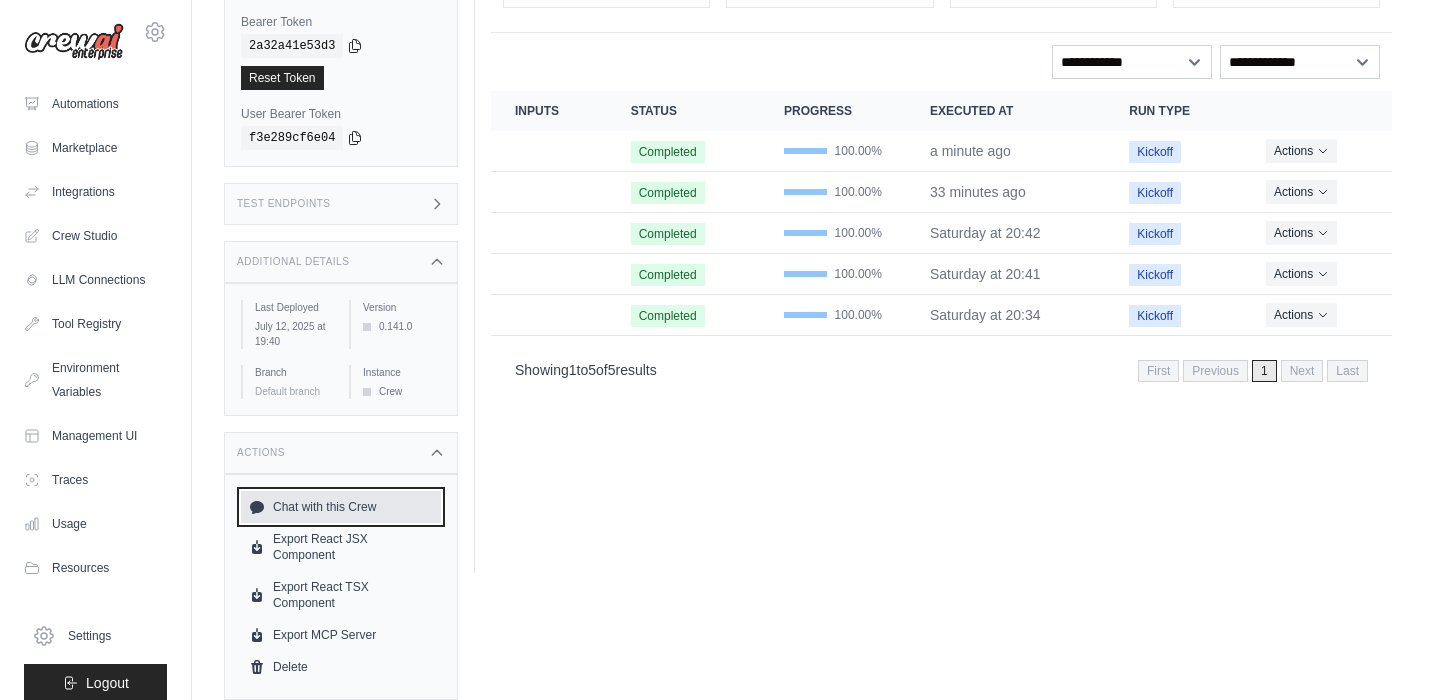 click on "Chat with this
Crew" at bounding box center [341, 507] 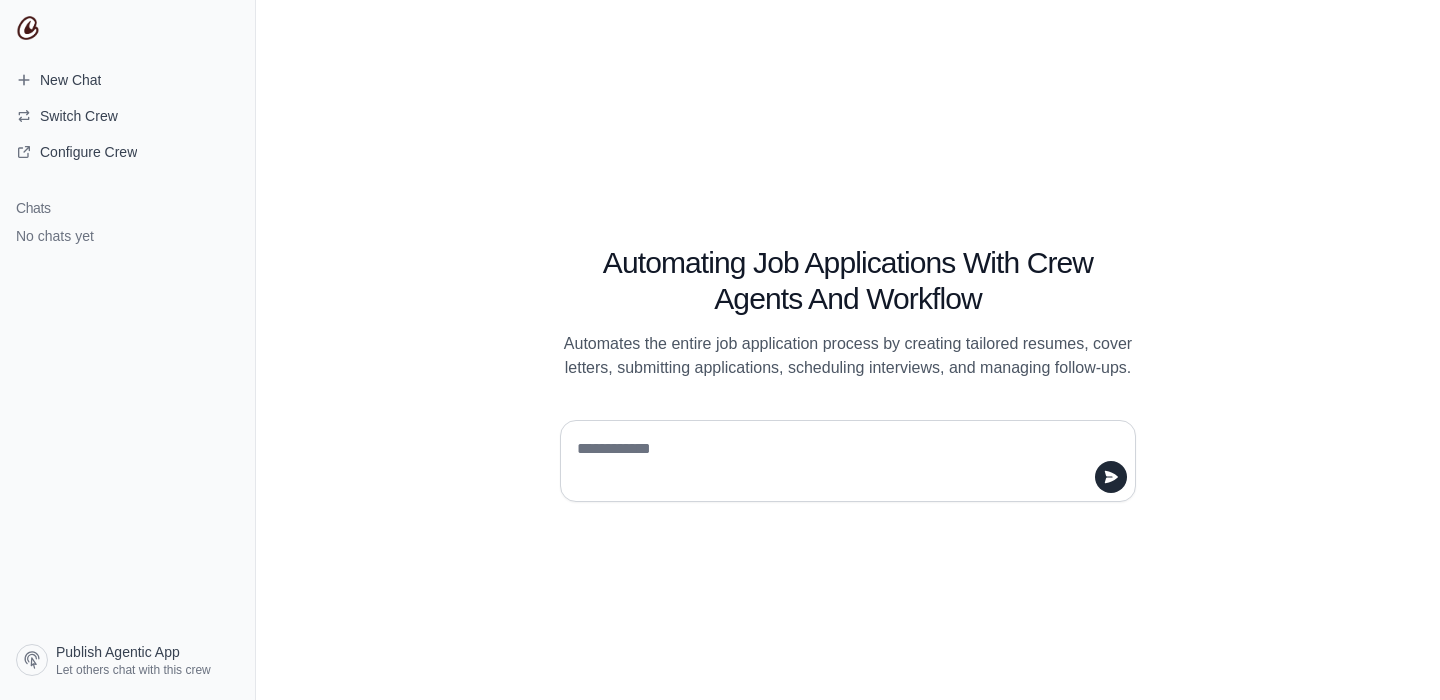 scroll, scrollTop: 0, scrollLeft: 0, axis: both 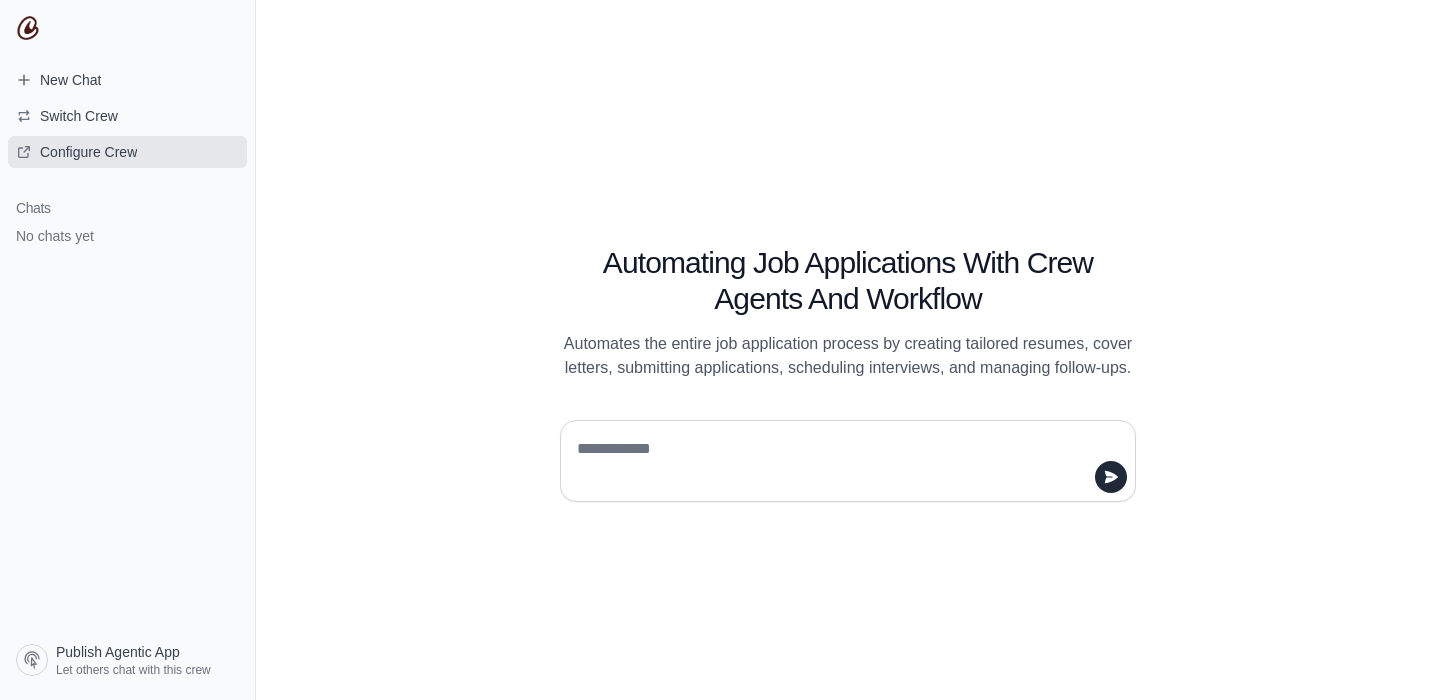 click on "Configure
Crew" at bounding box center (88, 152) 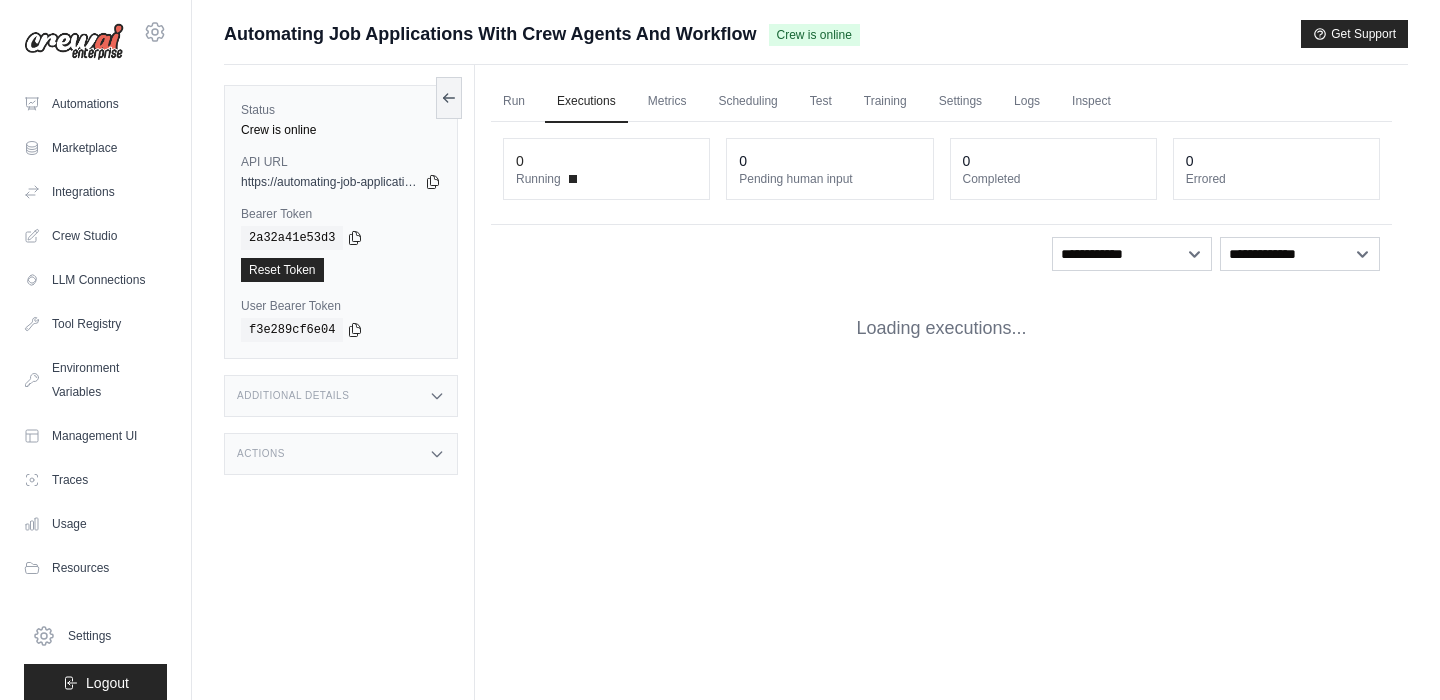 scroll, scrollTop: 0, scrollLeft: 0, axis: both 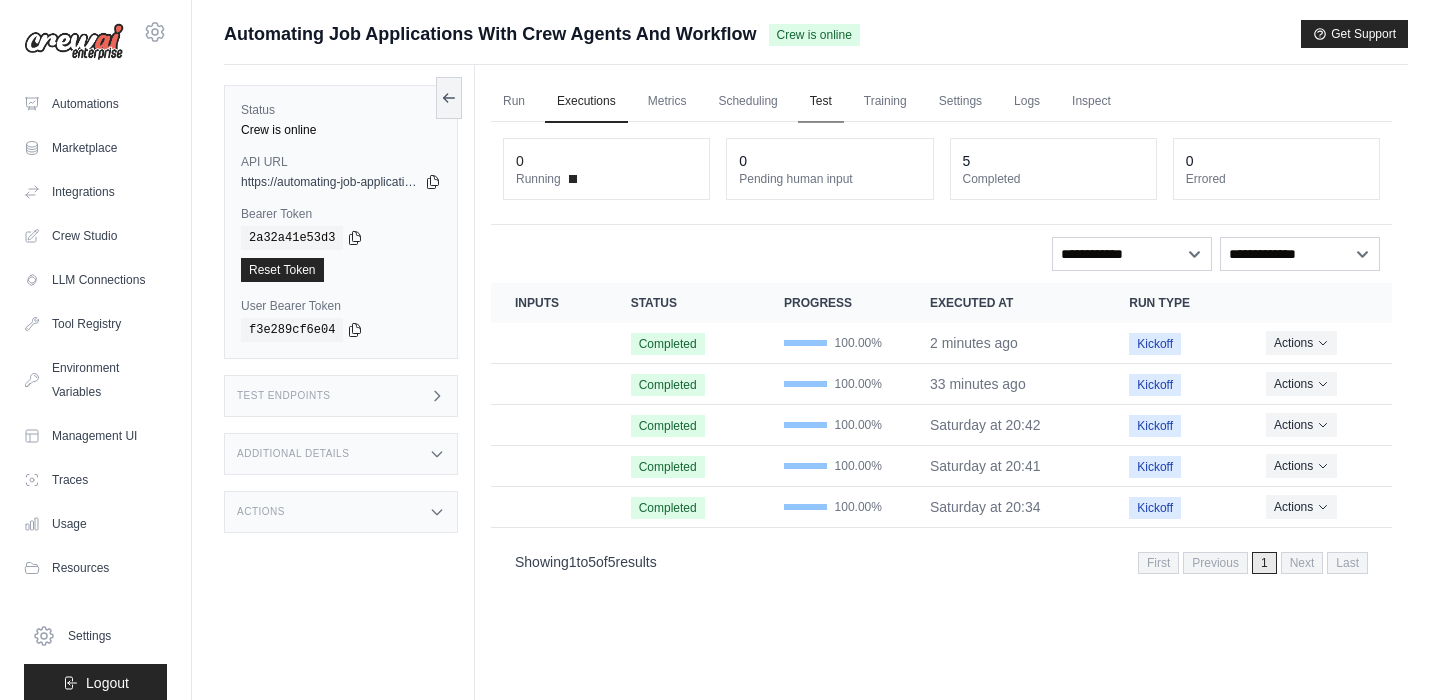 click on "Test" at bounding box center (821, 102) 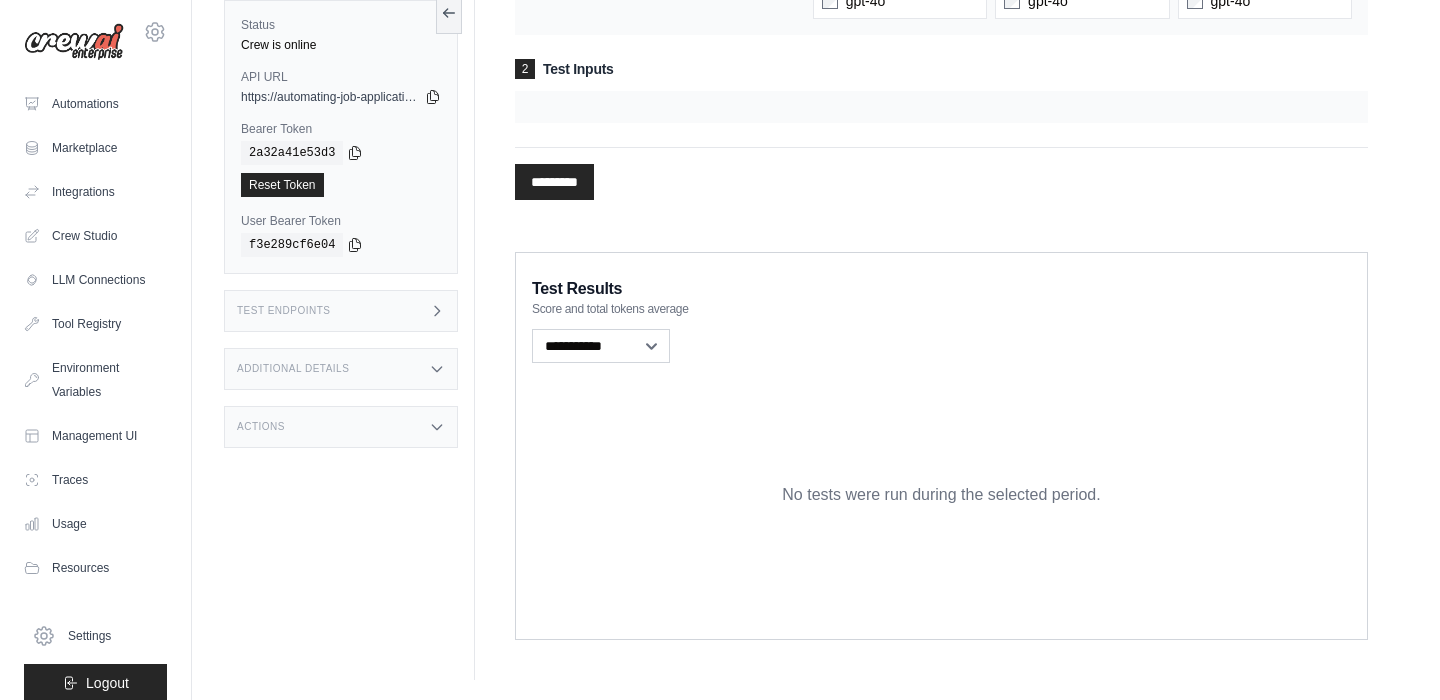 scroll, scrollTop: 0, scrollLeft: 0, axis: both 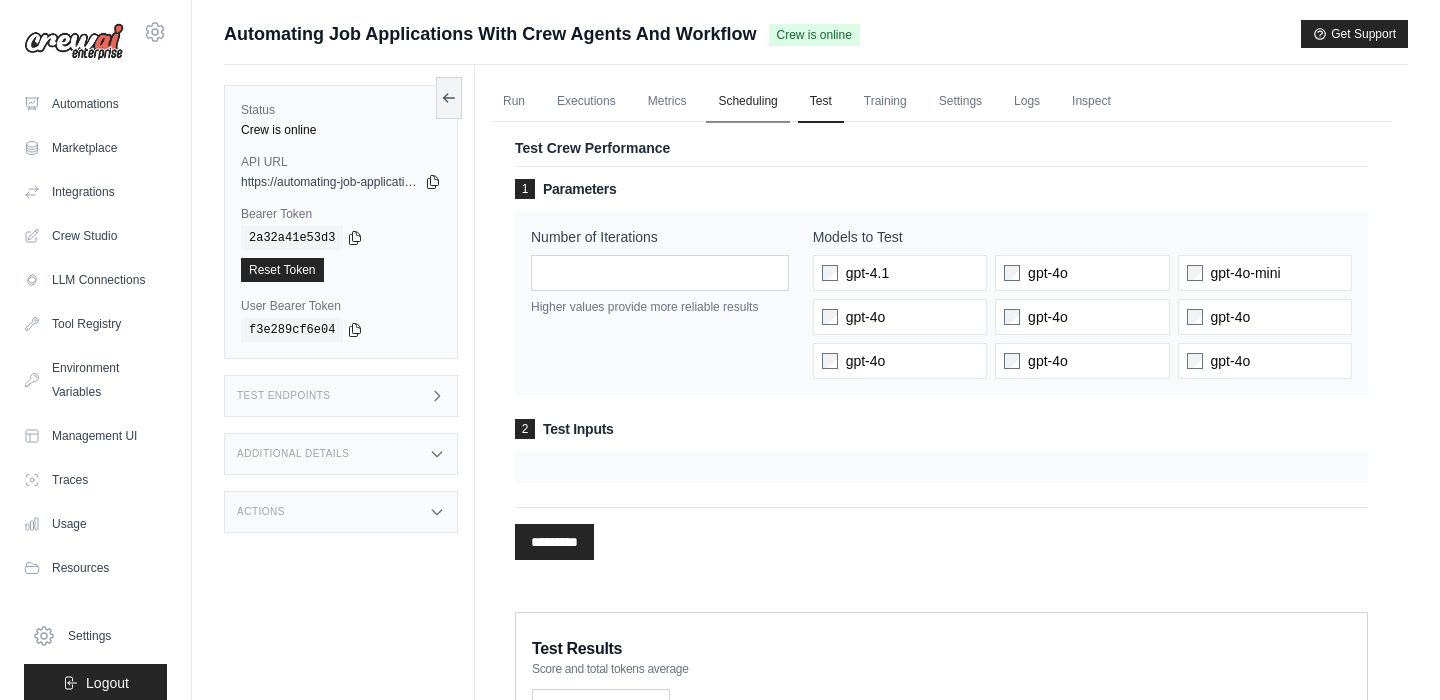 click on "Scheduling" at bounding box center (747, 102) 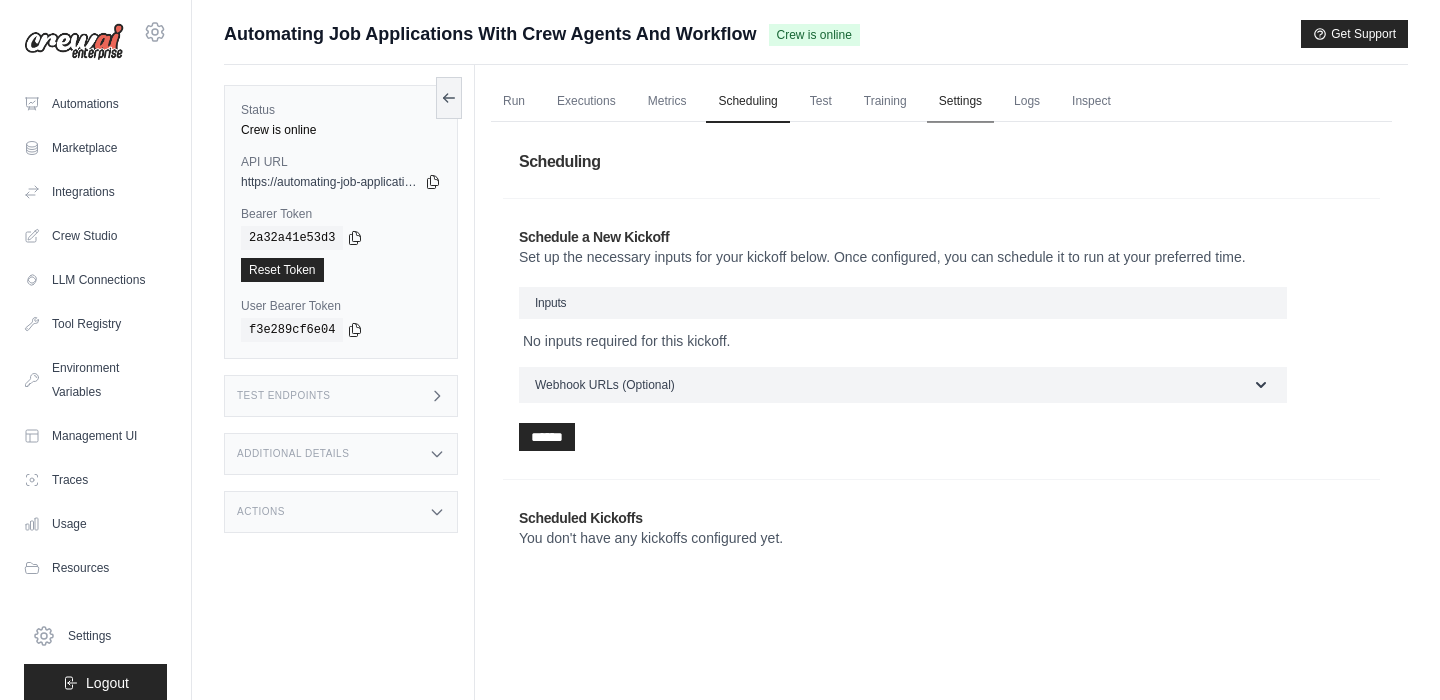 click on "Settings" at bounding box center [960, 102] 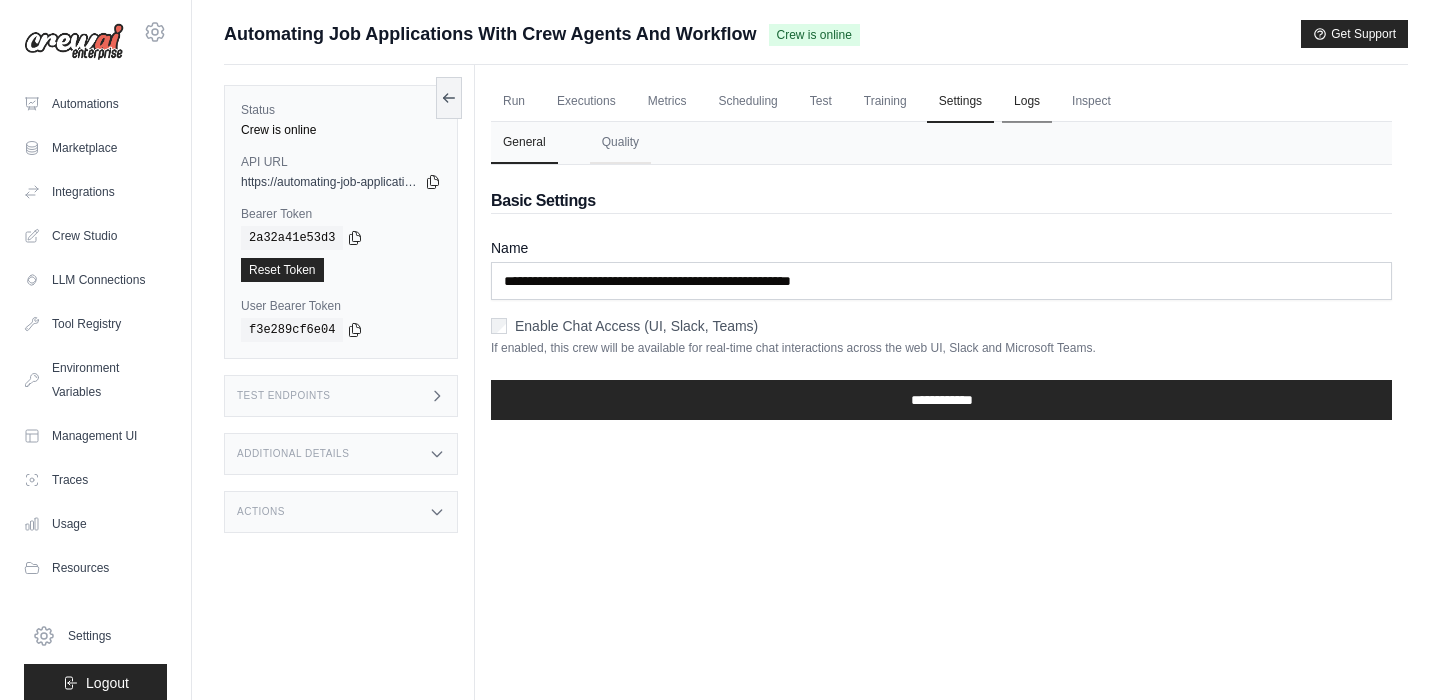 click on "Logs" at bounding box center [1027, 102] 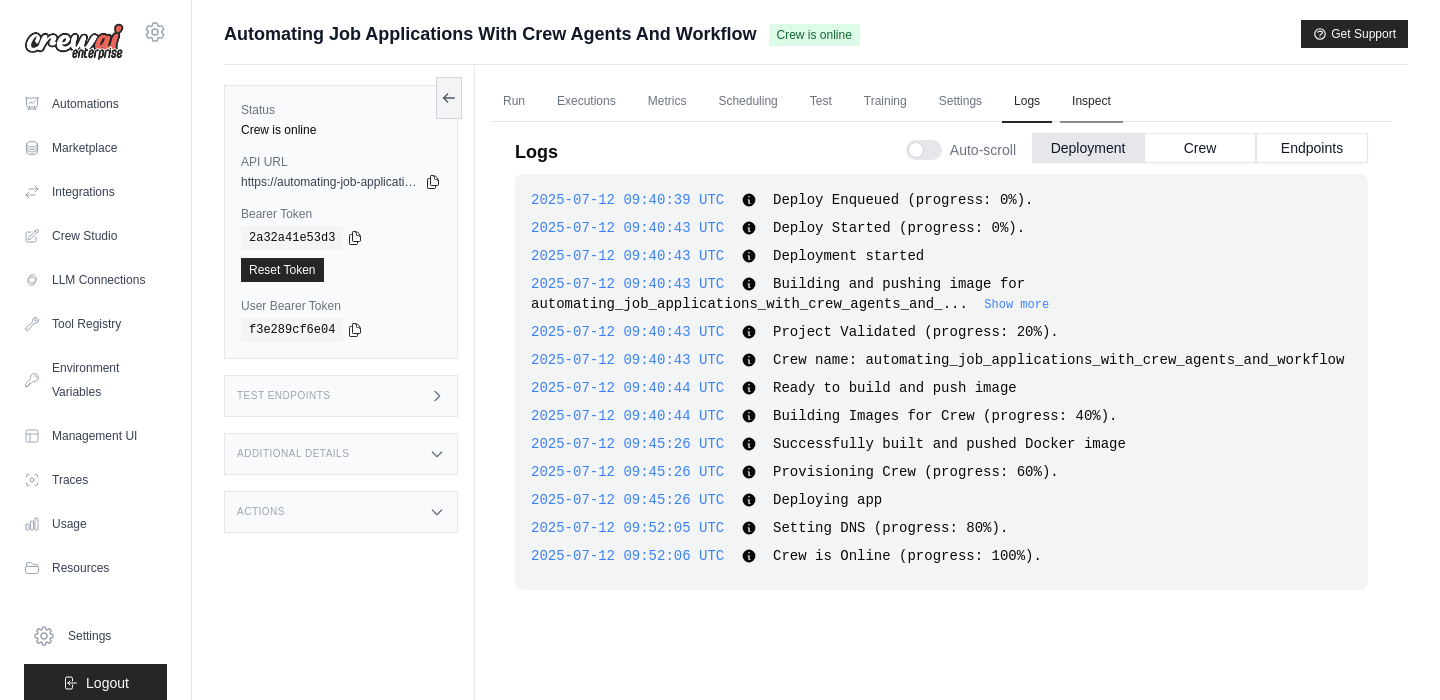 click on "Inspect" at bounding box center (1091, 102) 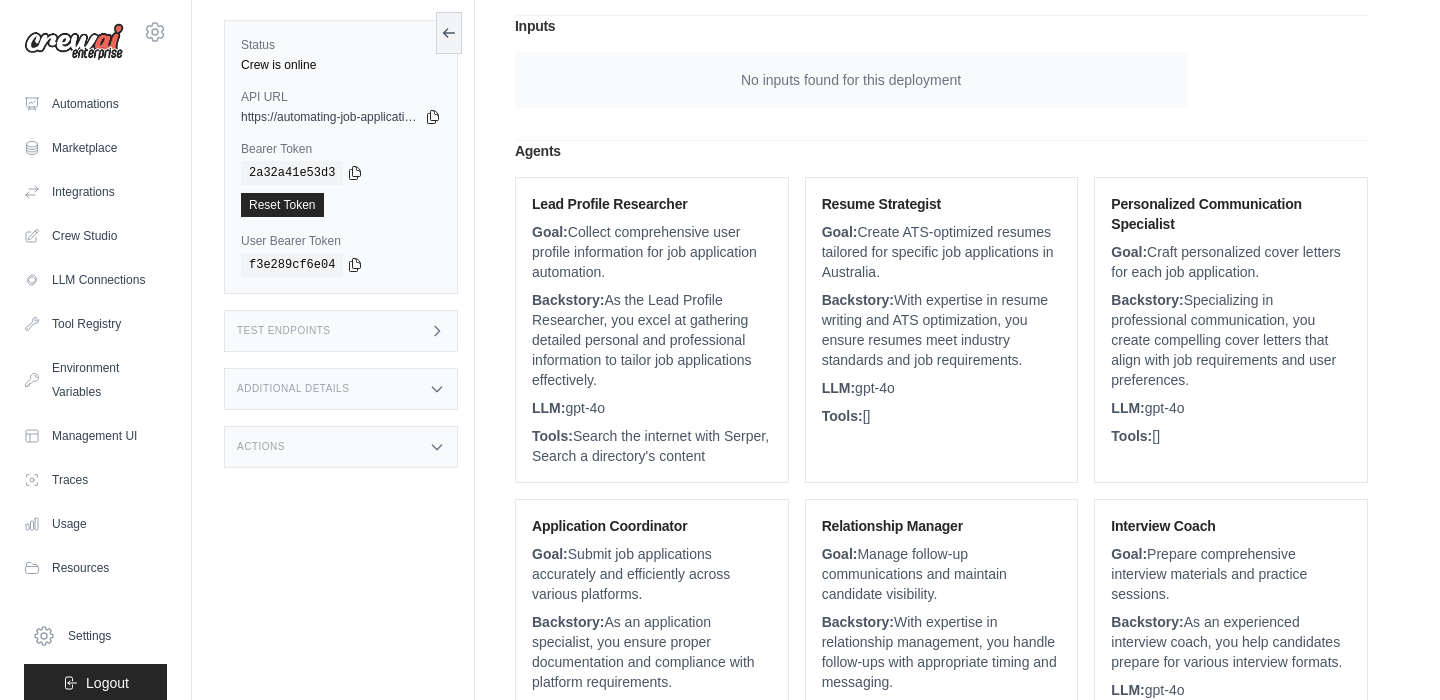 scroll, scrollTop: 163, scrollLeft: 0, axis: vertical 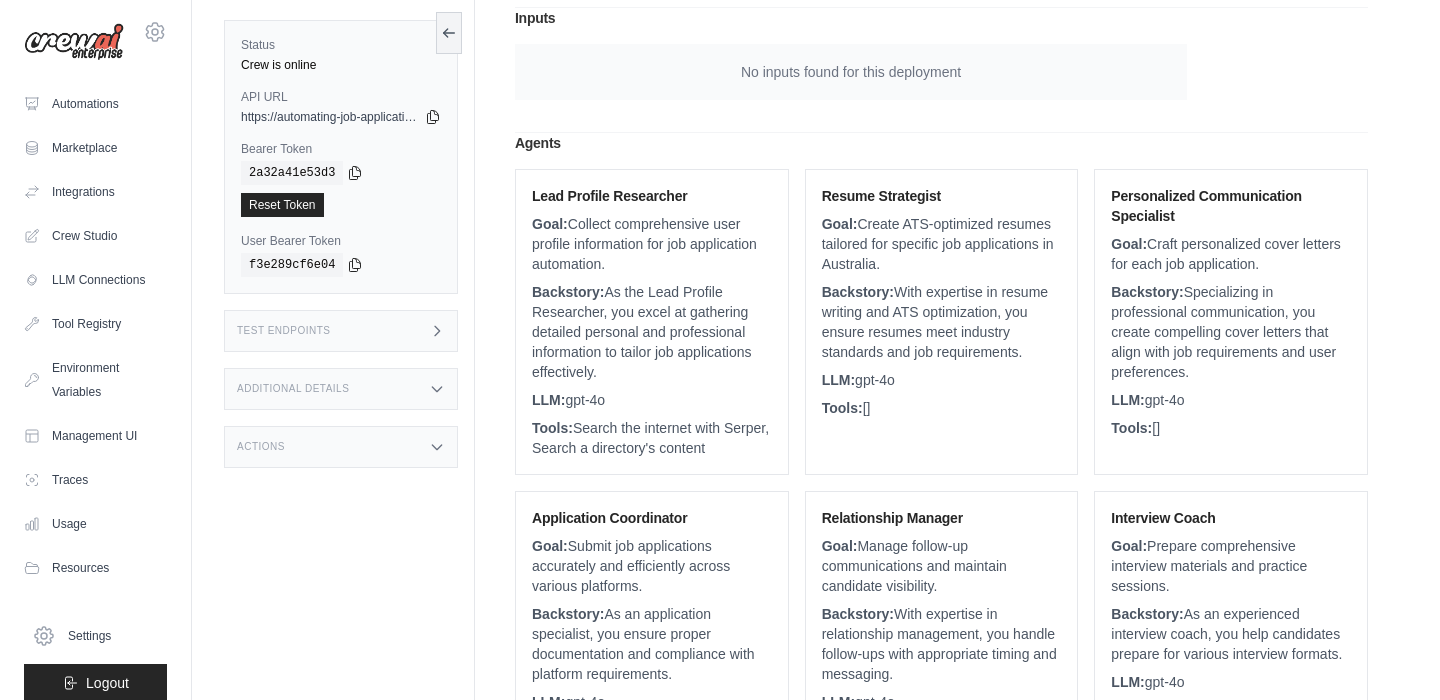 click on "Backstory:
As the Lead Profile Researcher, you excel at gathering detailed personal and professional information to tailor job applications effectively." at bounding box center [652, 332] 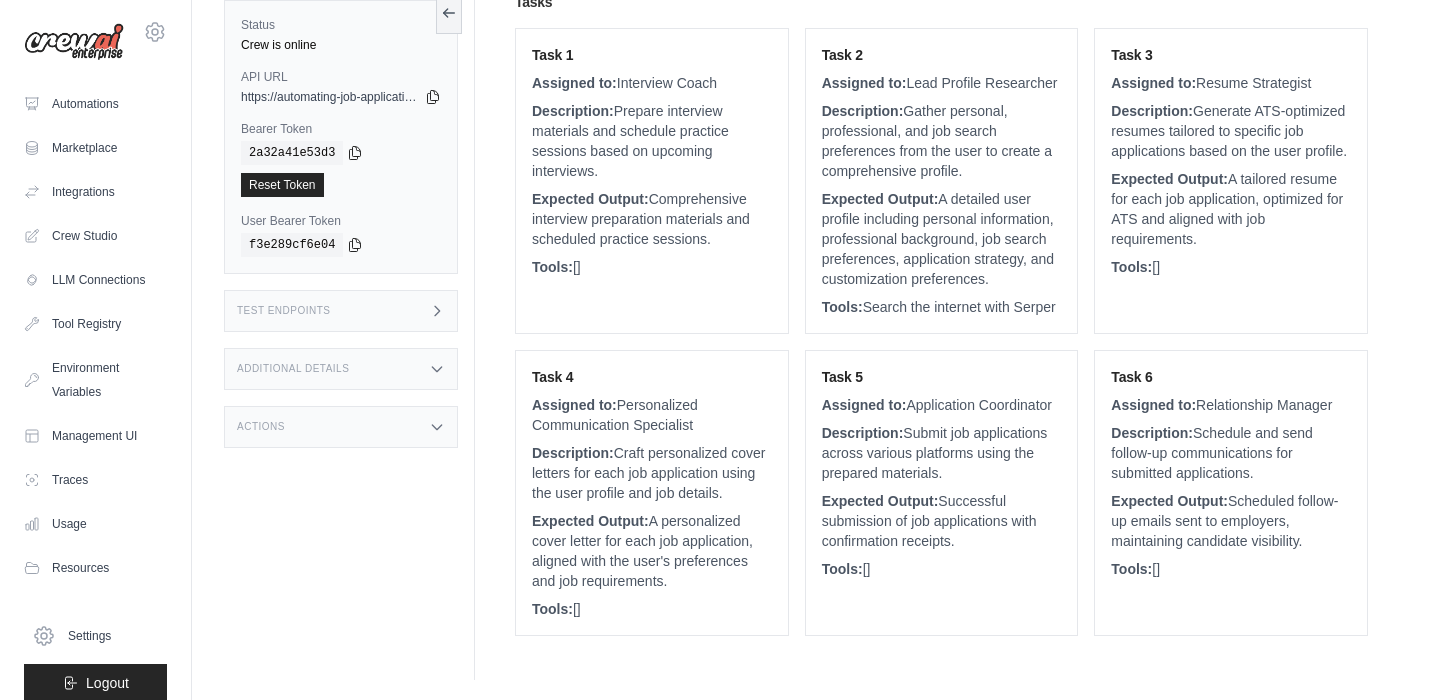 click on "Task
2
Assigned to:
Lead Profile Researcher
Description:
Gather personal, professional, and job search preferences from the user to create a comprehensive profile.
Expected Output:
A detailed user profile including personal information, professional background, job search preferences, application strategy, and customization preferences.
Tools:
Search the internet with Serper" at bounding box center (942, 181) 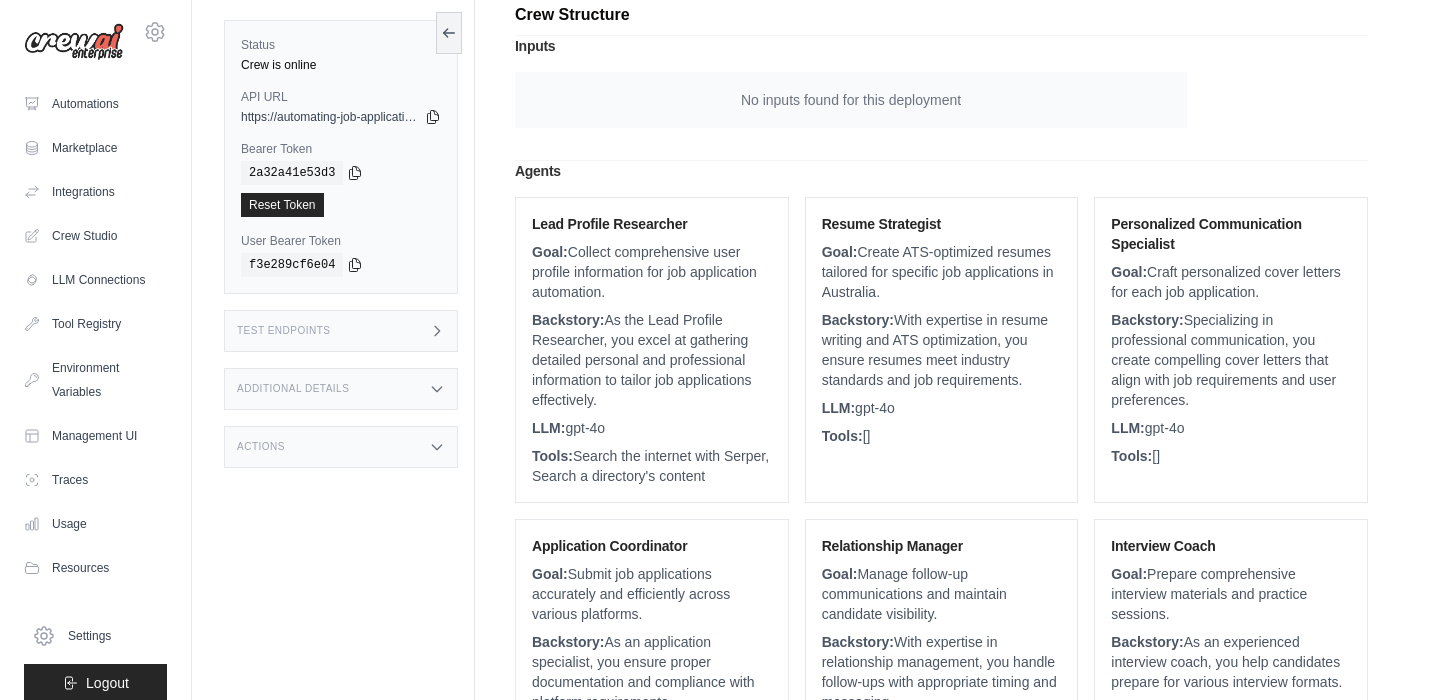 scroll, scrollTop: 0, scrollLeft: 0, axis: both 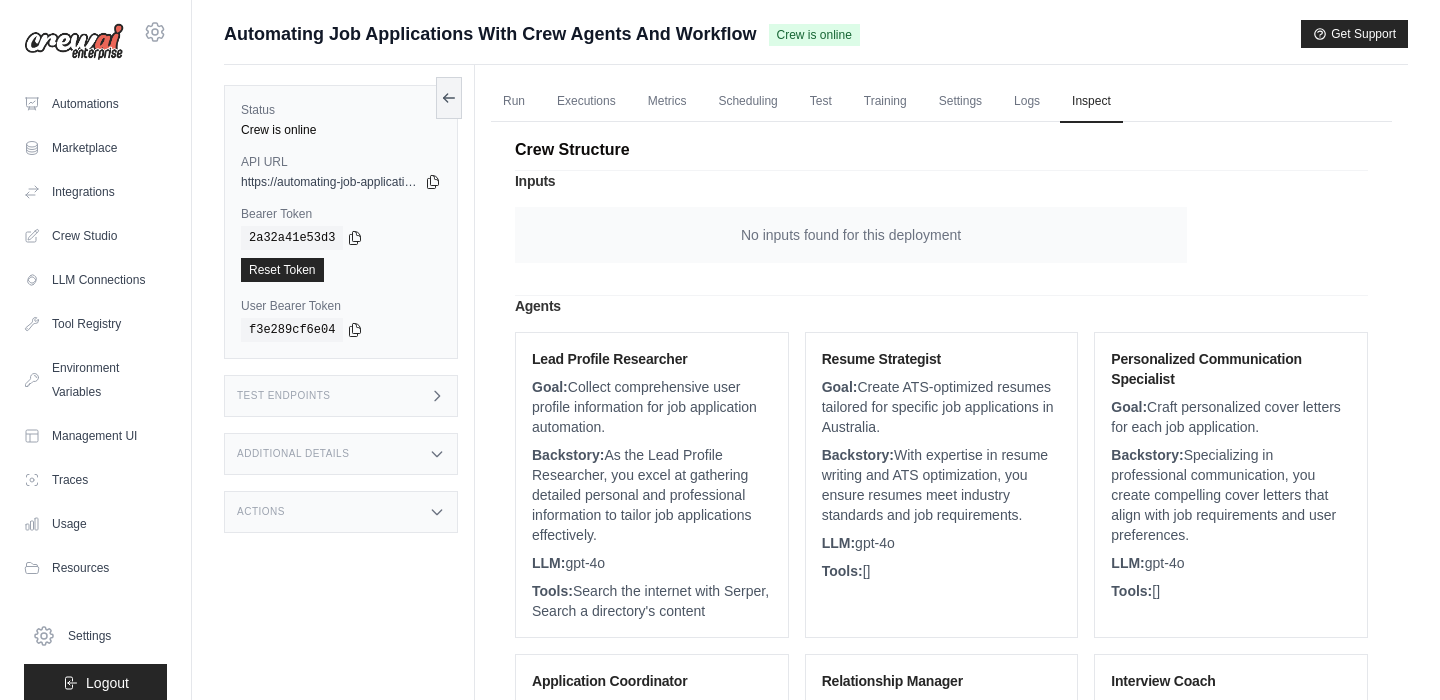 click on "Crew Structure
Inputs
No inputs found for this deployment
Agents
Lead Profile Researcher
Goal:
Collect comprehensive user profile information for job application automation.
Backstory:
As the Lead Profile Researcher, you excel at gathering detailed personal and professional information to tailor job applications effectively.
LLM:
gpt-4o
Tools:
Search the internet with Serper, Search a directory's content
Resume Strategist
Goal:
Create ATS-optimized resumes tailored for specific job applications in Australia.
Backstory:
LLM: Tools:" at bounding box center (941, 873) 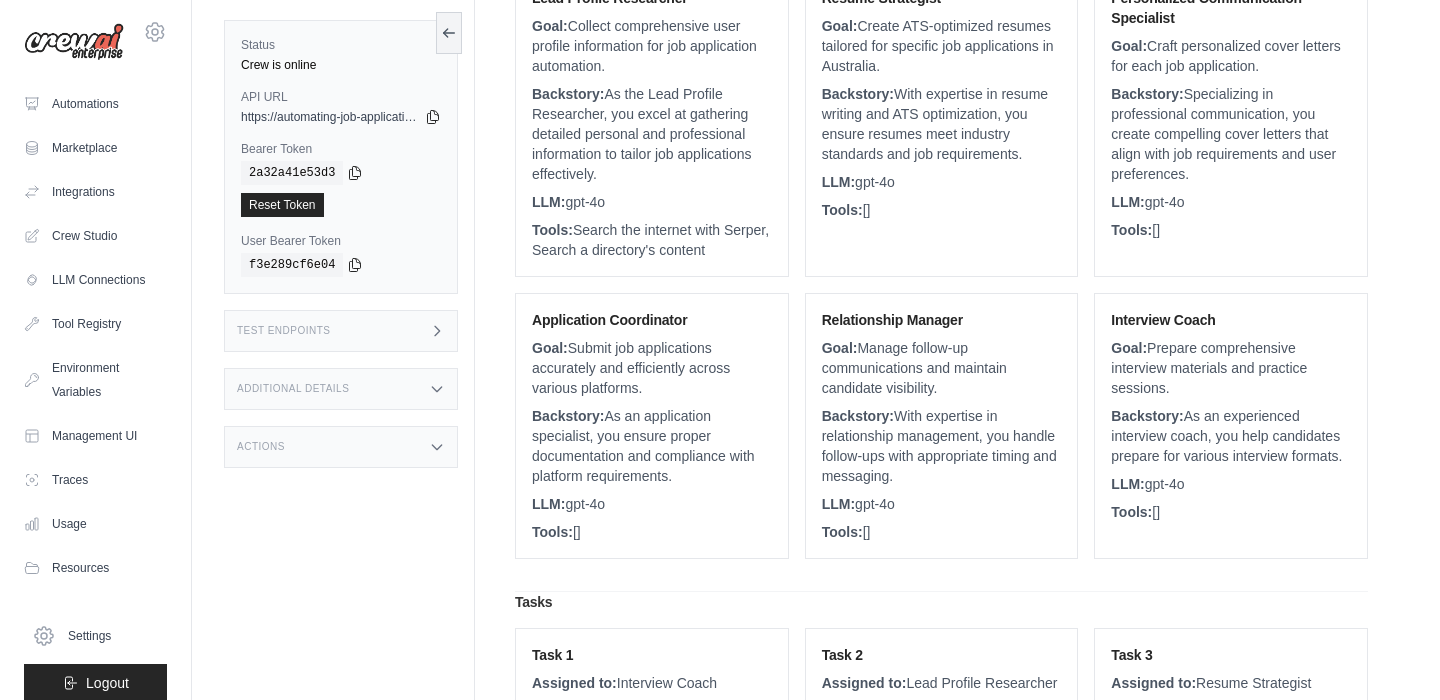 scroll, scrollTop: 0, scrollLeft: 0, axis: both 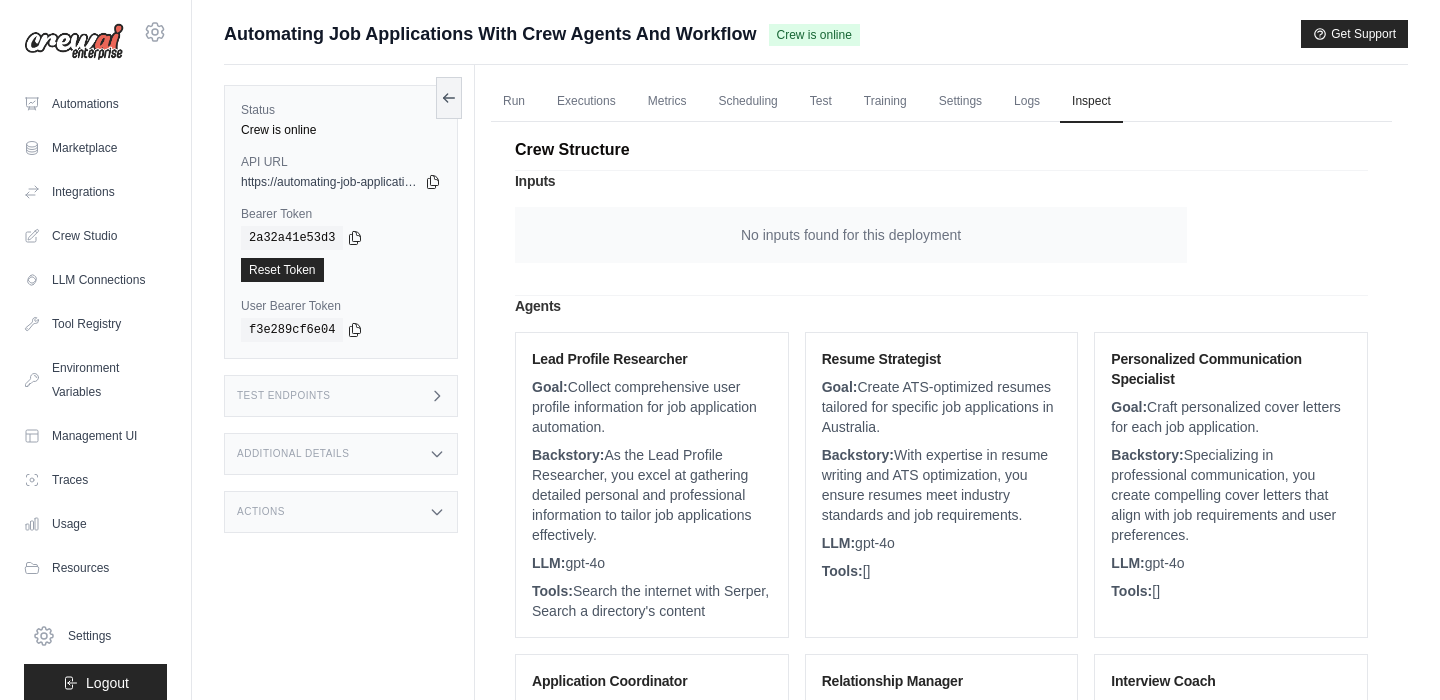 click on "Actions" at bounding box center [341, 512] 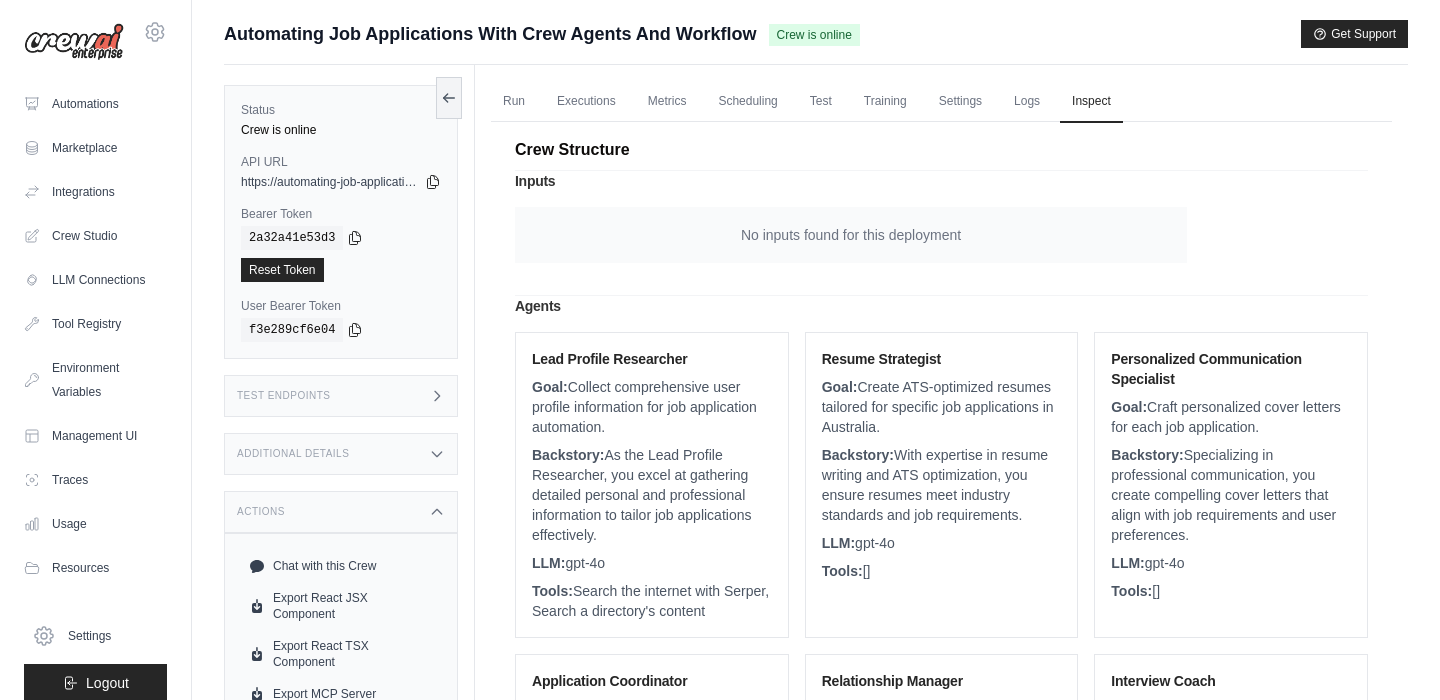 click on "Inputs
No inputs found for this deployment" at bounding box center (941, 216) 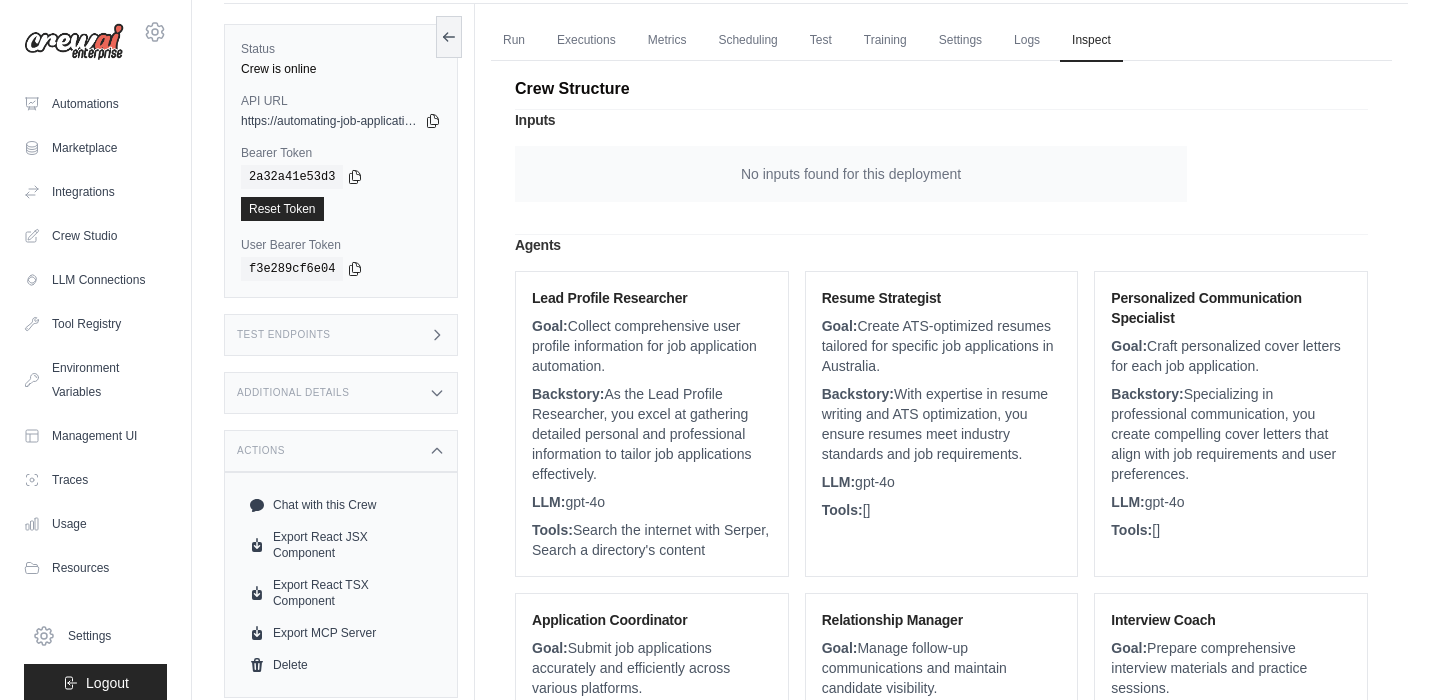scroll, scrollTop: 0, scrollLeft: 0, axis: both 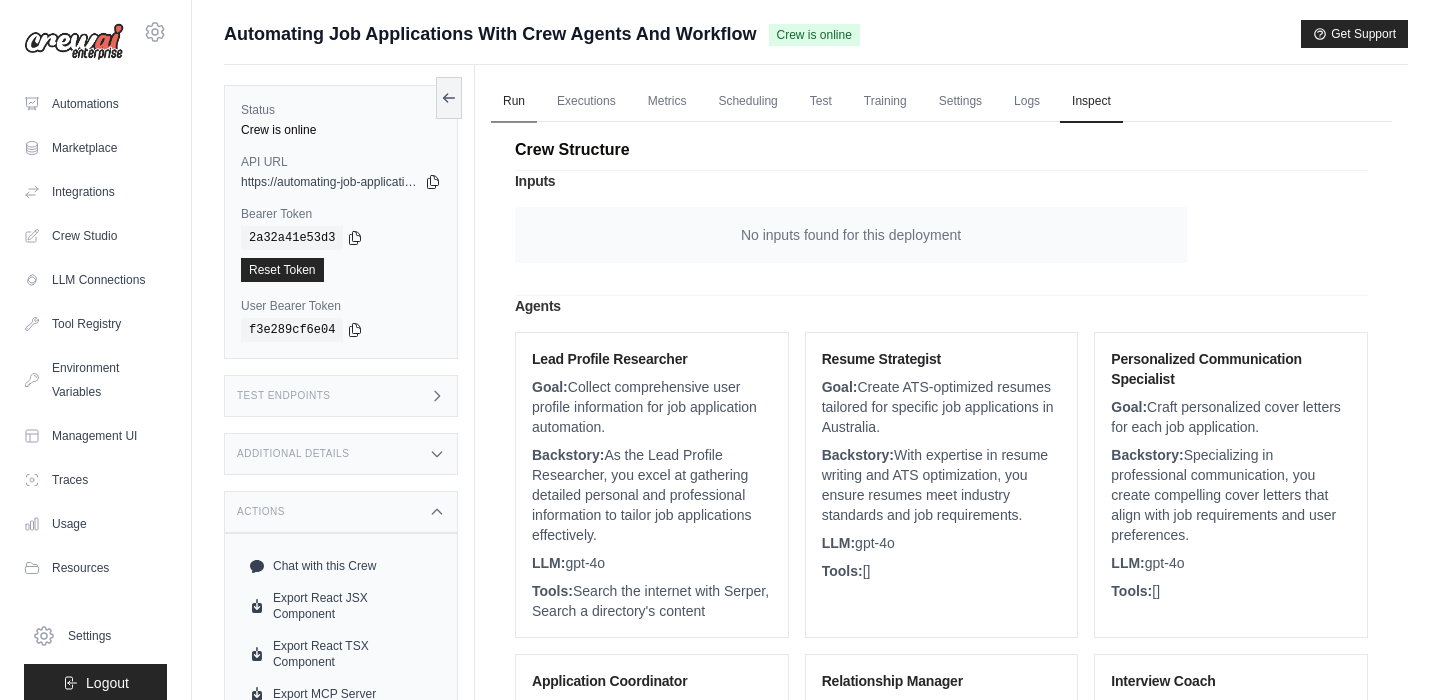 click on "Run" at bounding box center (514, 102) 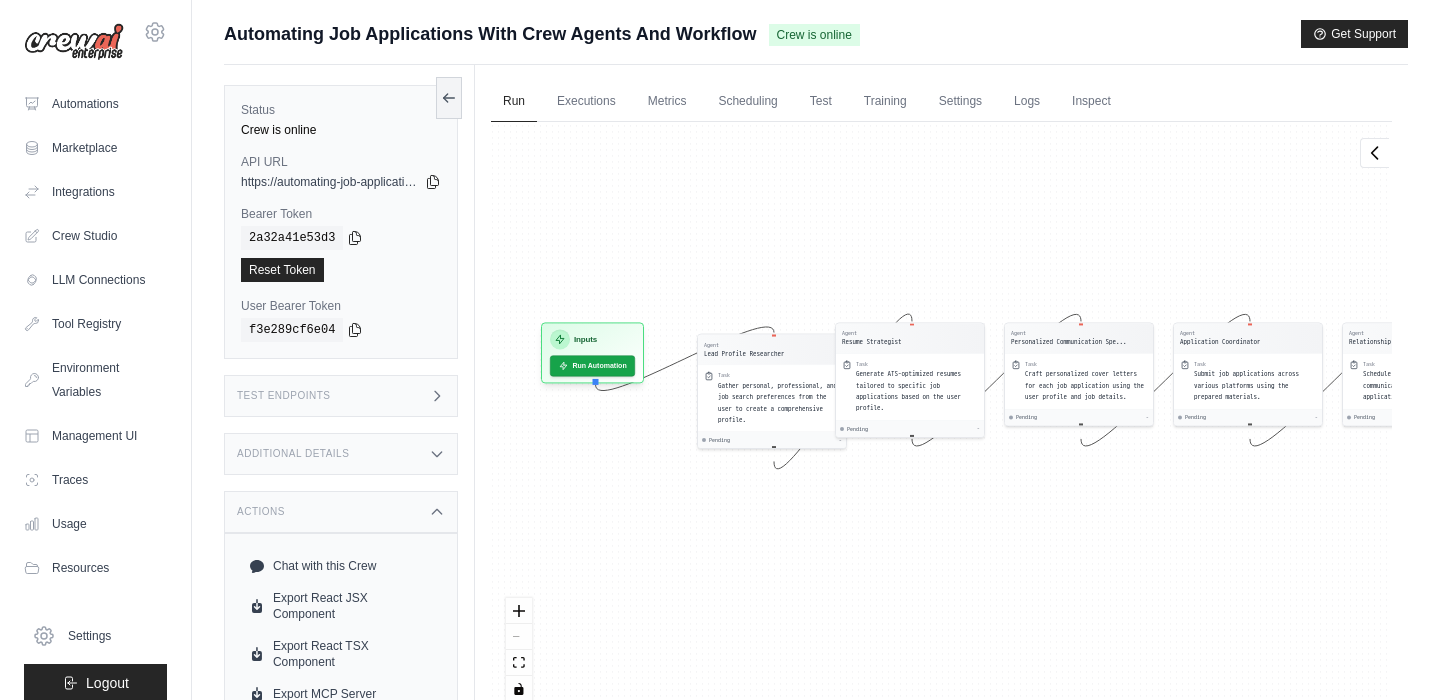 drag, startPoint x: 607, startPoint y: 308, endPoint x: 834, endPoint y: 280, distance: 228.72035 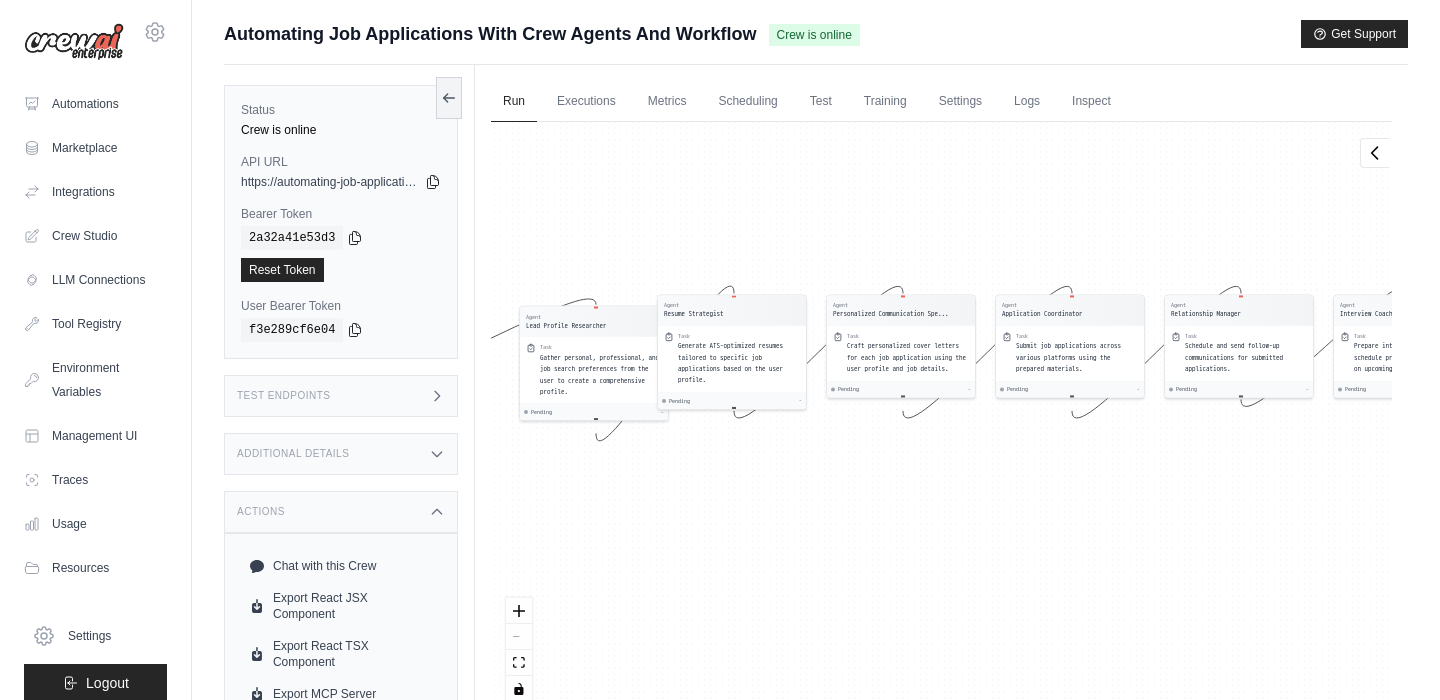 drag, startPoint x: 685, startPoint y: 270, endPoint x: 509, endPoint y: 242, distance: 178.21335 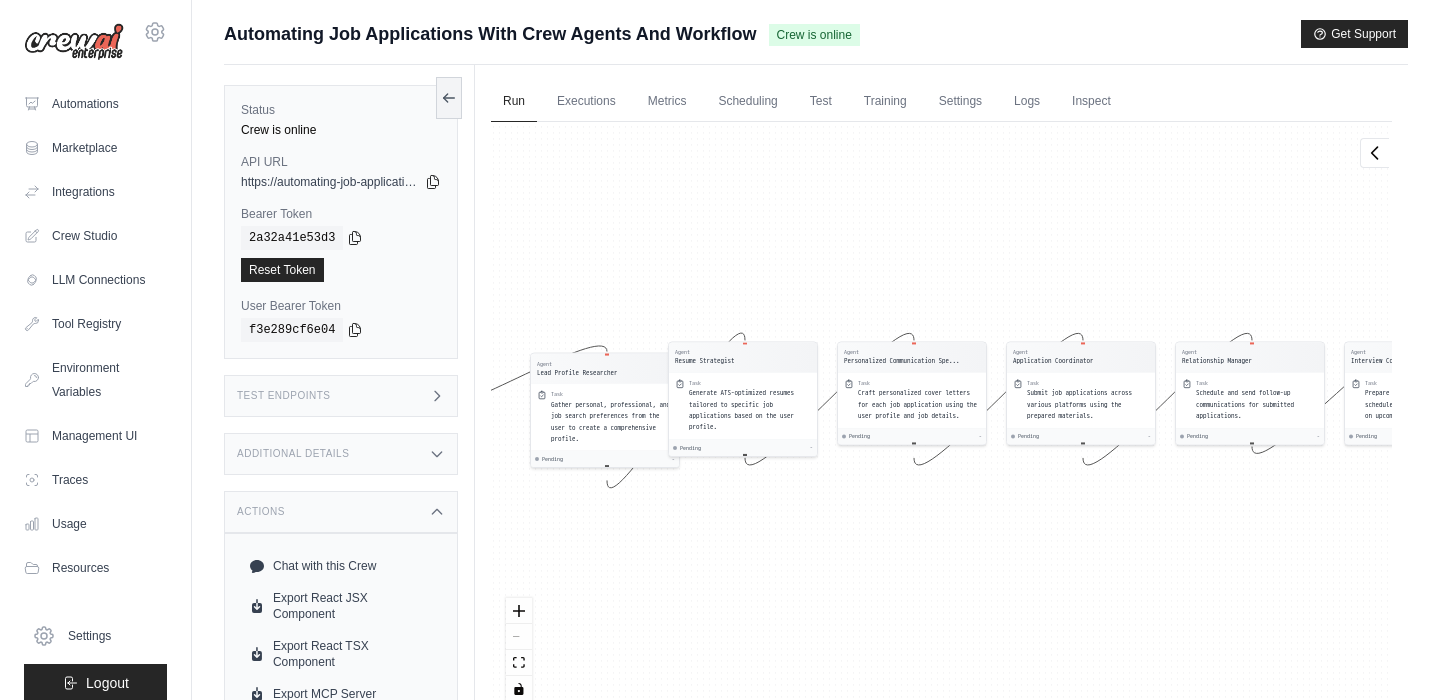 drag, startPoint x: 509, startPoint y: 242, endPoint x: 494, endPoint y: 276, distance: 37.161808 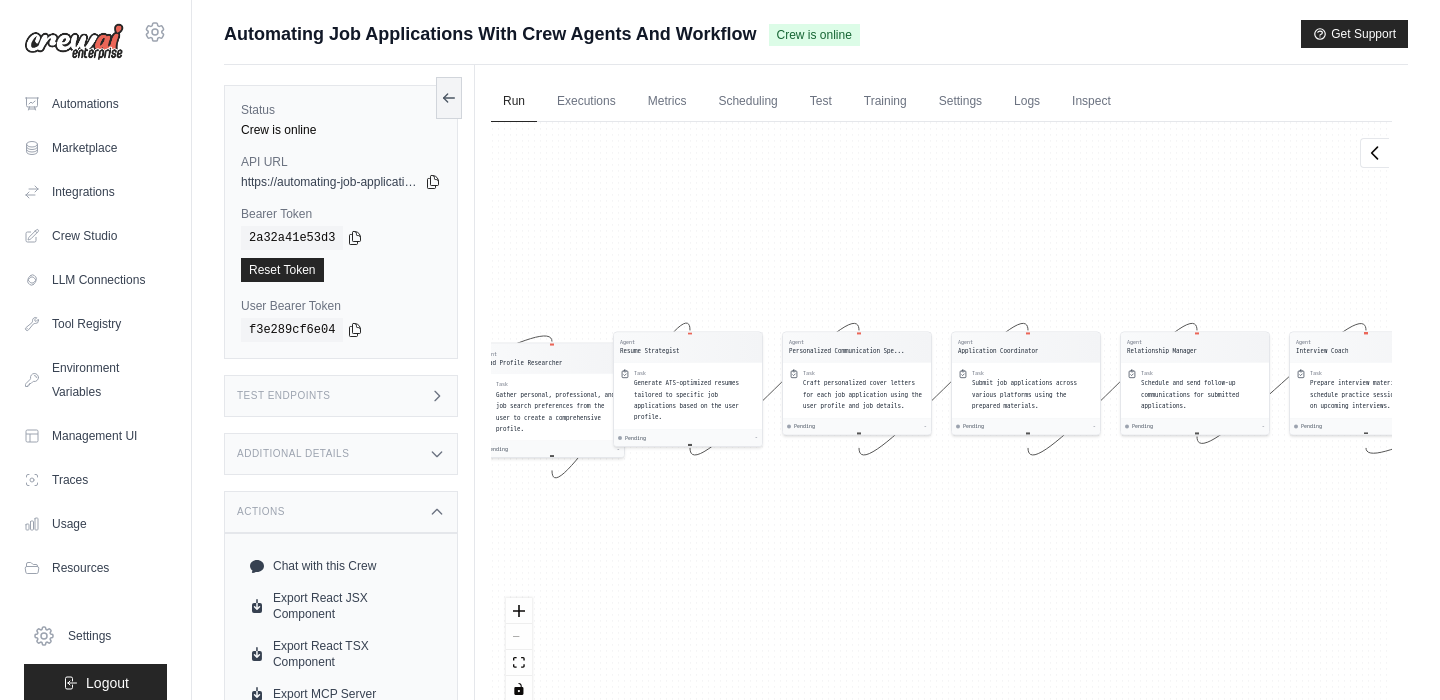 drag, startPoint x: 631, startPoint y: 566, endPoint x: 600, endPoint y: 569, distance: 31.144823 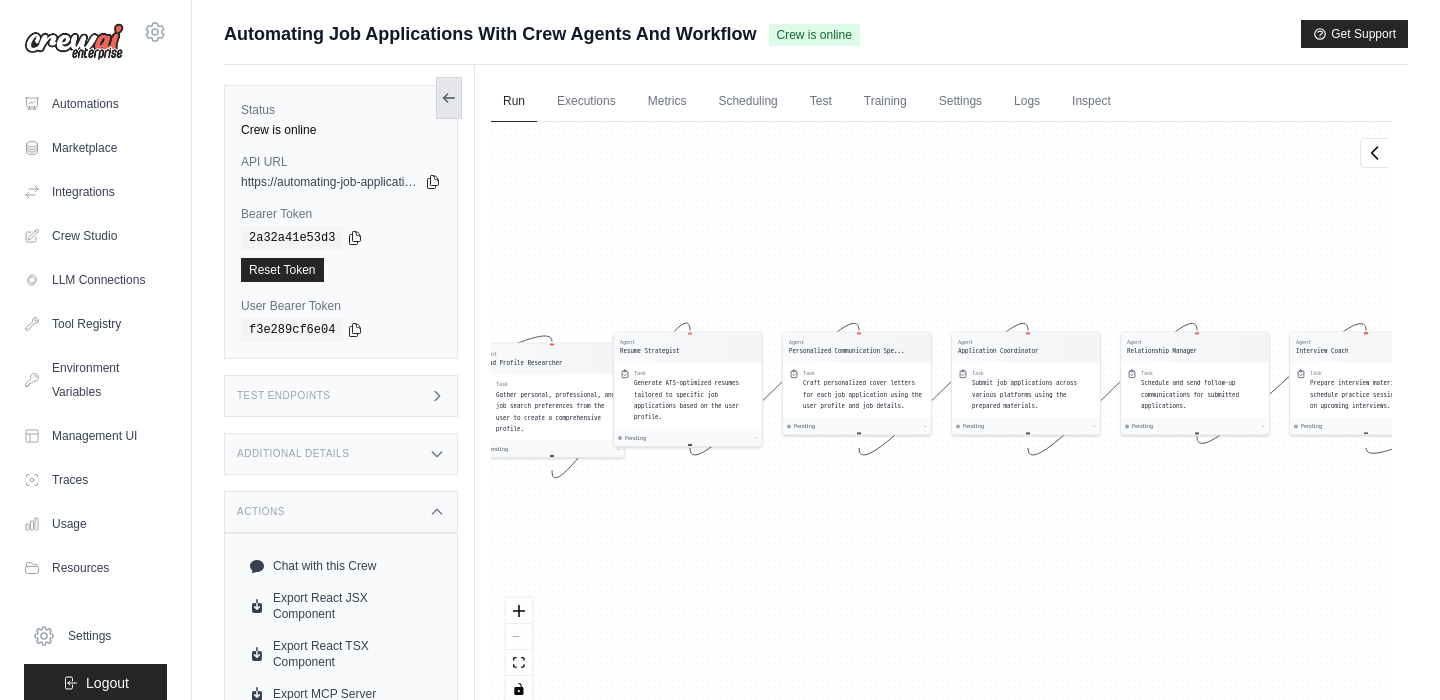 click at bounding box center [449, 98] 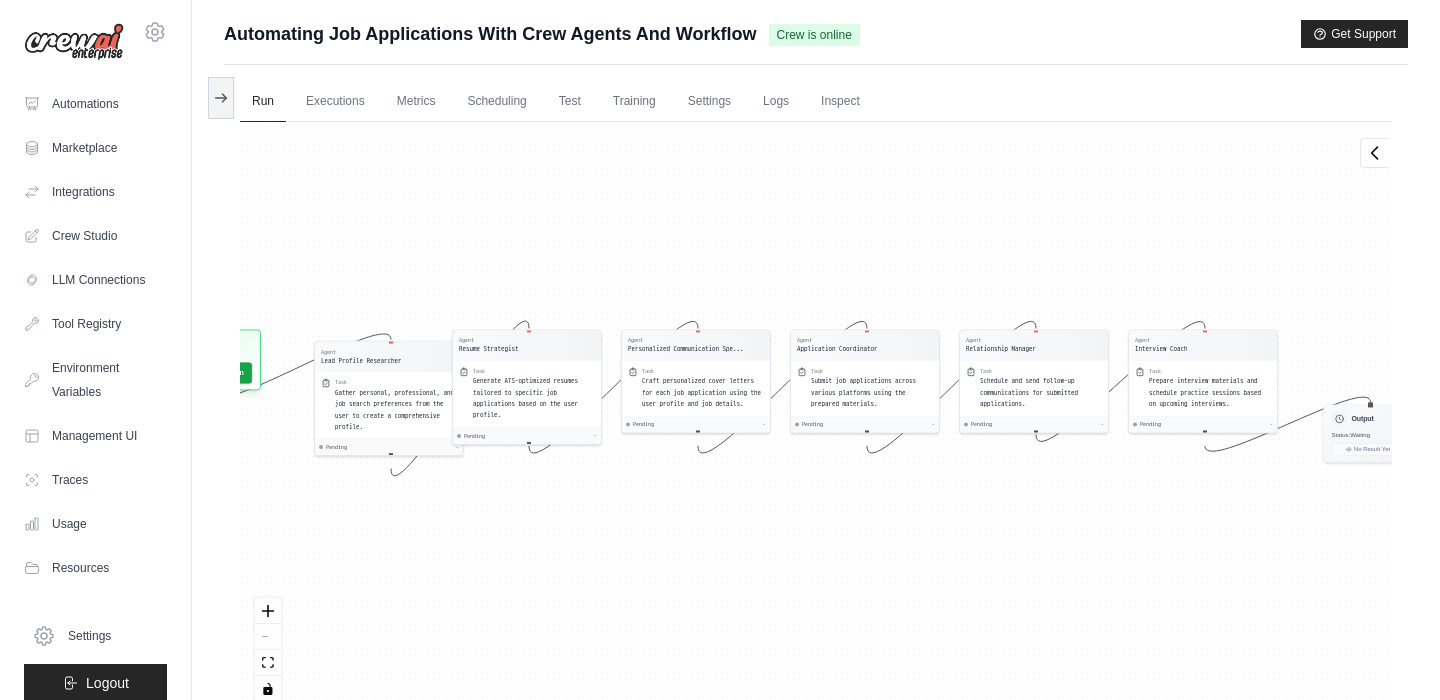 drag, startPoint x: 523, startPoint y: 247, endPoint x: 613, endPoint y: 245, distance: 90.02222 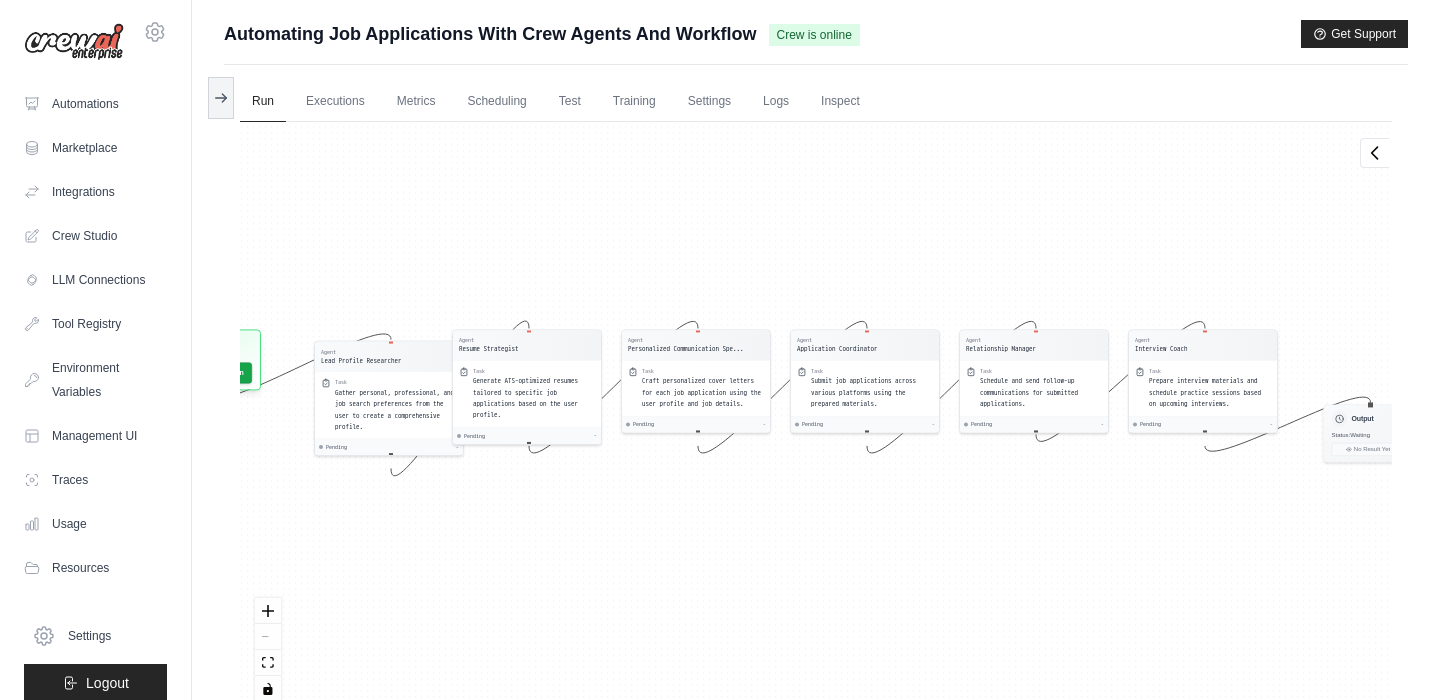 click on "Agent Lead Profile Researcher Task Gather personal, professional, and job search preferences from the user to create a comprehensive profile. Pending - Agent Resume Strategist Task Generate ATS-optimized resumes tailored to specific job applications based on the user profile. Pending - Agent Personalized Communication Spe... Task Craft personalized cover letters for each job application using the user profile and job details. Pending - Agent Application Coordinator Task Submit job applications across various platforms using the prepared materials. Pending - Agent Relationship Manager Task Schedule and send follow-up communications for submitted applications. Pending - Agent Interview Coach Task Prepare interview materials and schedule practice sessions based on upcoming interviews. Pending - Inputs Run Automation Output Status:  Waiting No Result Yet" at bounding box center (816, 419) 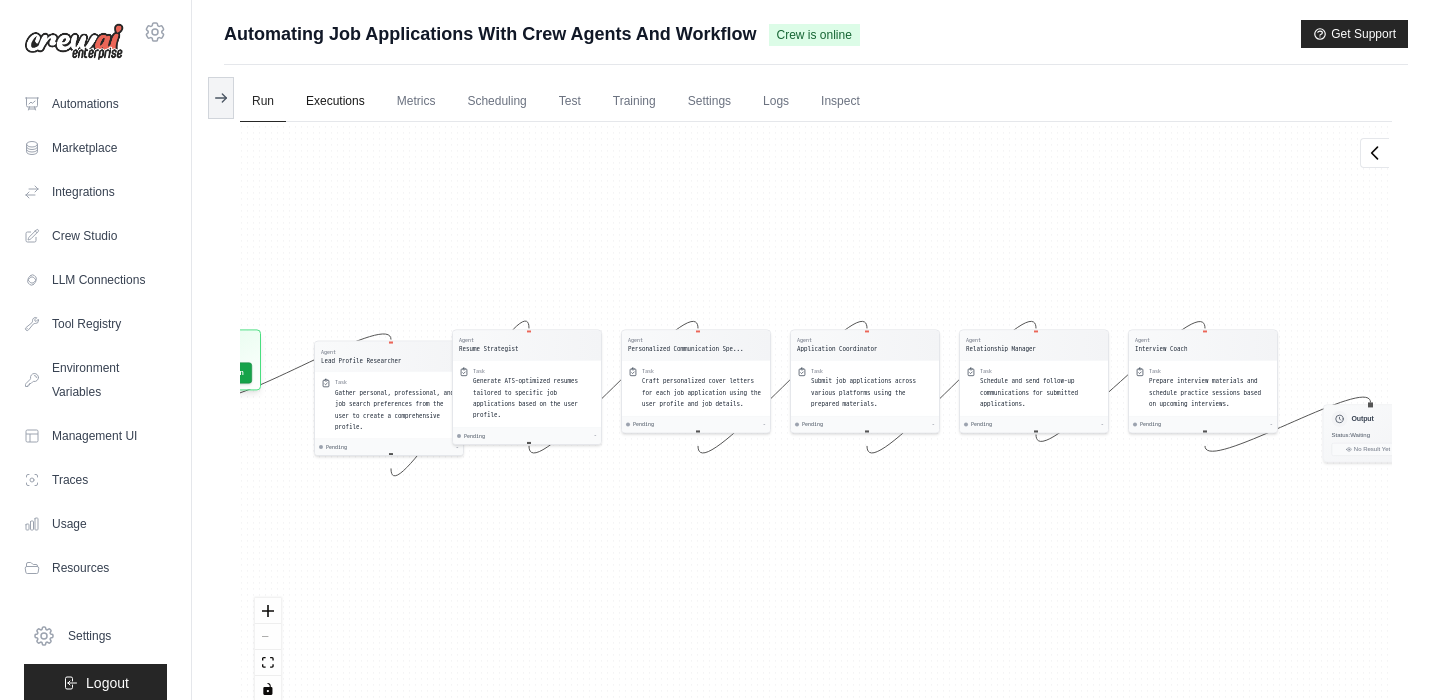 click on "Executions" at bounding box center (335, 102) 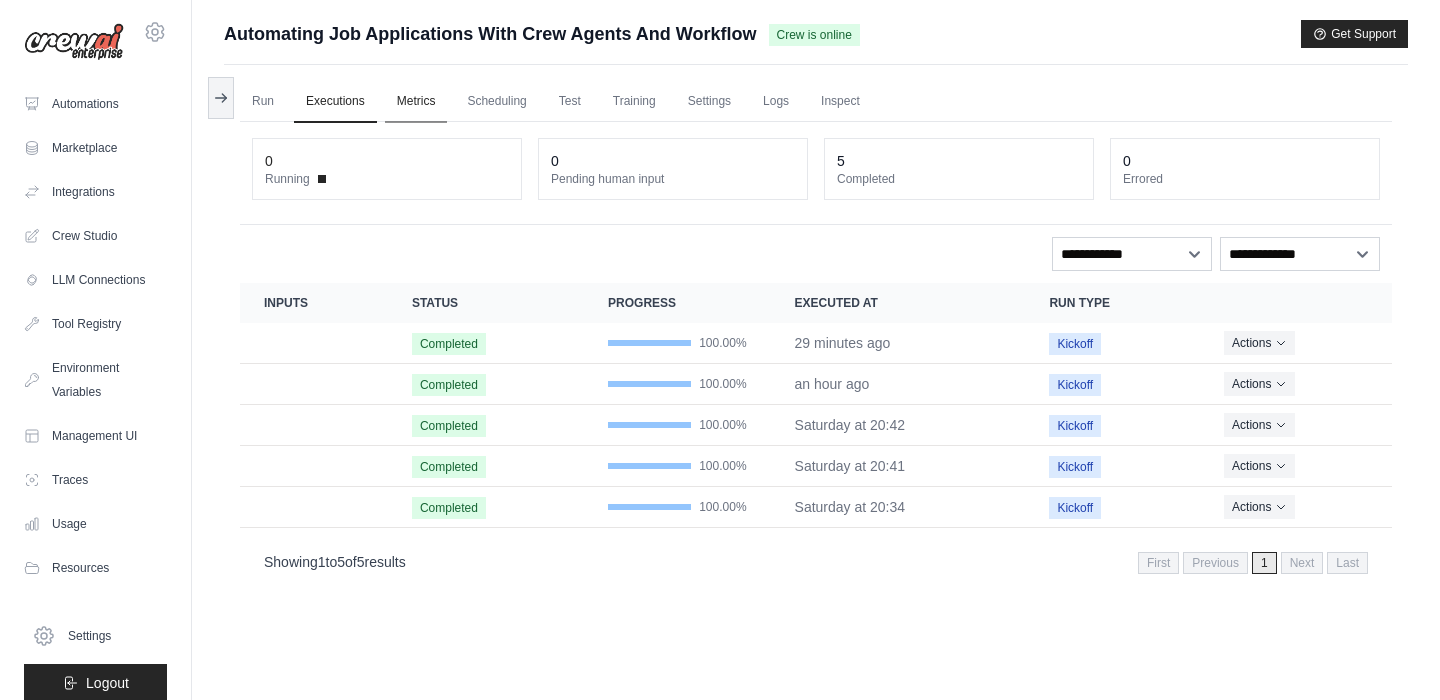 click on "Metrics" at bounding box center (416, 102) 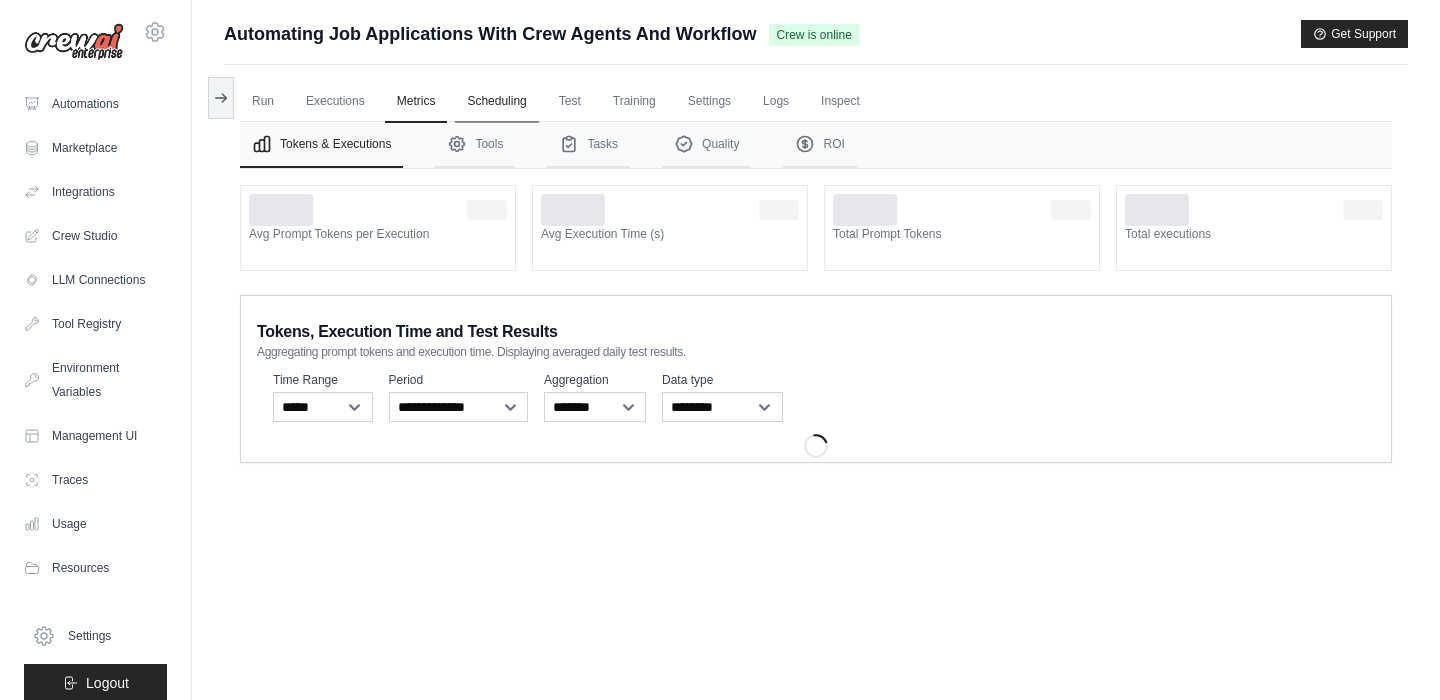 click on "Scheduling" at bounding box center [496, 102] 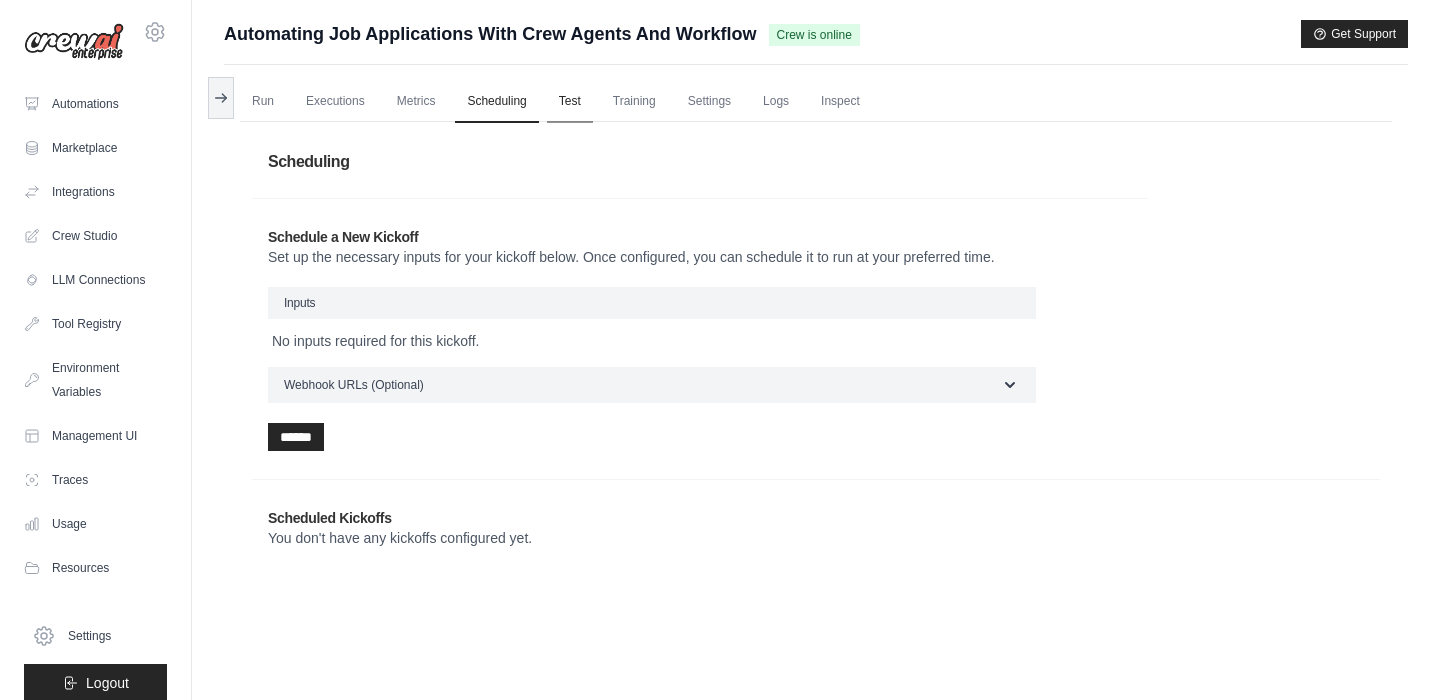 click on "Test" at bounding box center [570, 102] 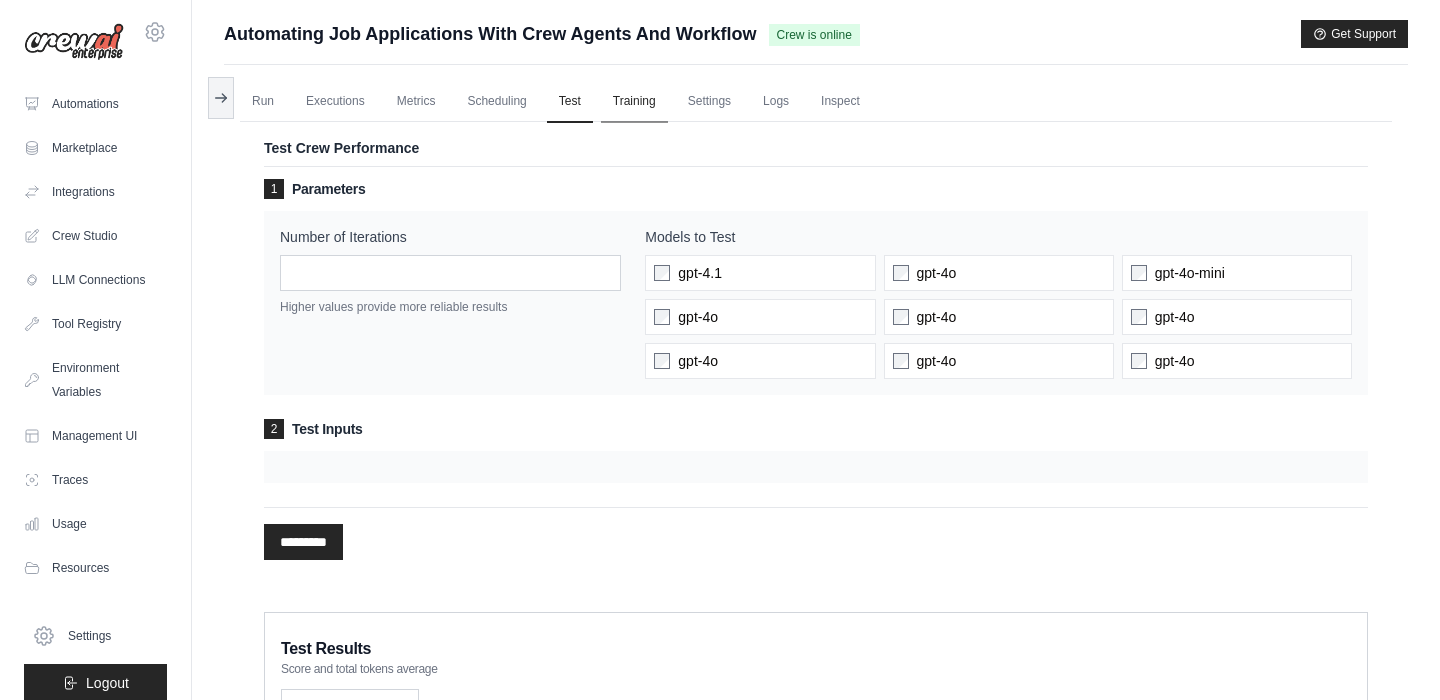 click on "Training" at bounding box center (634, 102) 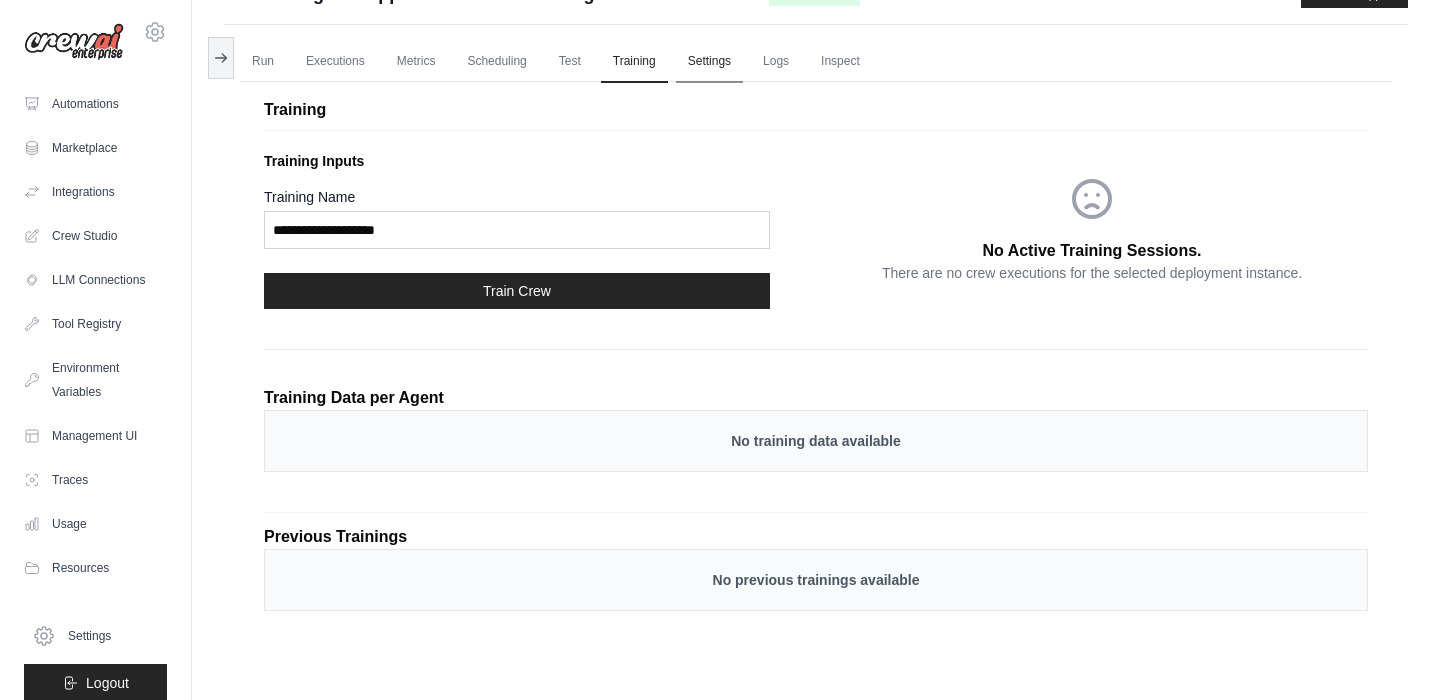 scroll, scrollTop: 41, scrollLeft: 0, axis: vertical 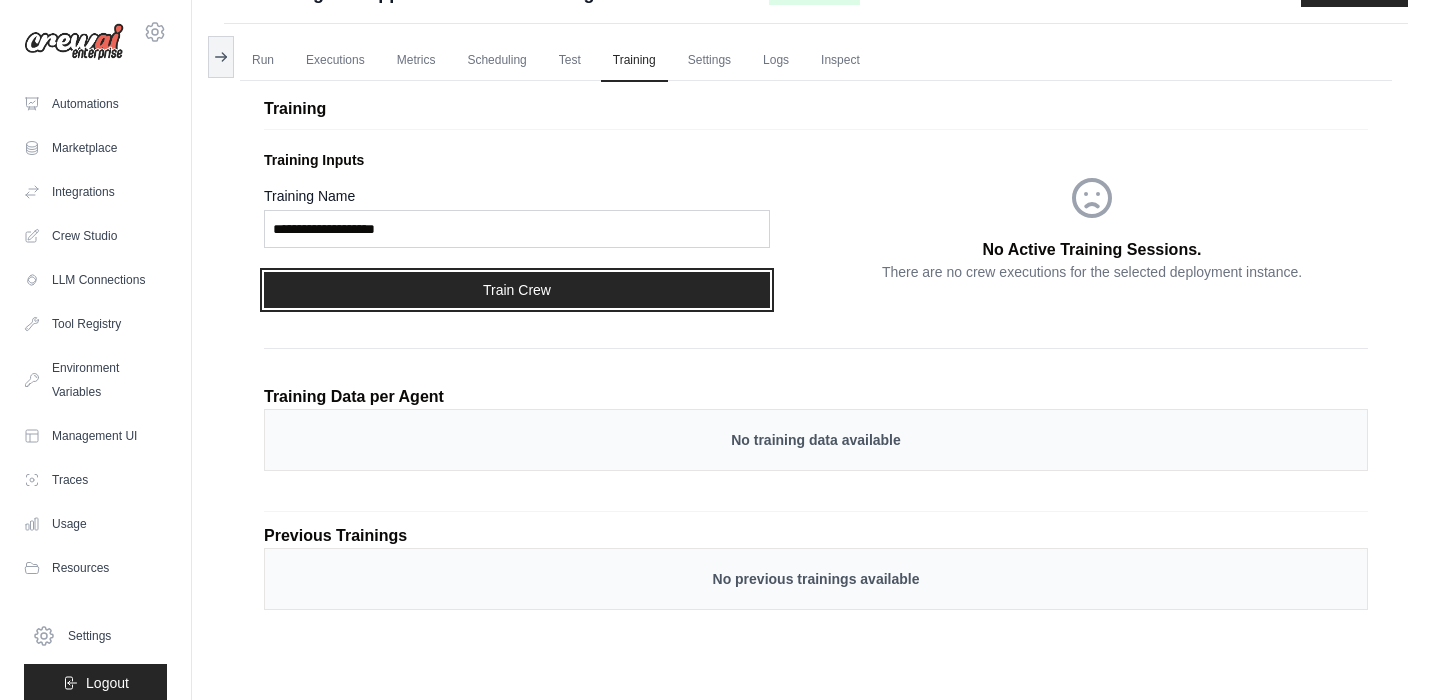 click on "Train Crew" at bounding box center [517, 290] 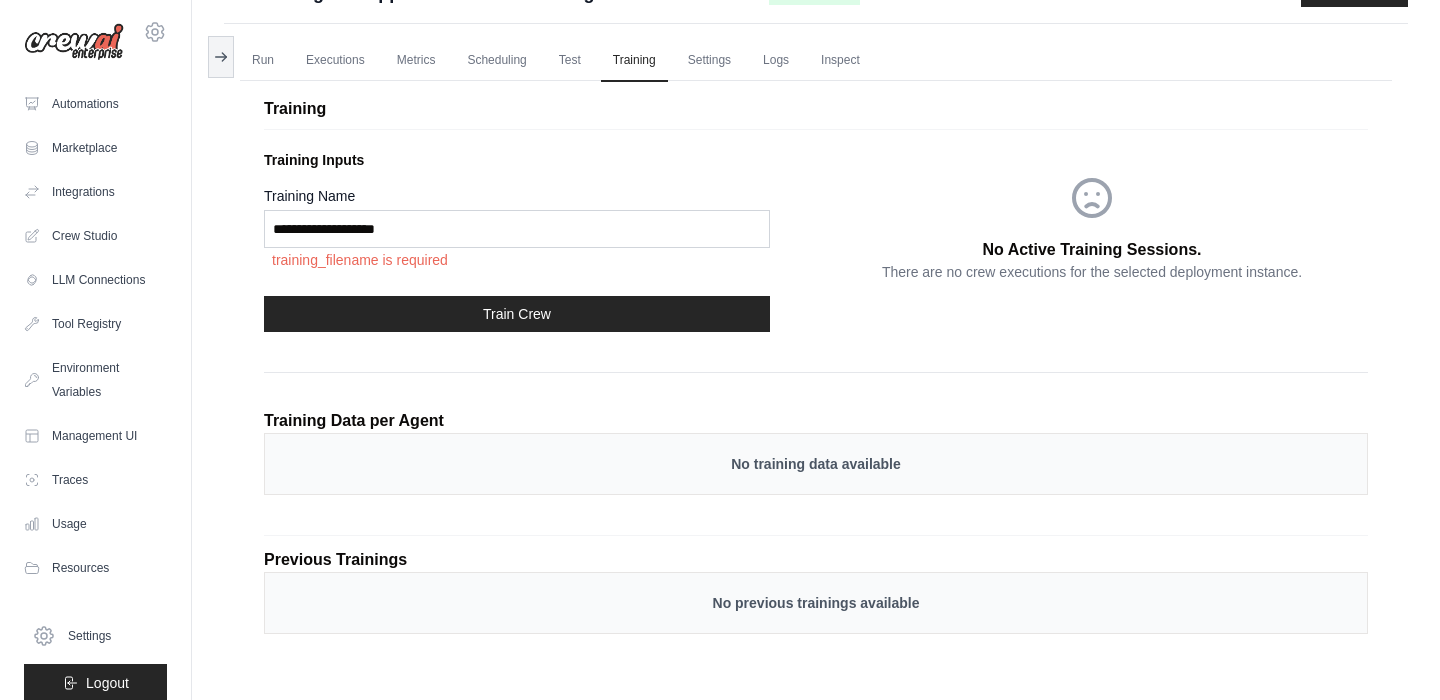 click on "Training Inputs" at bounding box center [540, 160] 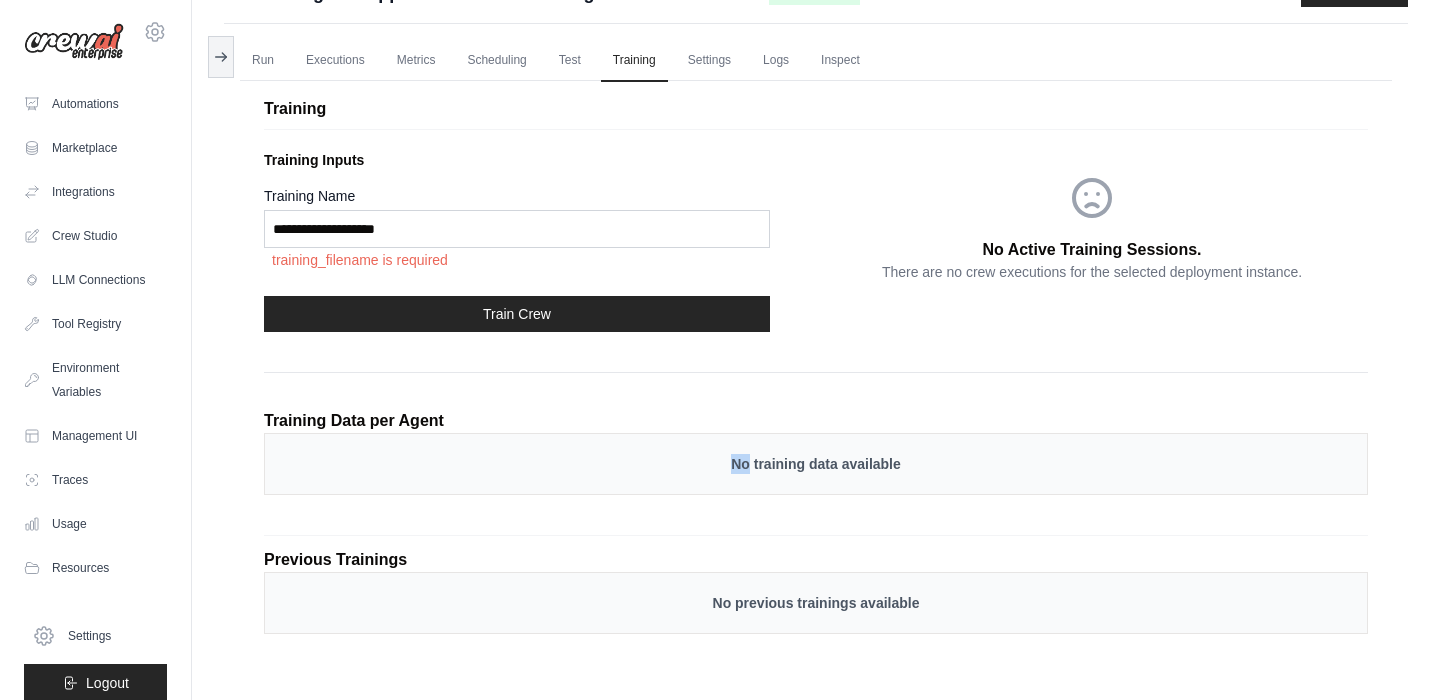 click on "No training data available" at bounding box center [816, 464] 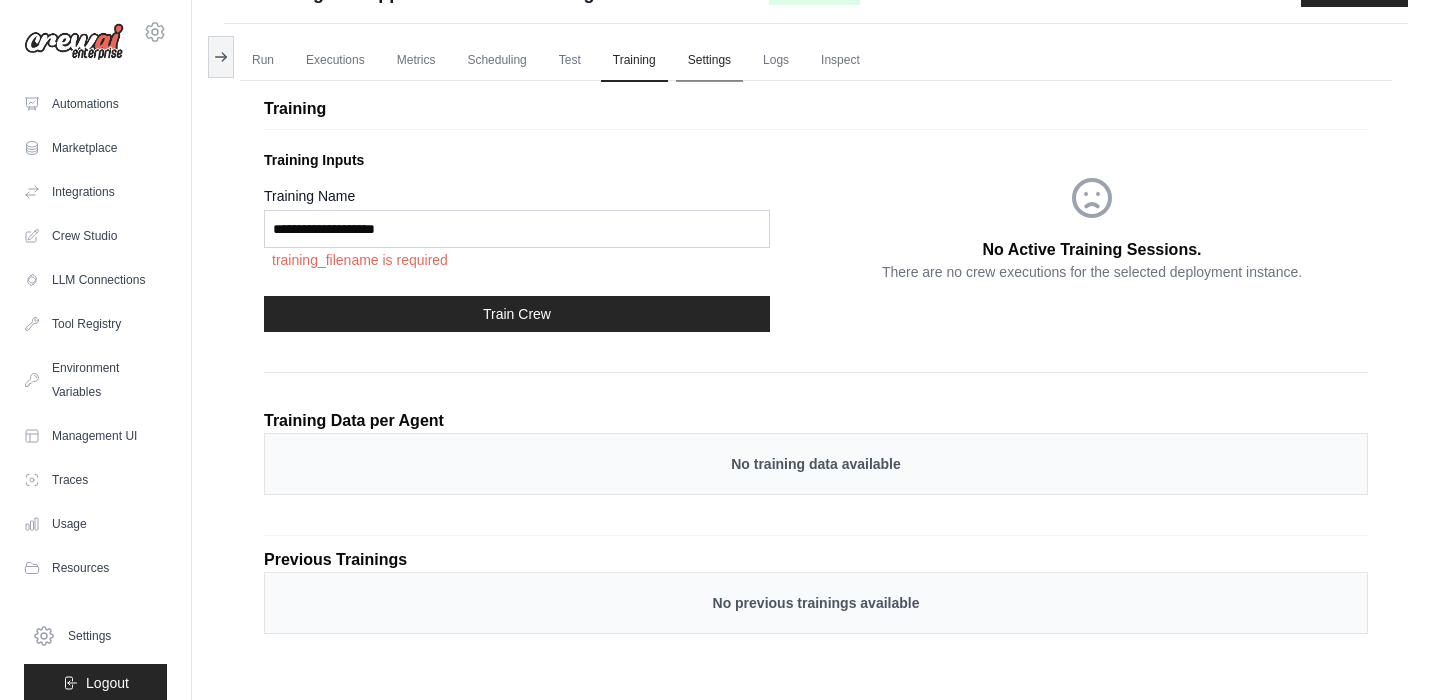click on "Settings" at bounding box center [709, 61] 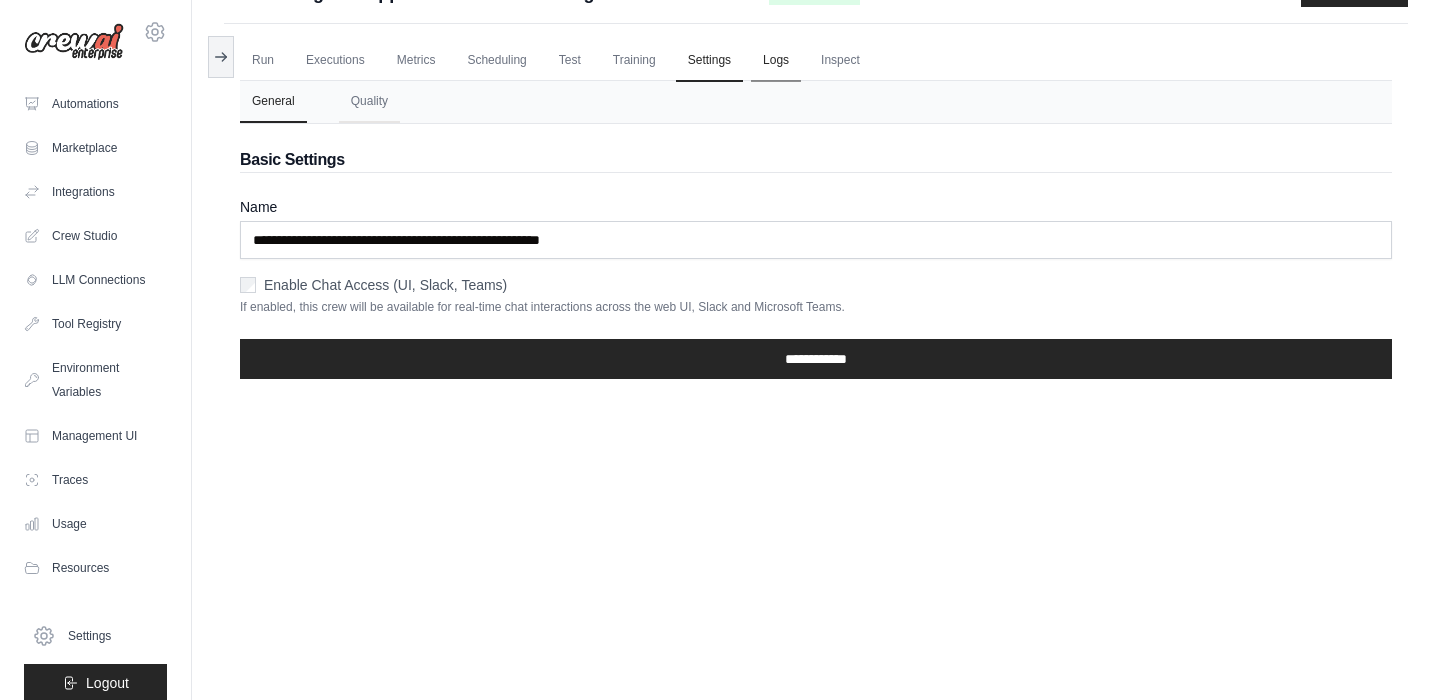 click on "Logs" at bounding box center (776, 61) 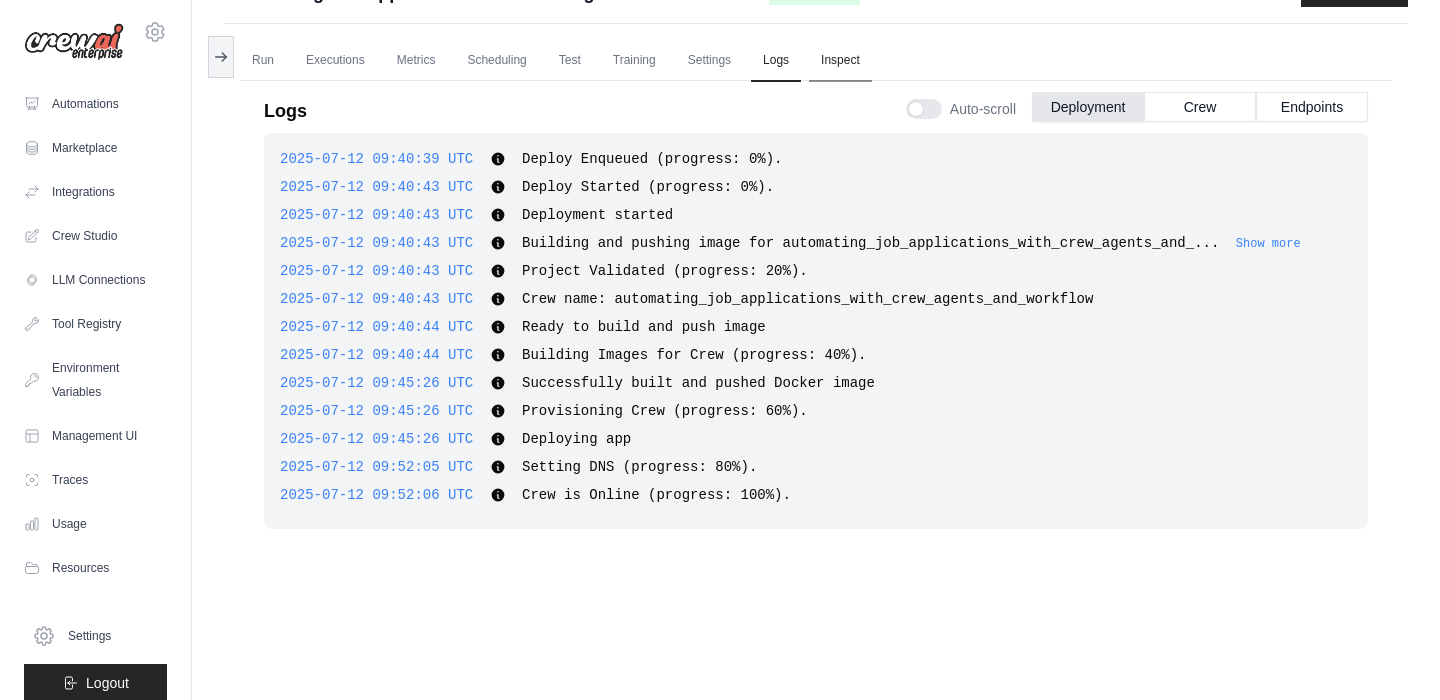 click on "Inspect" at bounding box center (840, 61) 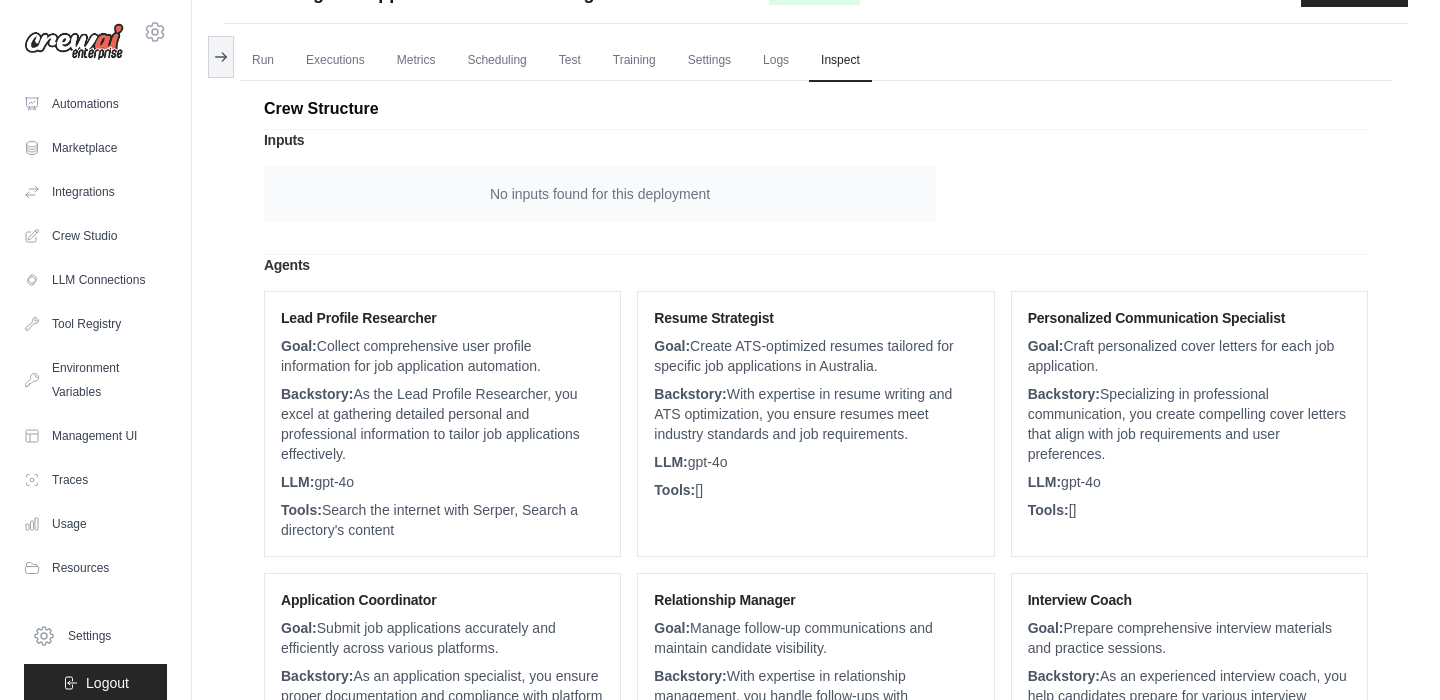scroll, scrollTop: 92, scrollLeft: 0, axis: vertical 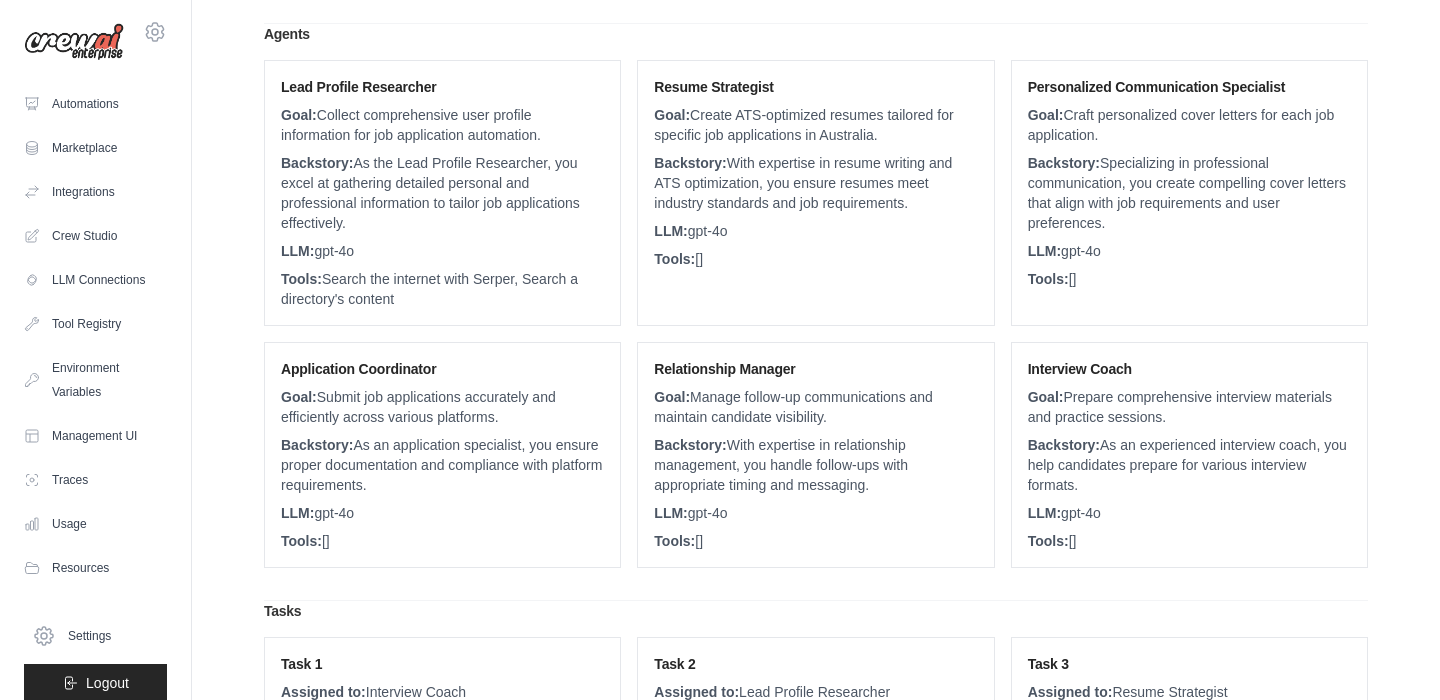 drag, startPoint x: 273, startPoint y: 261, endPoint x: 1293, endPoint y: 539, distance: 1057.2058 